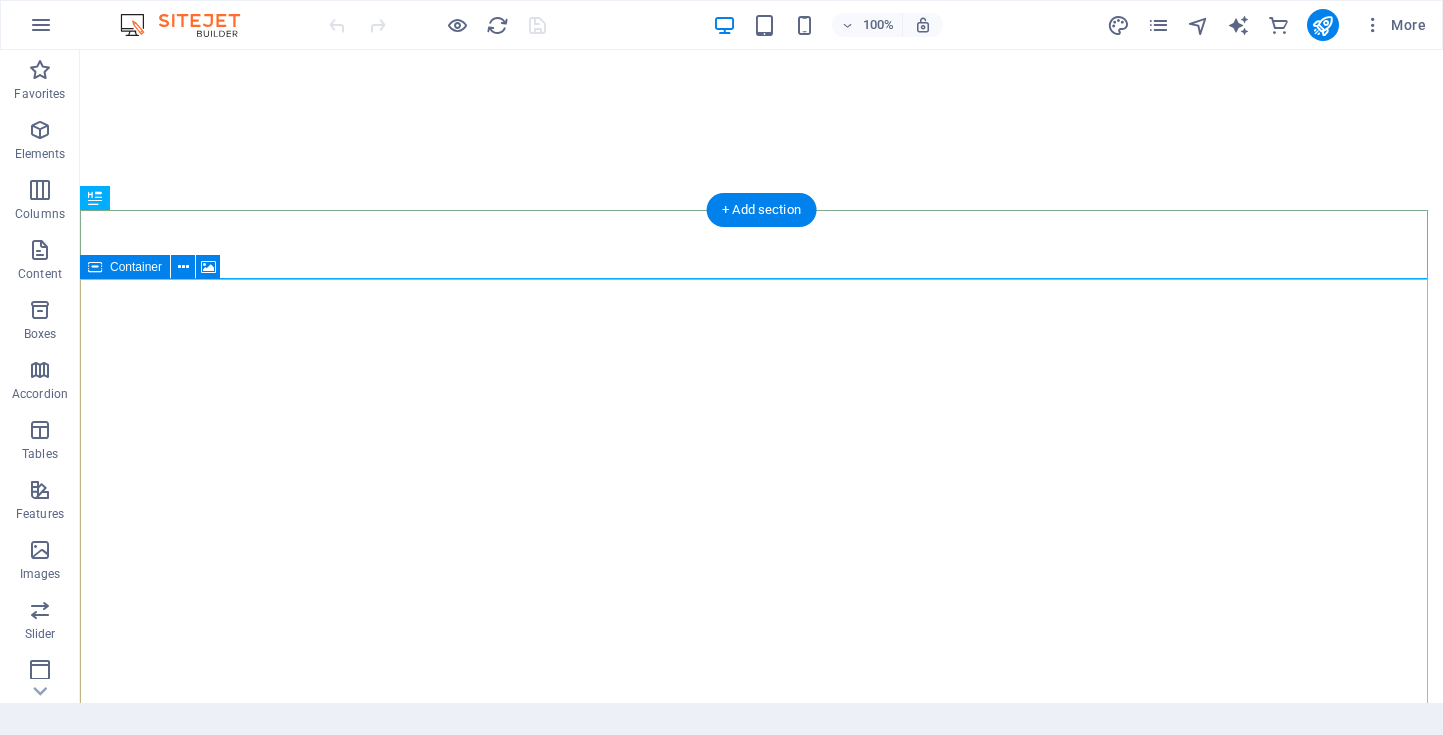 scroll, scrollTop: 0, scrollLeft: 0, axis: both 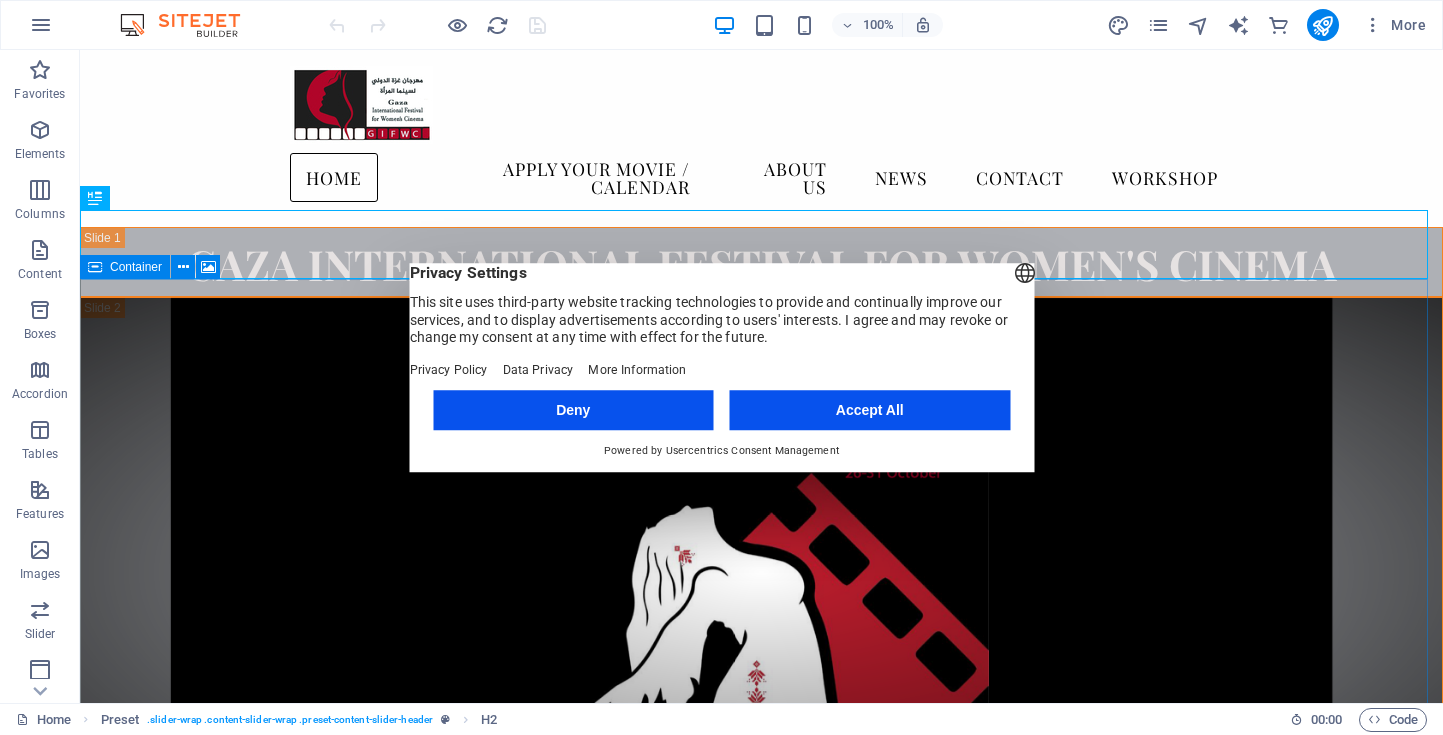 click on "Accept All" at bounding box center [870, 410] 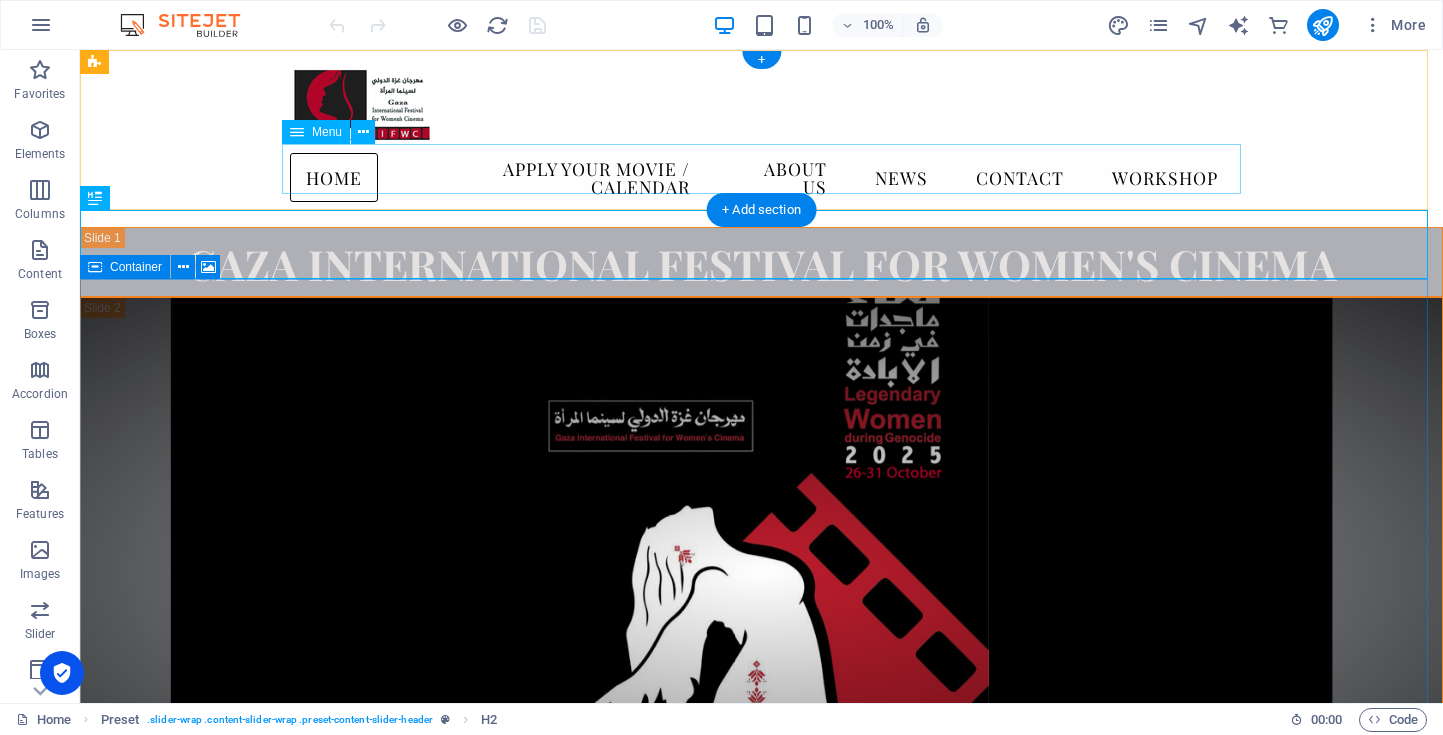click on "Home Apply your movie / calendar About us News Contact WORKSHOP" at bounding box center (762, 177) 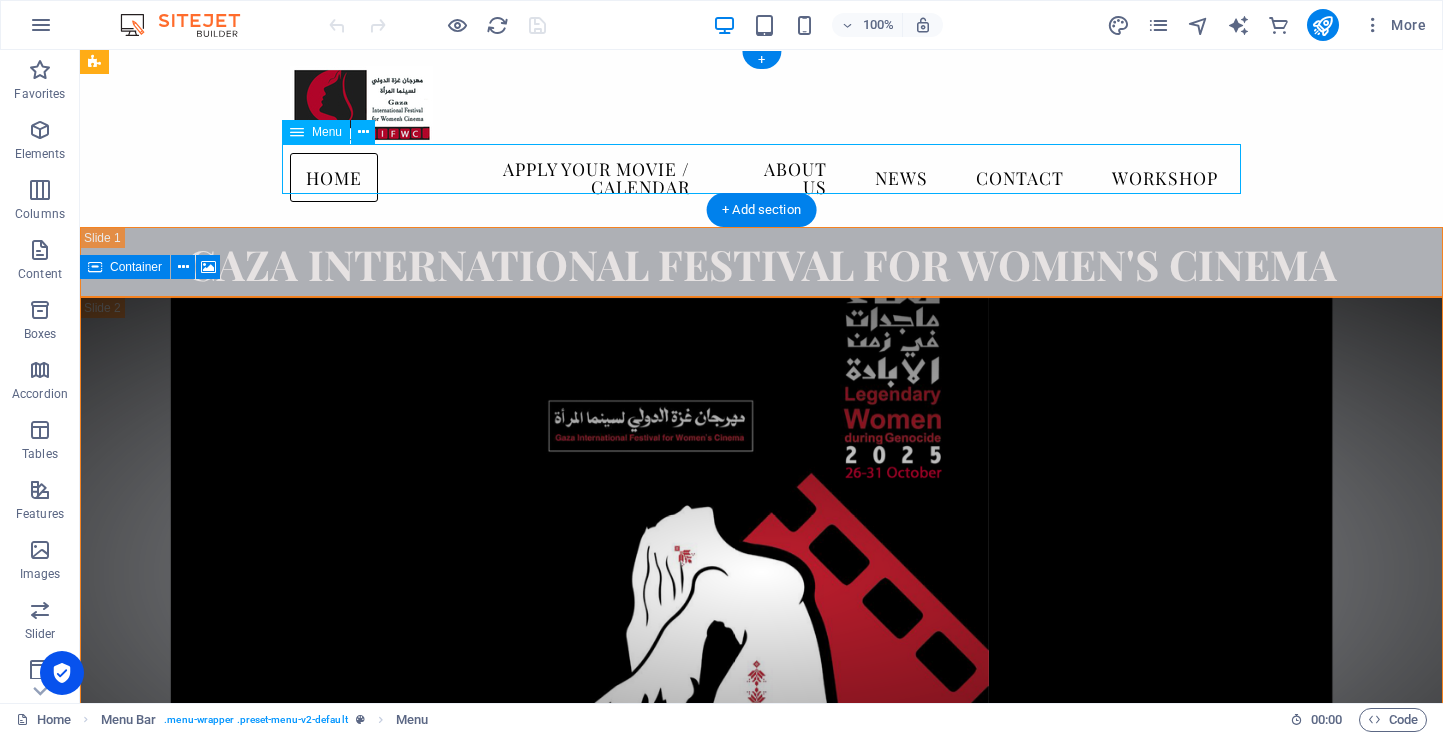 click on "Home Apply your movie / calendar About us News Contact WORKSHOP" at bounding box center [762, 177] 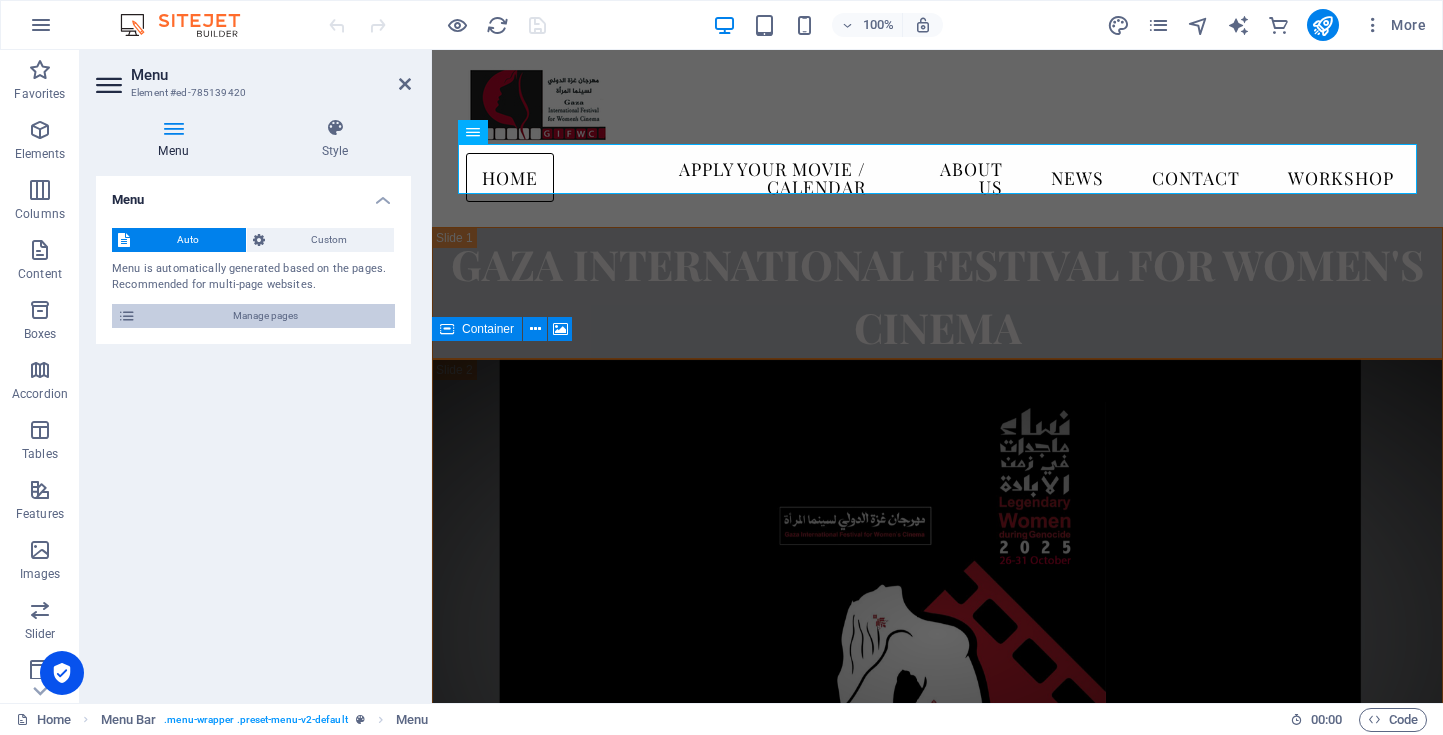 click on "Manage pages" at bounding box center [265, 316] 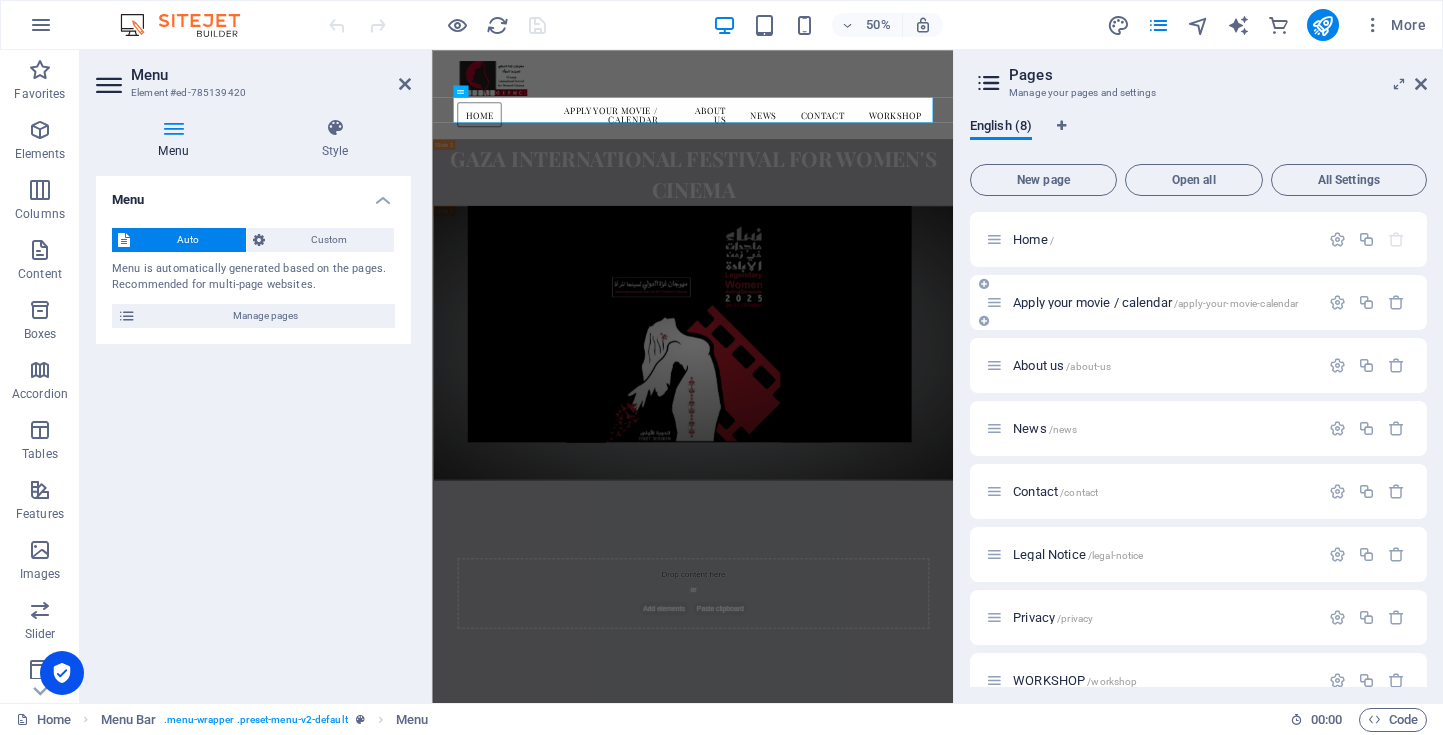 click on "Apply your movie / calendar /apply-your-movie-calendar" at bounding box center (1155, 302) 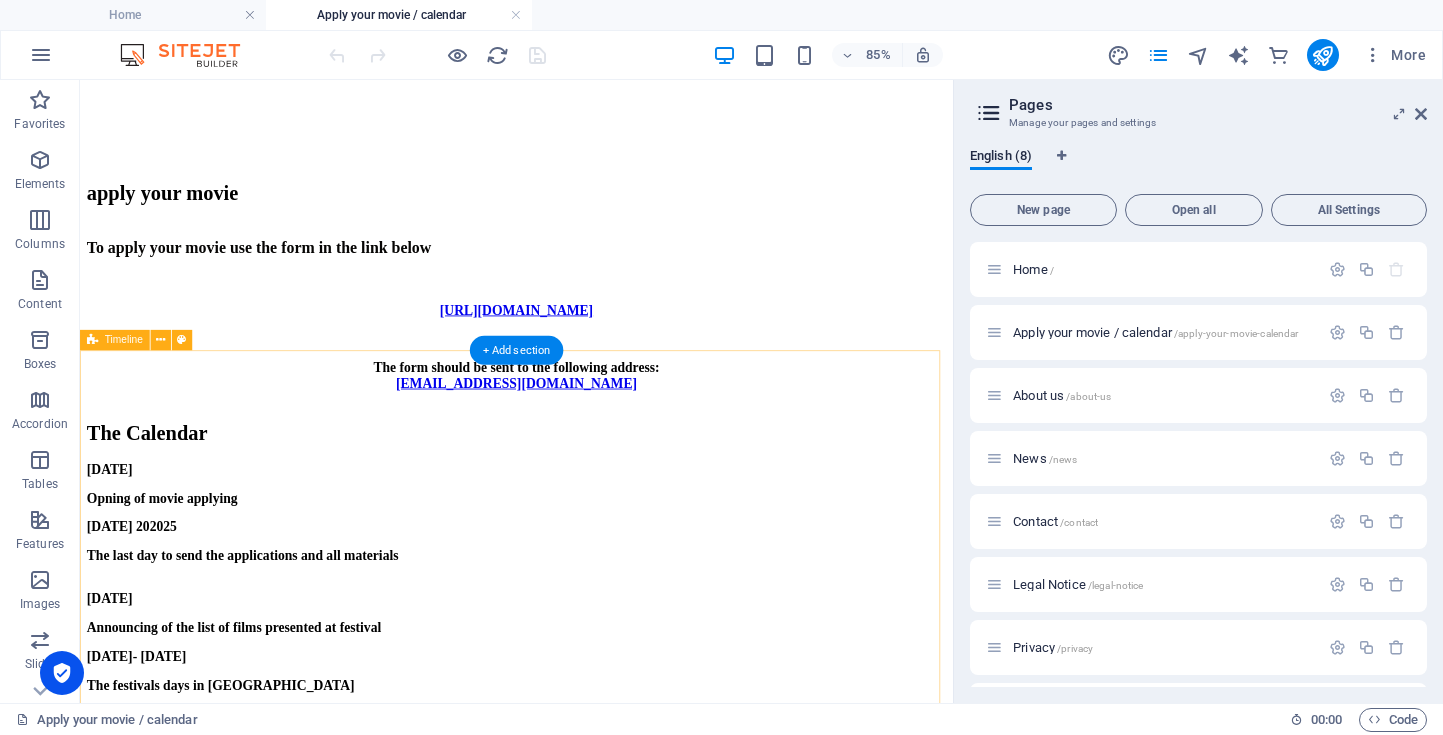 scroll, scrollTop: 538, scrollLeft: 0, axis: vertical 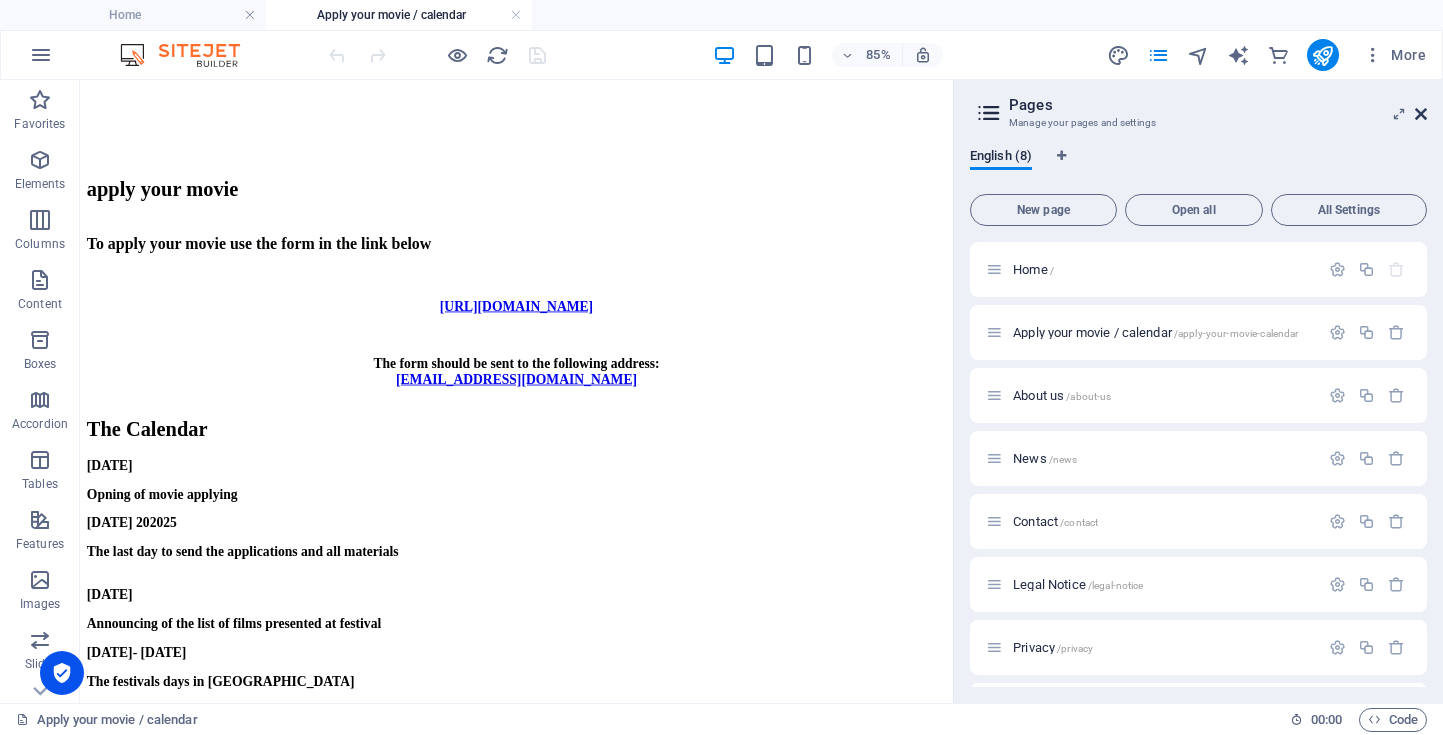 click at bounding box center (1421, 114) 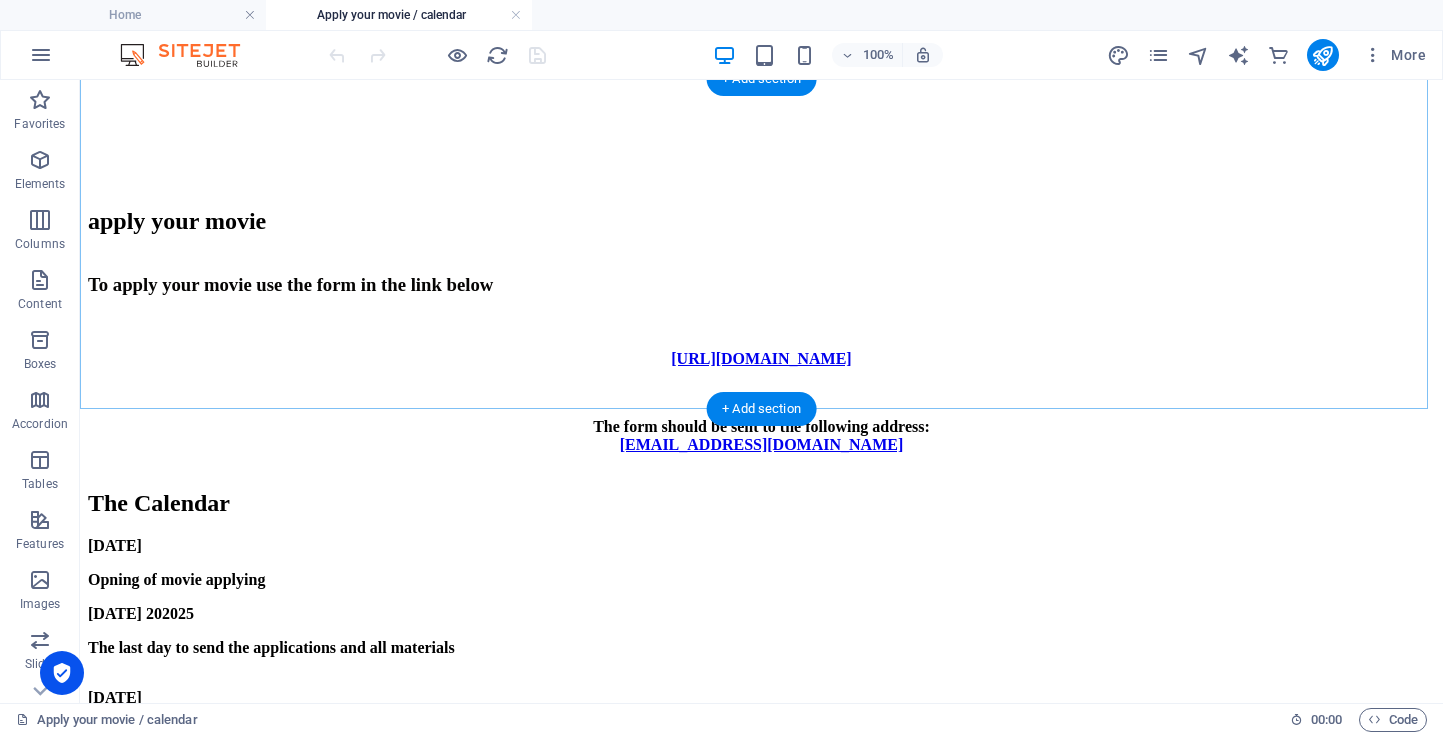 scroll, scrollTop: 472, scrollLeft: 0, axis: vertical 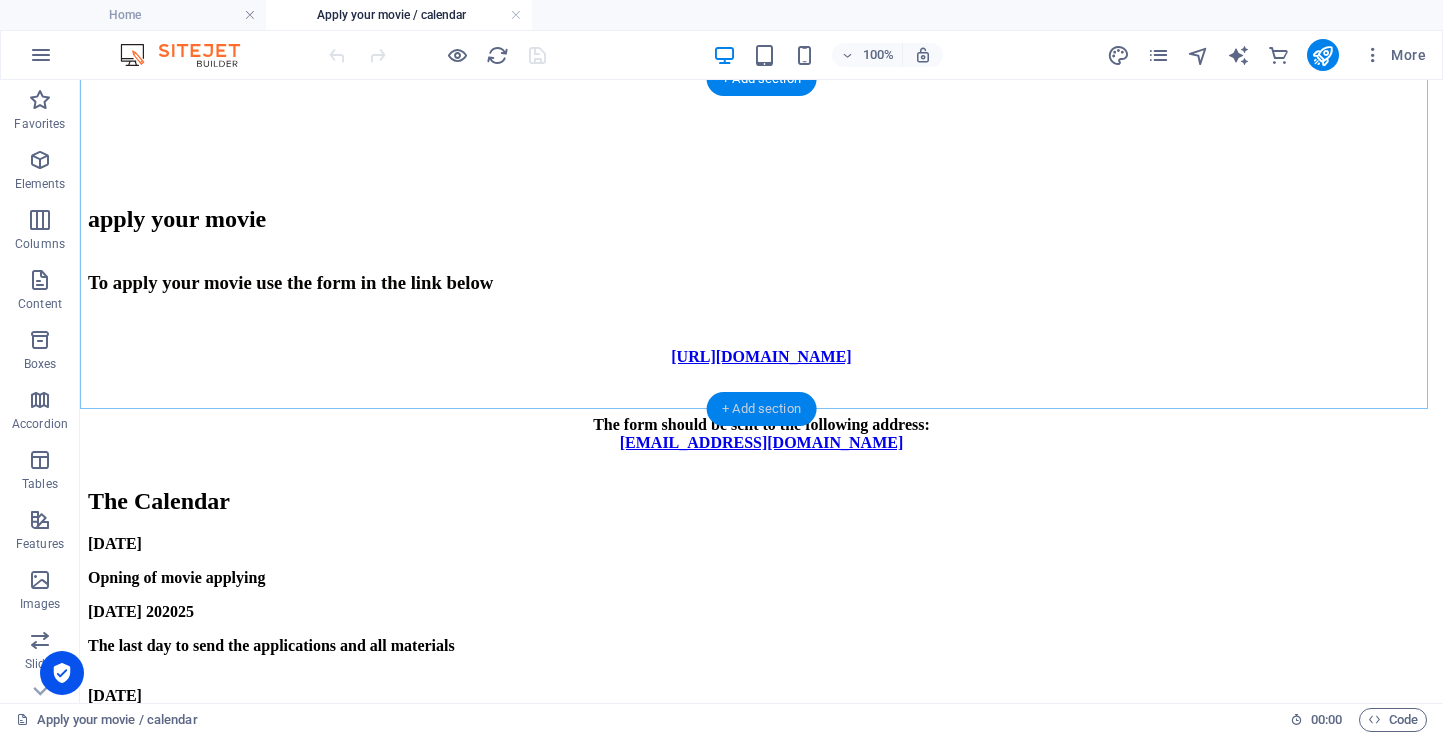 click on "+ Add section" at bounding box center (761, 409) 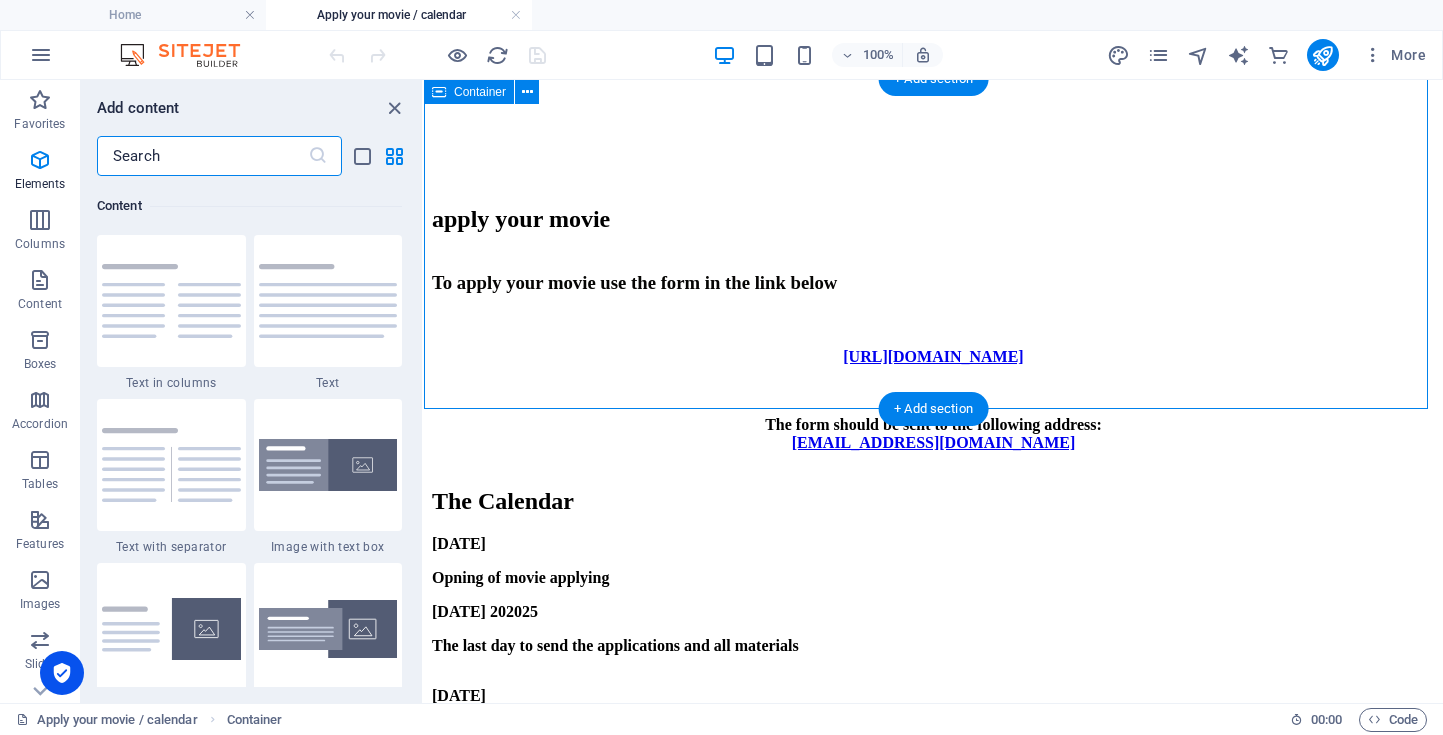 scroll, scrollTop: 3499, scrollLeft: 0, axis: vertical 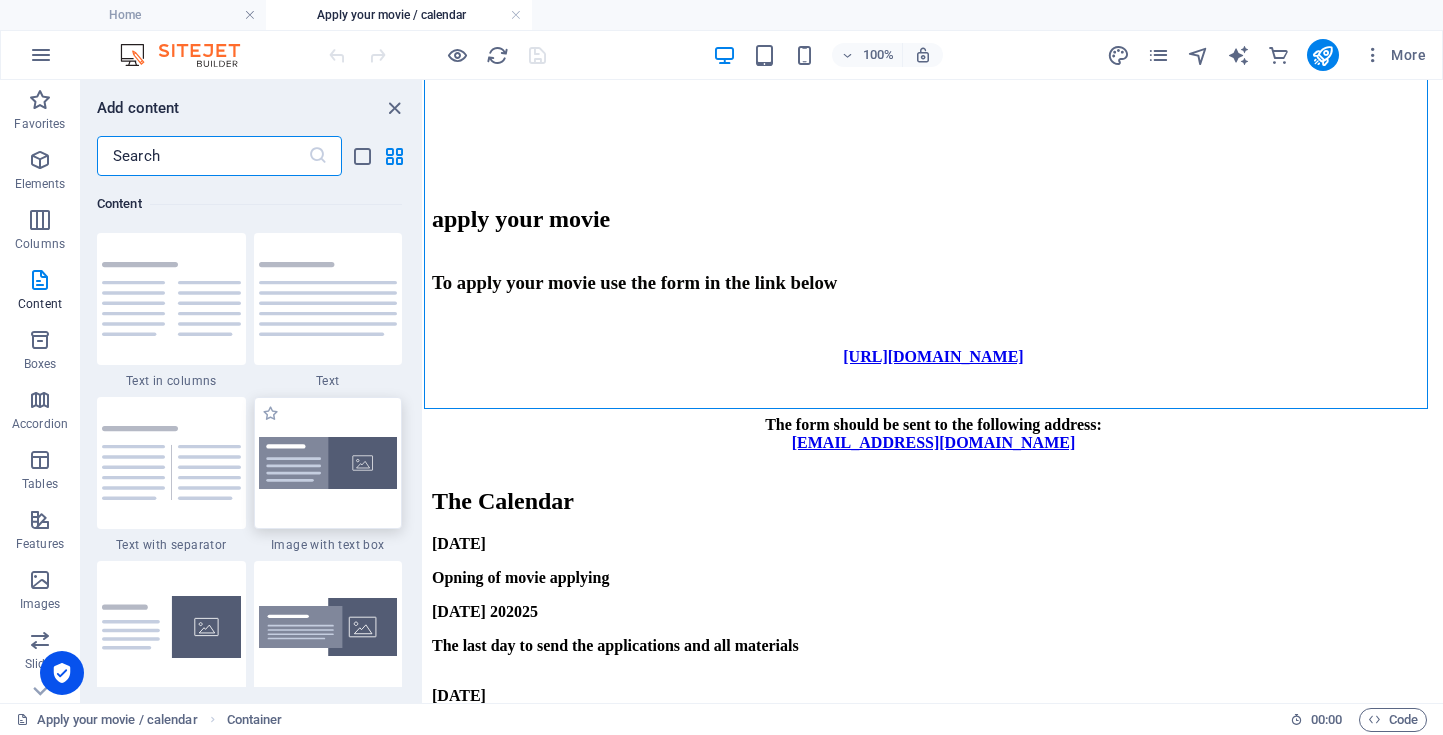 click at bounding box center (328, 463) 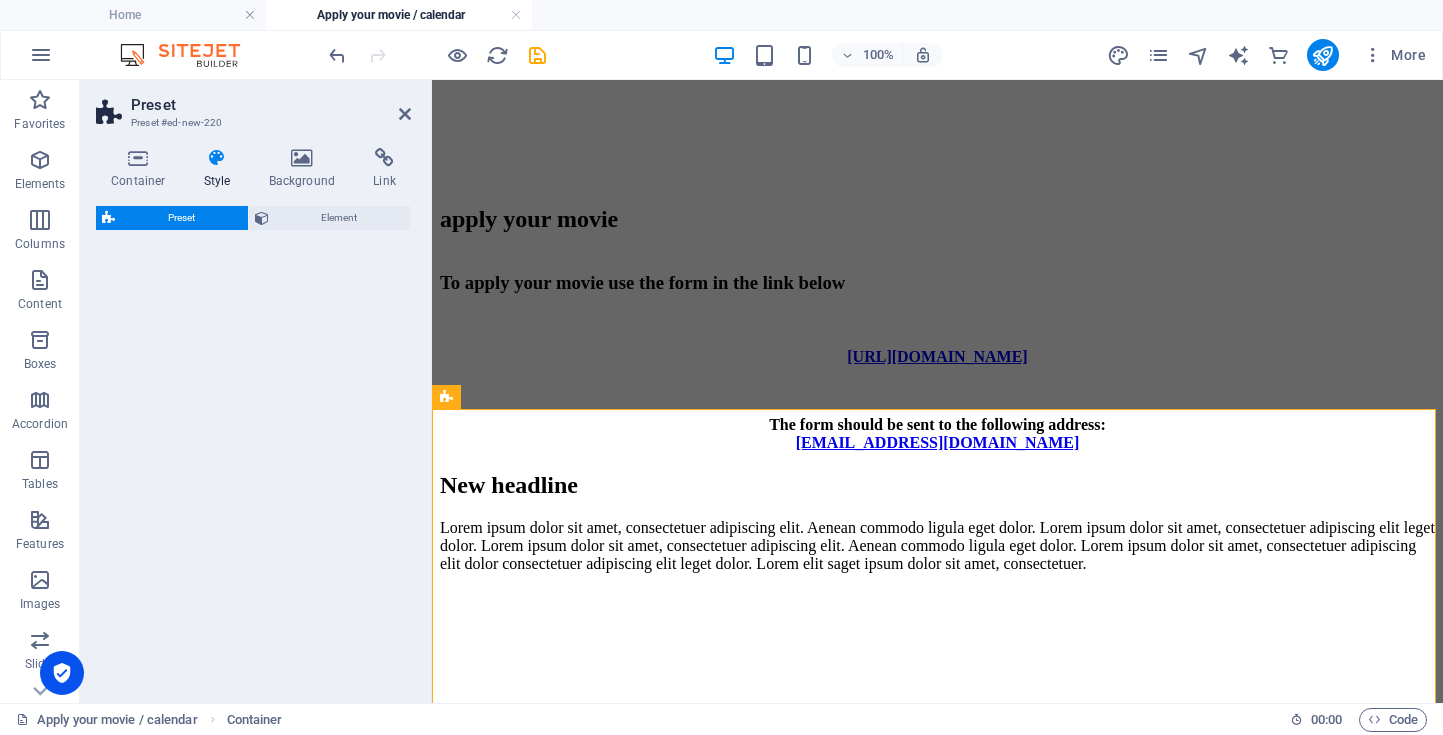 select on "rem" 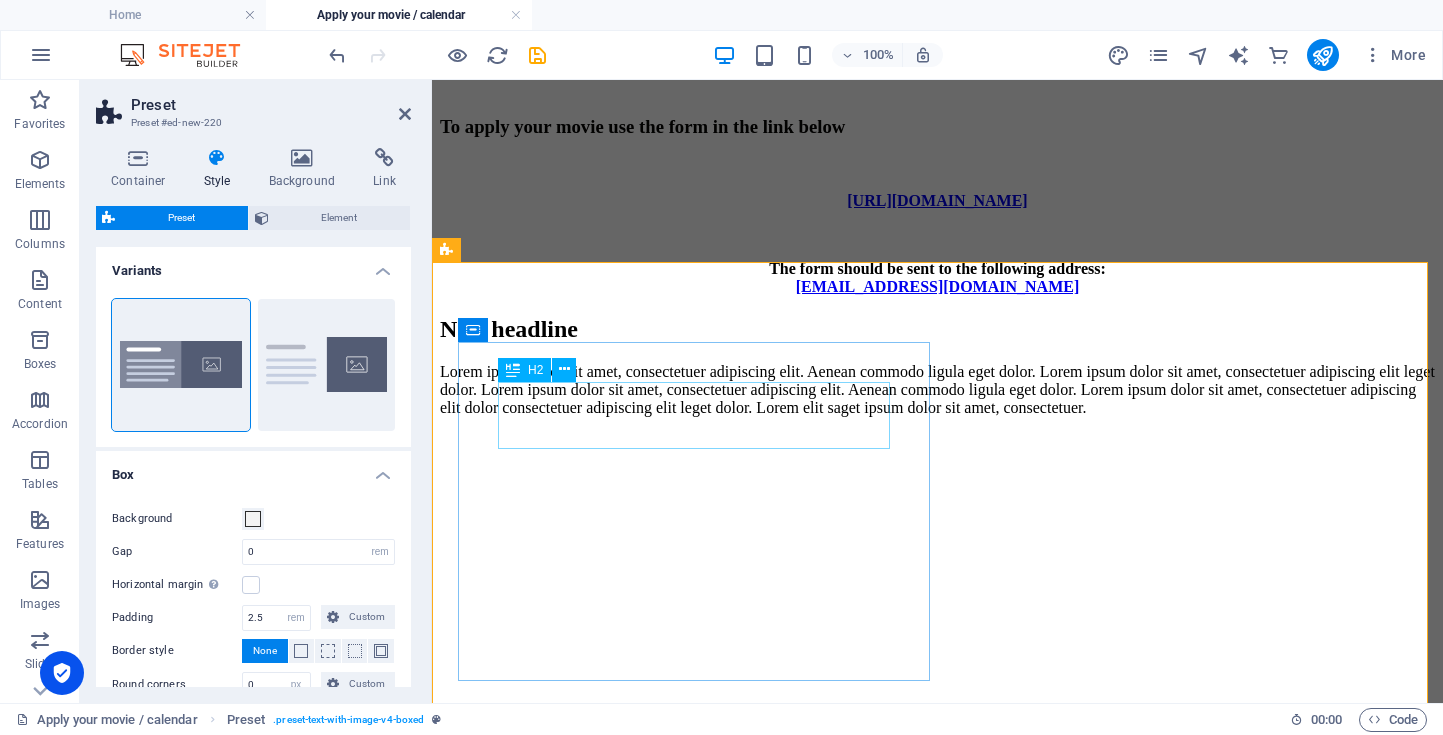 scroll, scrollTop: 644, scrollLeft: 0, axis: vertical 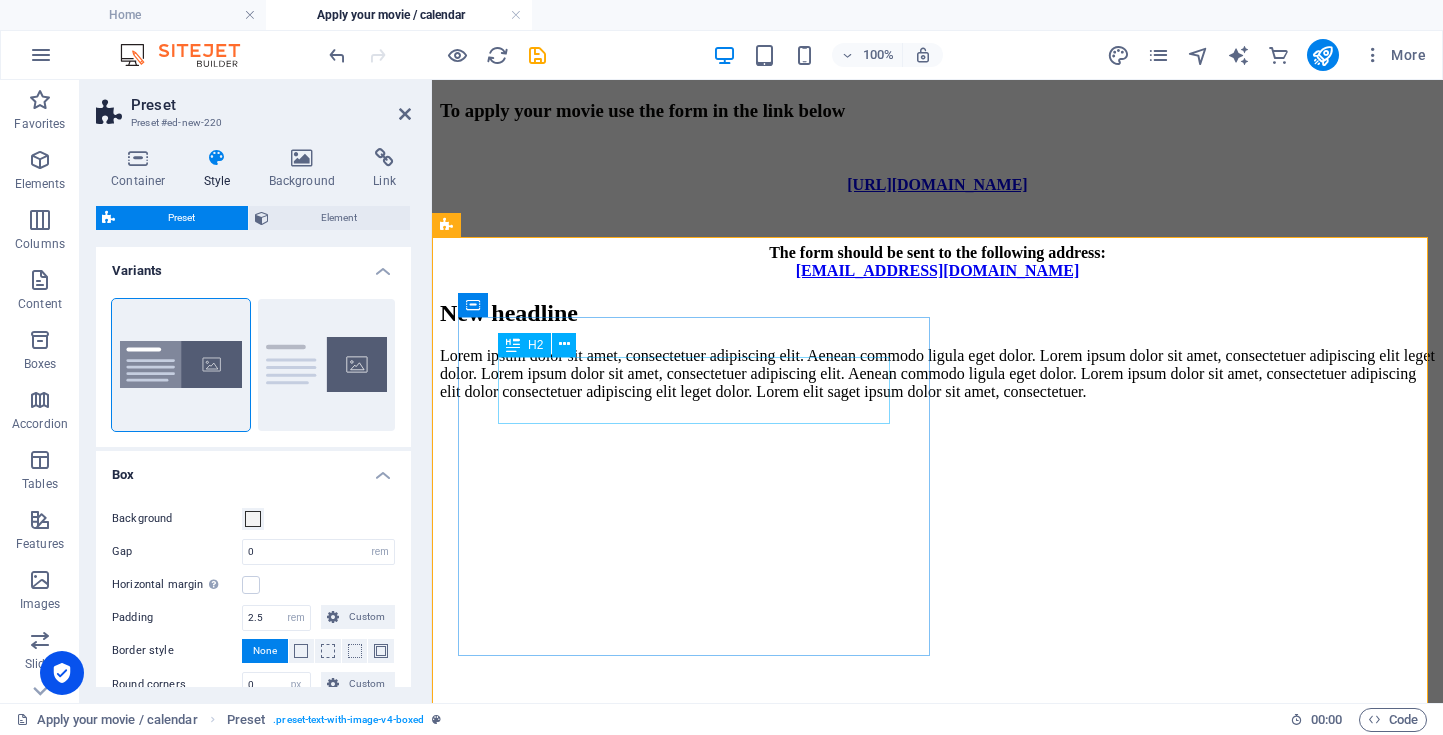 click on "New headline" at bounding box center (937, 313) 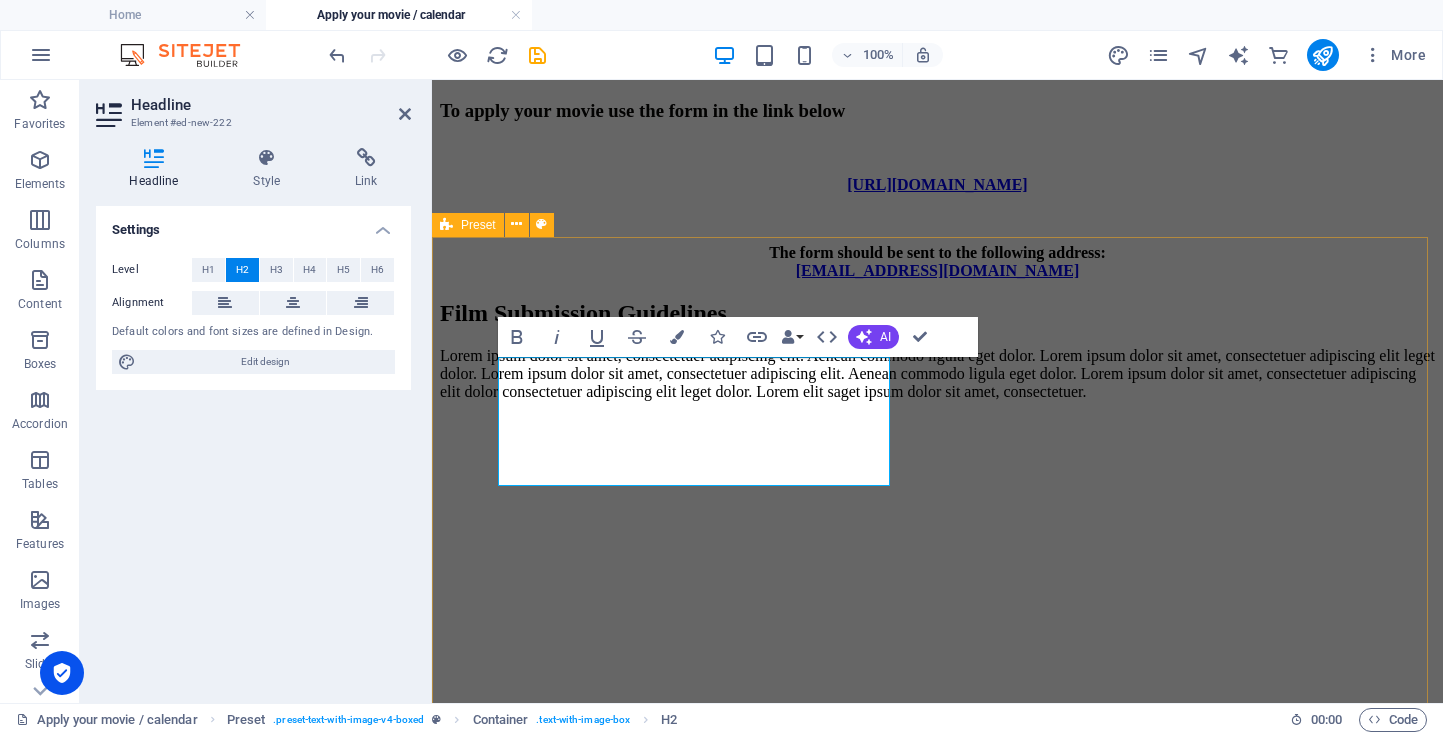 click on "Film Submission Guidelines Lorem ipsum dolor sit amet, consectetuer adipiscing elit. Aenean commodo ligula eget dolor. Lorem ipsum dolor sit amet, consectetuer adipiscing elit leget dolor. Lorem ipsum dolor sit amet, consectetuer adipiscing elit. Aenean commodo ligula eget dolor. Lorem ipsum dolor sit amet, consectetuer adipiscing elit dolor consectetuer adipiscing elit leget dolor. Lorem elit saget ipsum dolor sit amet, consectetuer. Drop content here or  Add elements  Paste clipboard" at bounding box center (937, 630) 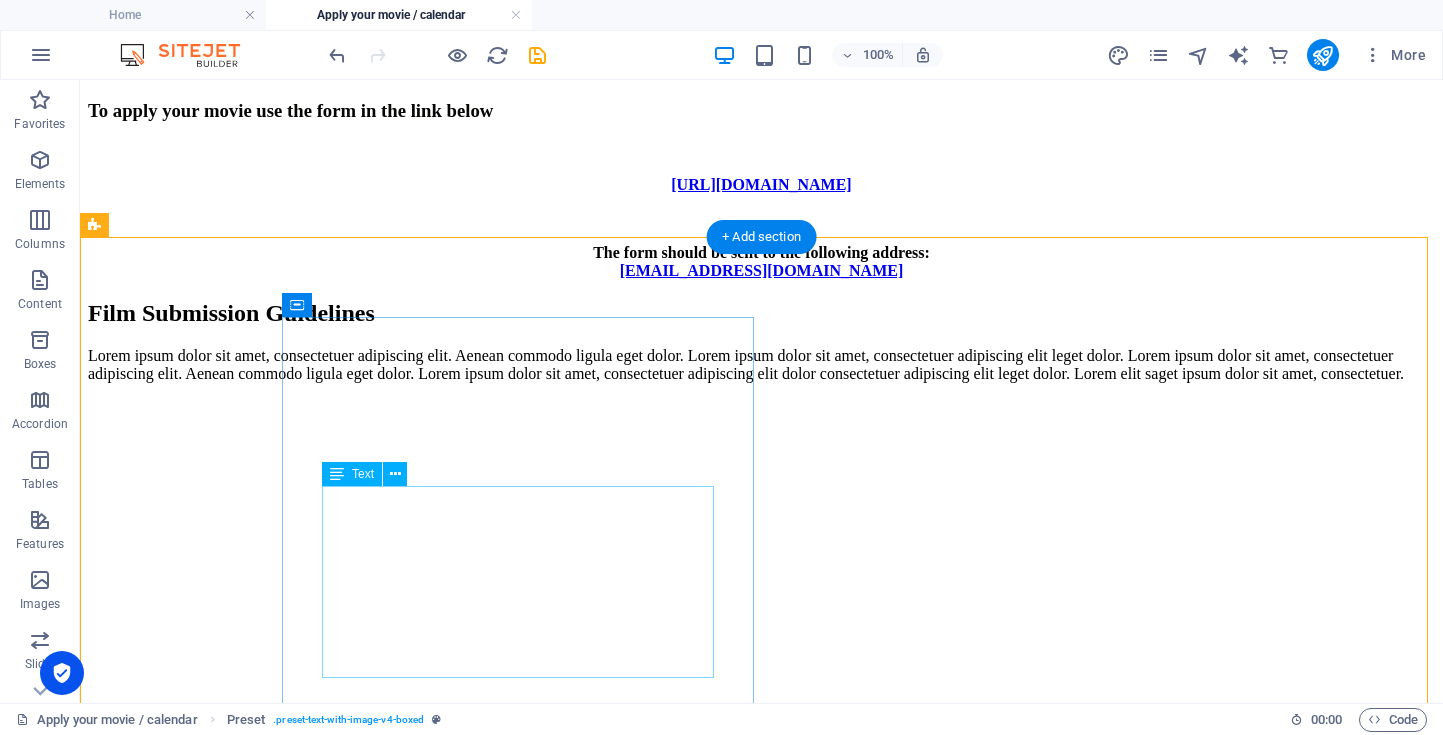 click on "Lorem ipsum dolor sit amet, consectetuer adipiscing elit. Aenean commodo ligula eget dolor. Lorem ipsum dolor sit amet, consectetuer adipiscing elit leget dolor. Lorem ipsum dolor sit amet, consectetuer adipiscing elit. Aenean commodo ligula eget dolor. Lorem ipsum dolor sit amet, consectetuer adipiscing elit dolor consectetuer adipiscing elit leget dolor. Lorem elit saget ipsum dolor sit amet, consectetuer." at bounding box center [761, 365] 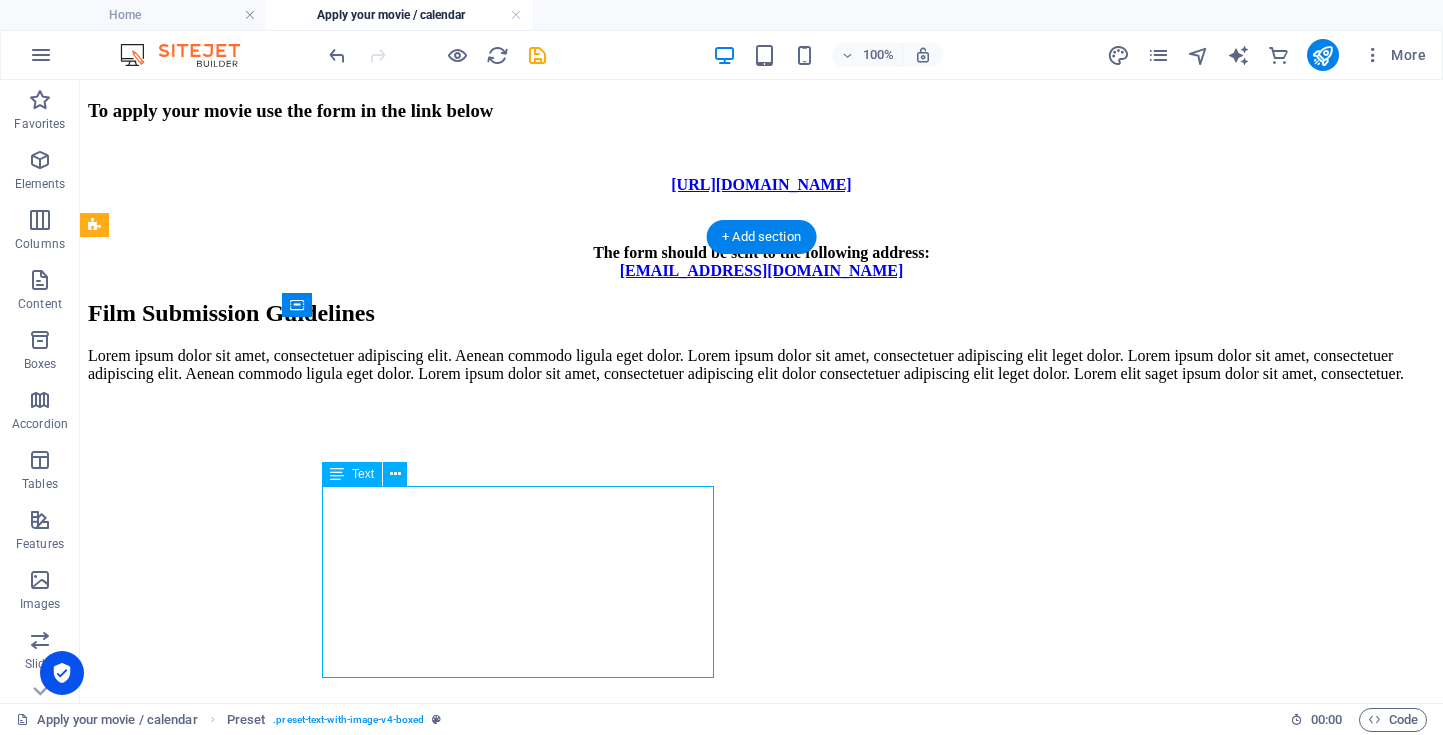 click on "Lorem ipsum dolor sit amet, consectetuer adipiscing elit. Aenean commodo ligula eget dolor. Lorem ipsum dolor sit amet, consectetuer adipiscing elit leget dolor. Lorem ipsum dolor sit amet, consectetuer adipiscing elit. Aenean commodo ligula eget dolor. Lorem ipsum dolor sit amet, consectetuer adipiscing elit dolor consectetuer adipiscing elit leget dolor. Lorem elit saget ipsum dolor sit amet, consectetuer." at bounding box center (761, 365) 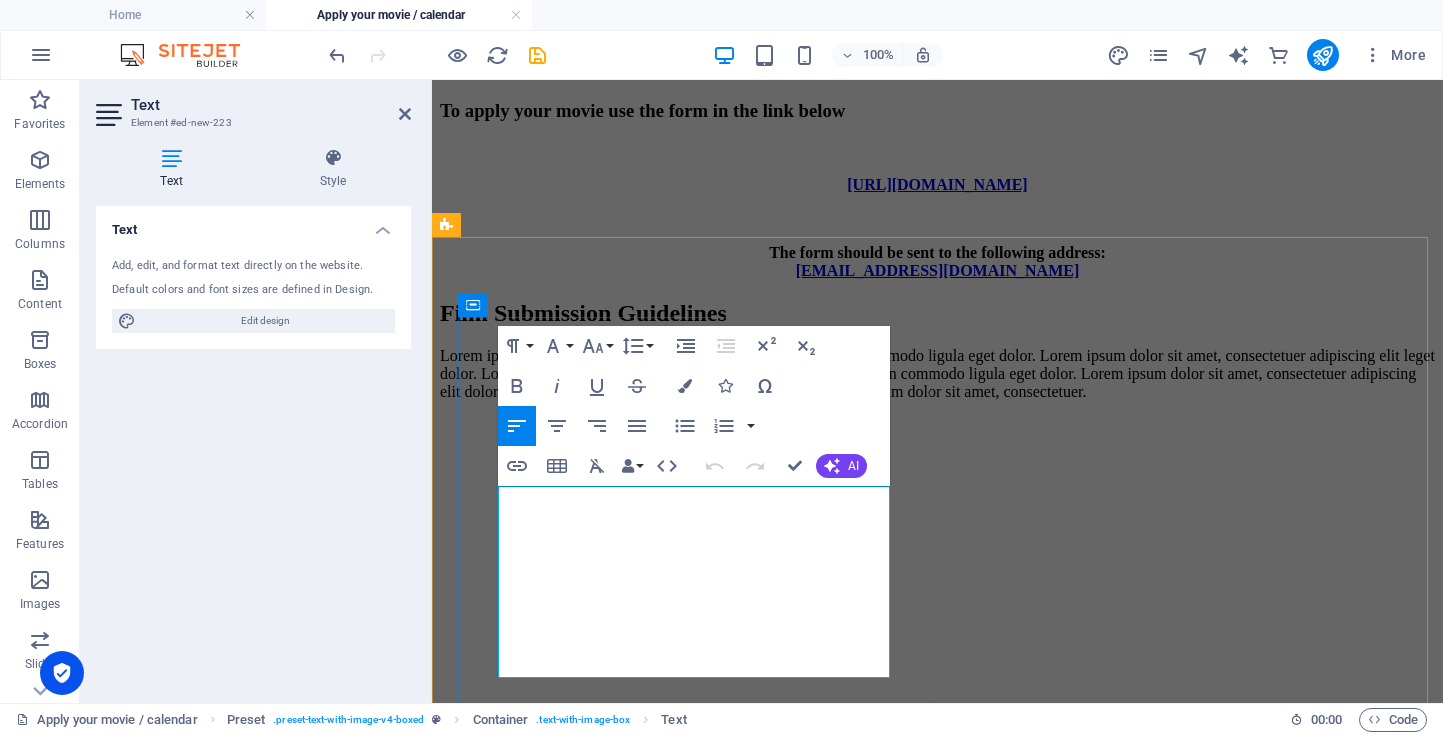 click on "Lorem ipsum dolor sit amet, consectetuer adipiscing elit. Aenean commodo ligula eget dolor. Lorem ipsum dolor sit amet, consectetuer adipiscing elit leget dolor. Lorem ipsum dolor sit amet, consectetuer adipiscing elit. Aenean commodo ligula eget dolor. Lorem ipsum dolor sit amet, consectetuer adipiscing elit dolor consectetuer adipiscing elit leget dolor. Lorem elit saget ipsum dolor sit amet, consectetuer." at bounding box center [937, 374] 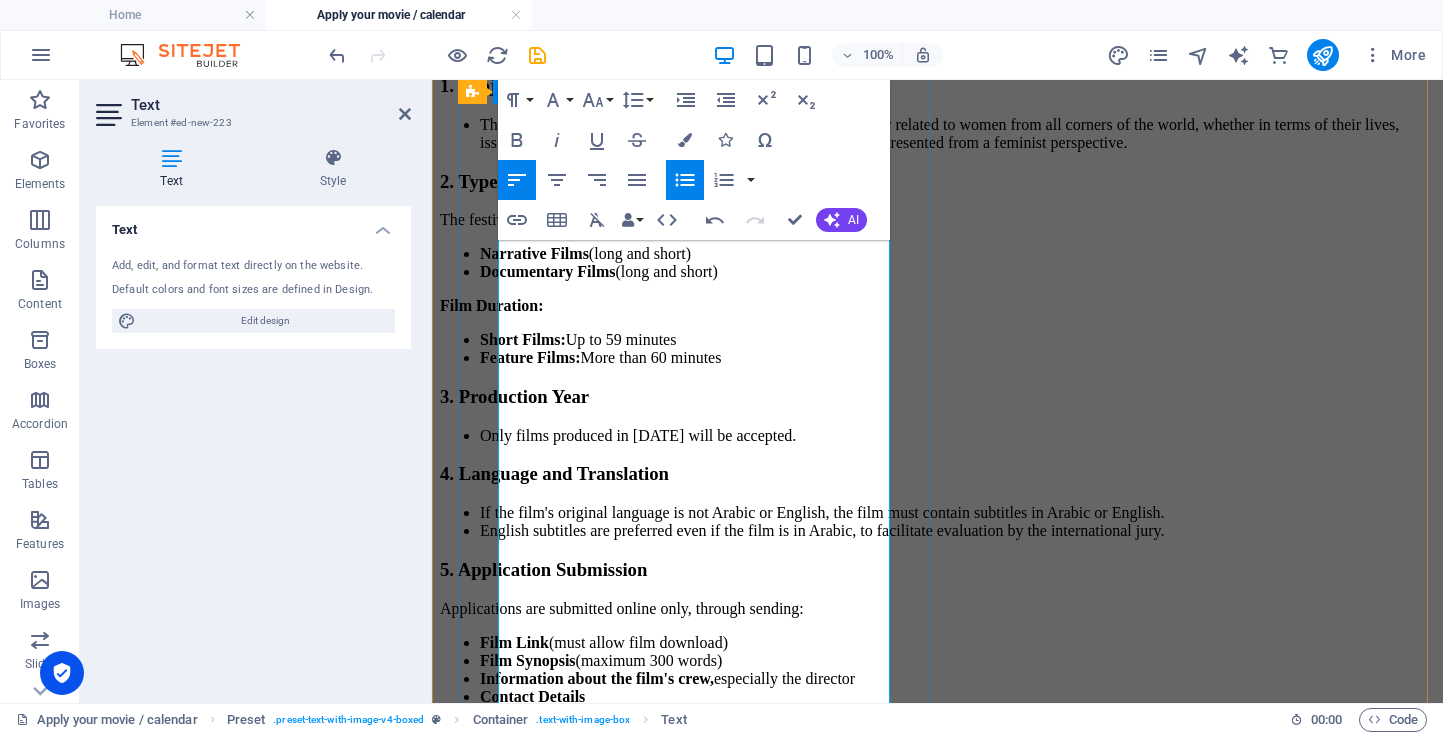 scroll, scrollTop: 918, scrollLeft: 0, axis: vertical 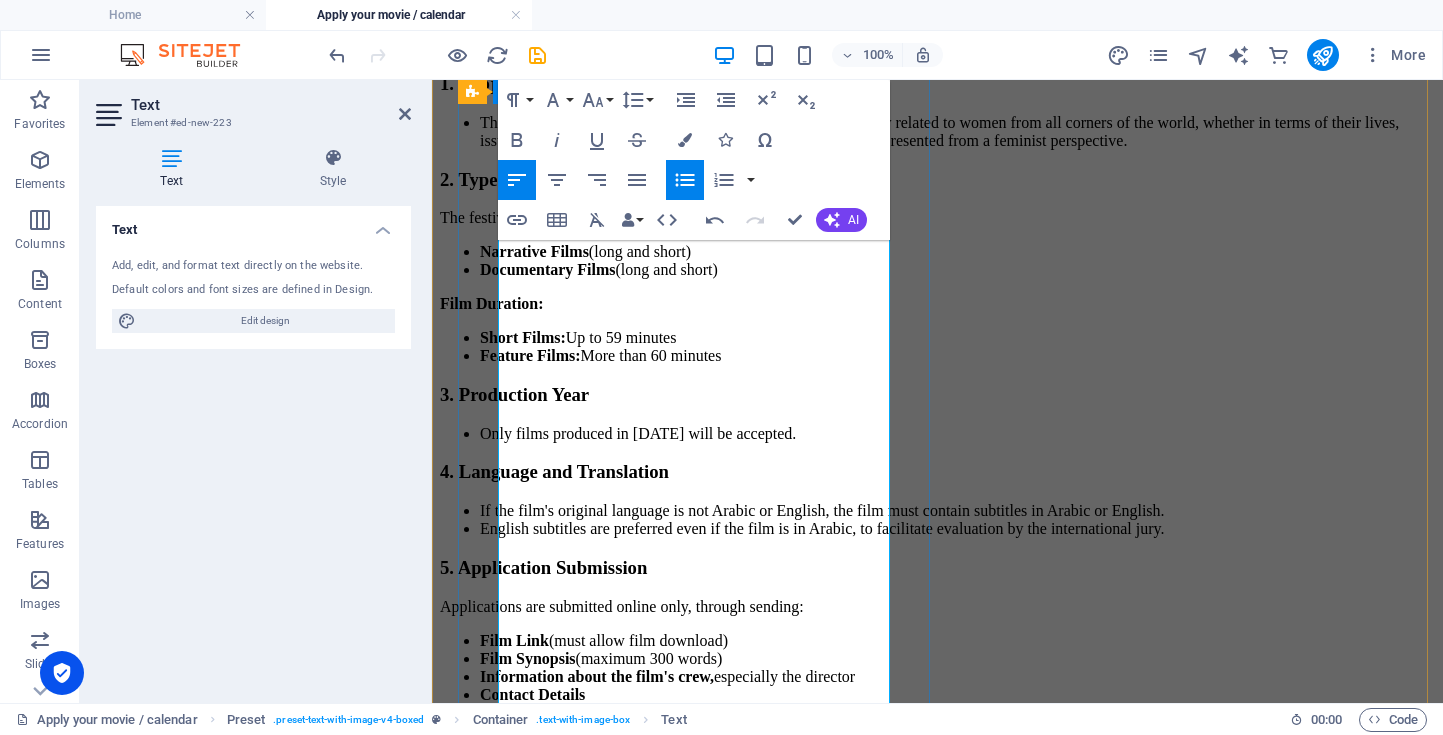 click on "Short Films:  Up to 59 minutes" at bounding box center (957, 338) 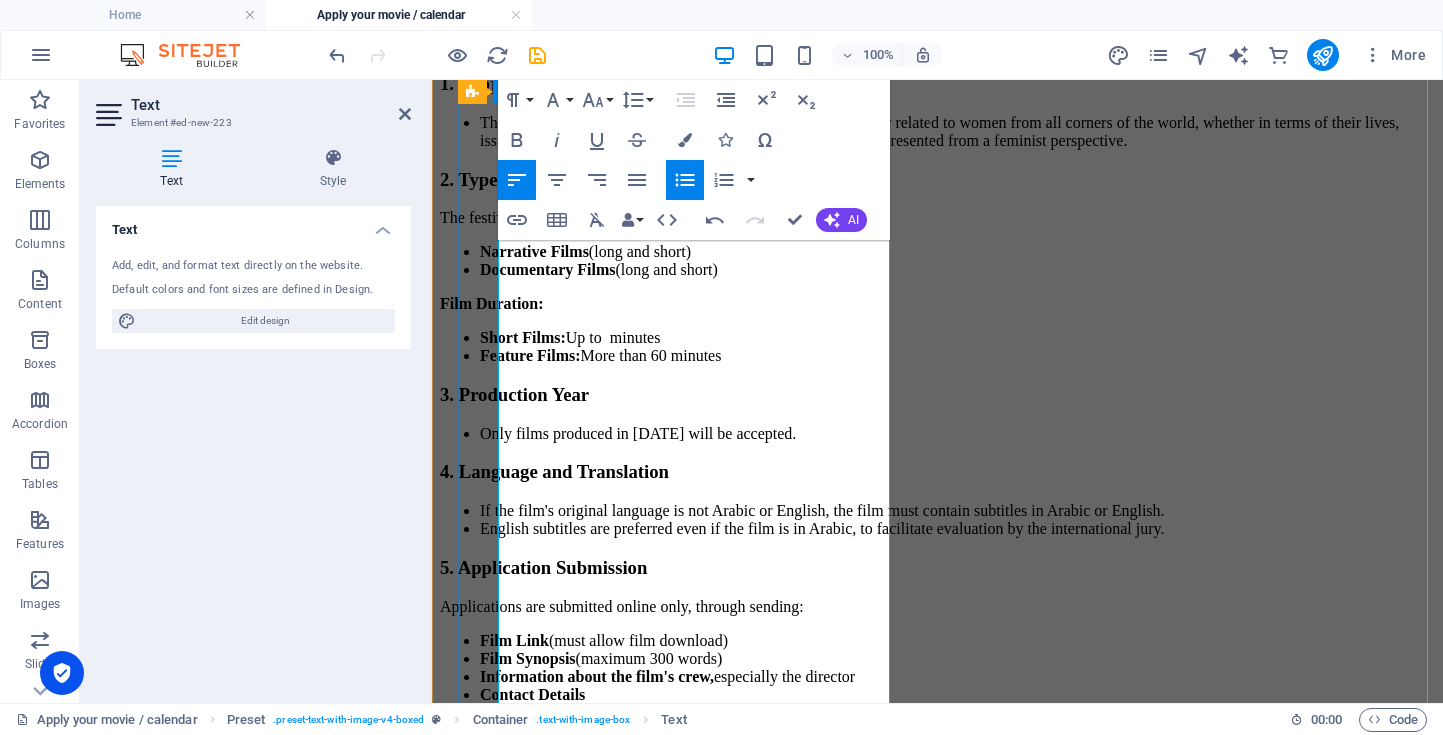 type 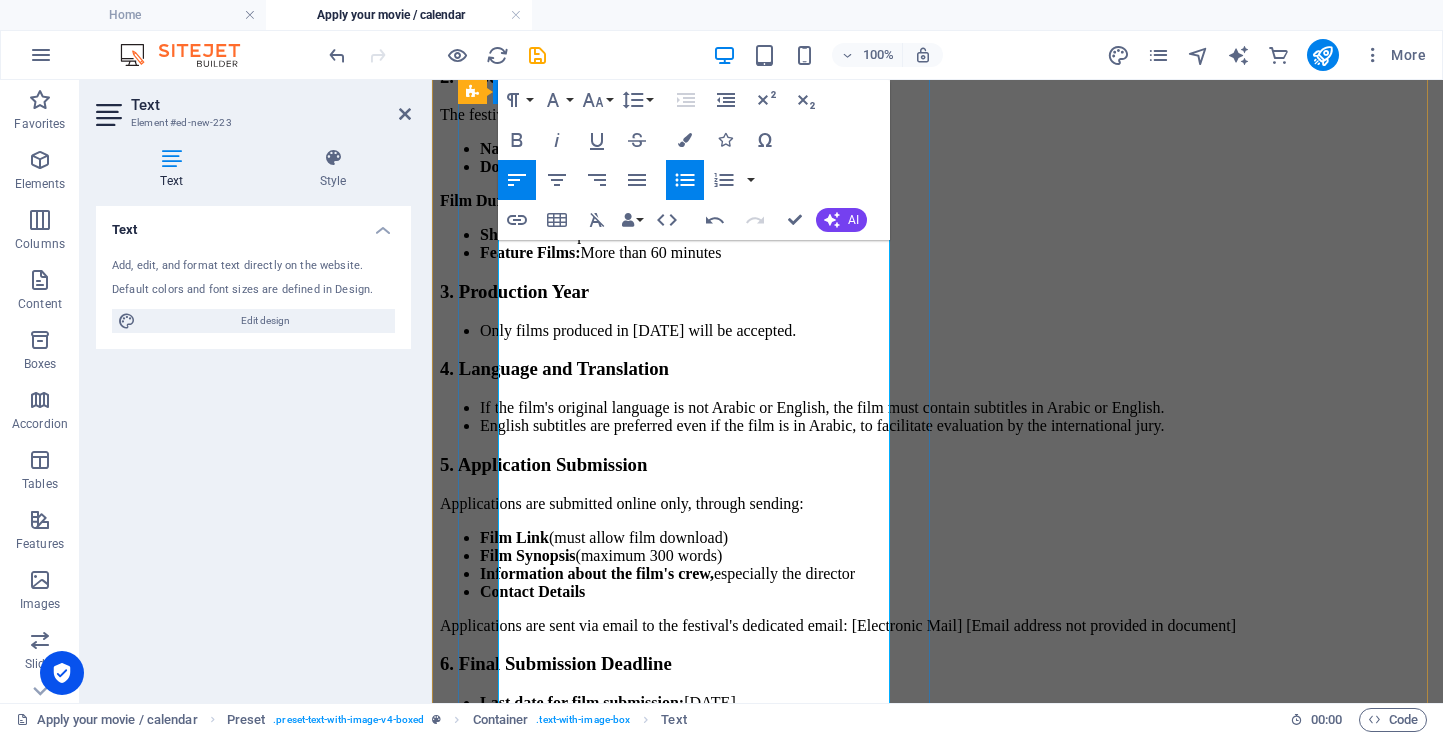 scroll, scrollTop: 1026, scrollLeft: 0, axis: vertical 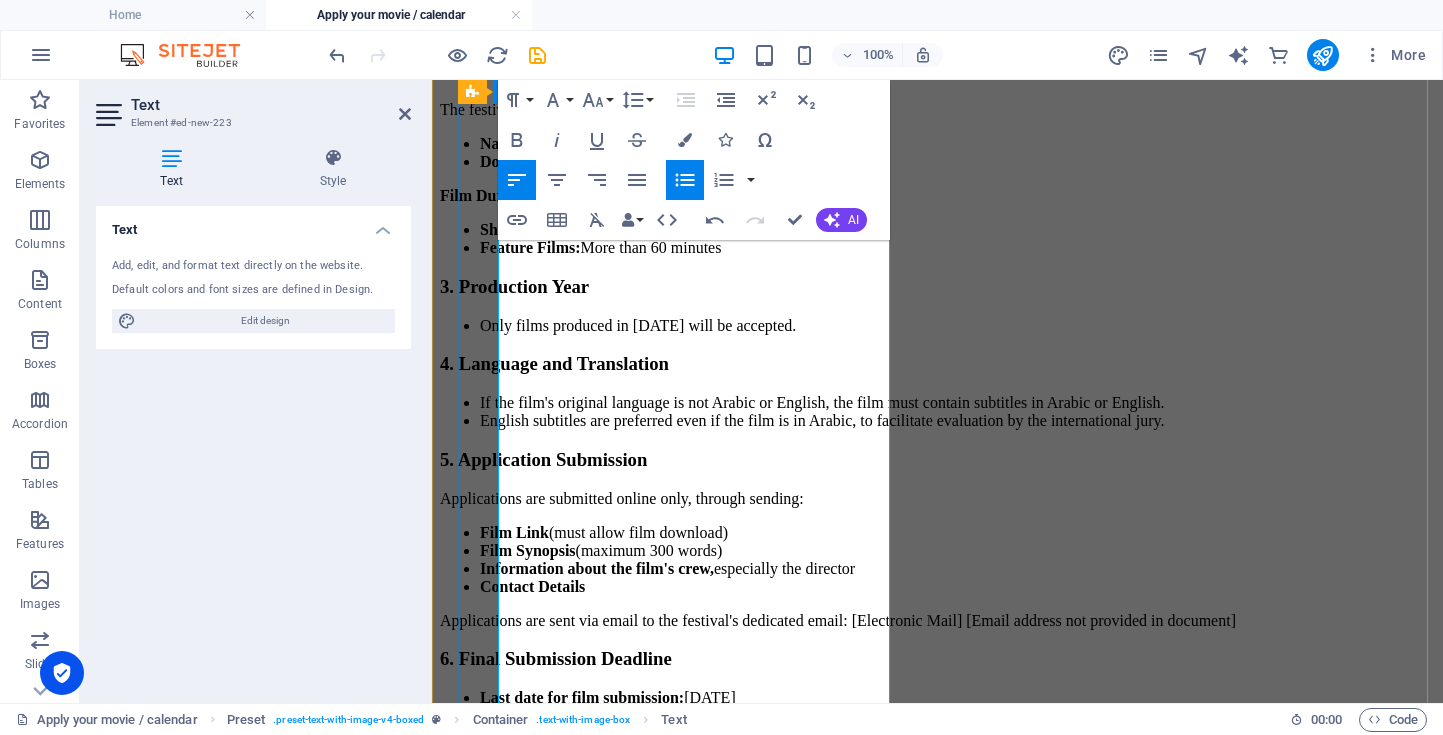 drag, startPoint x: 775, startPoint y: 421, endPoint x: 499, endPoint y: 376, distance: 279.6444 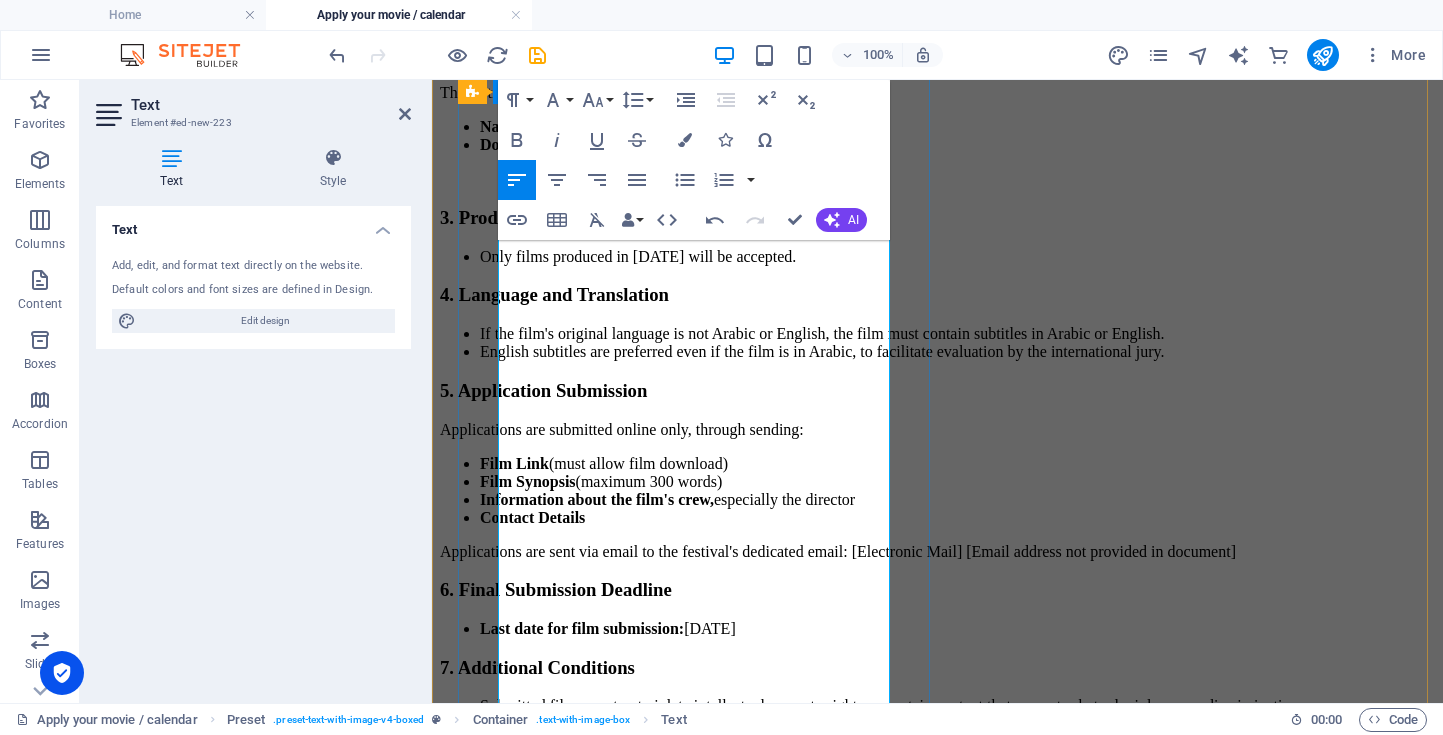scroll, scrollTop: 1050, scrollLeft: 0, axis: vertical 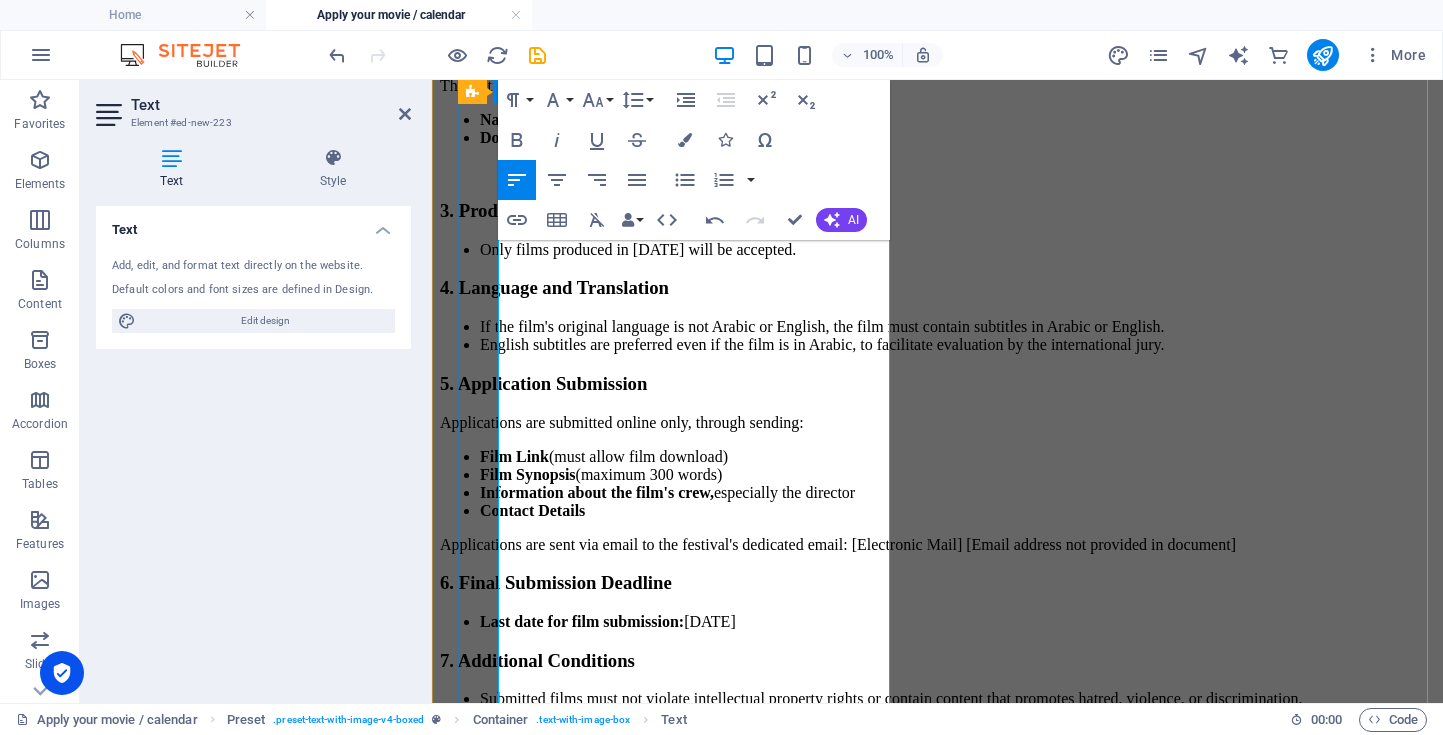 click on "Only films produced in [DATE] will be accepted." at bounding box center [957, 250] 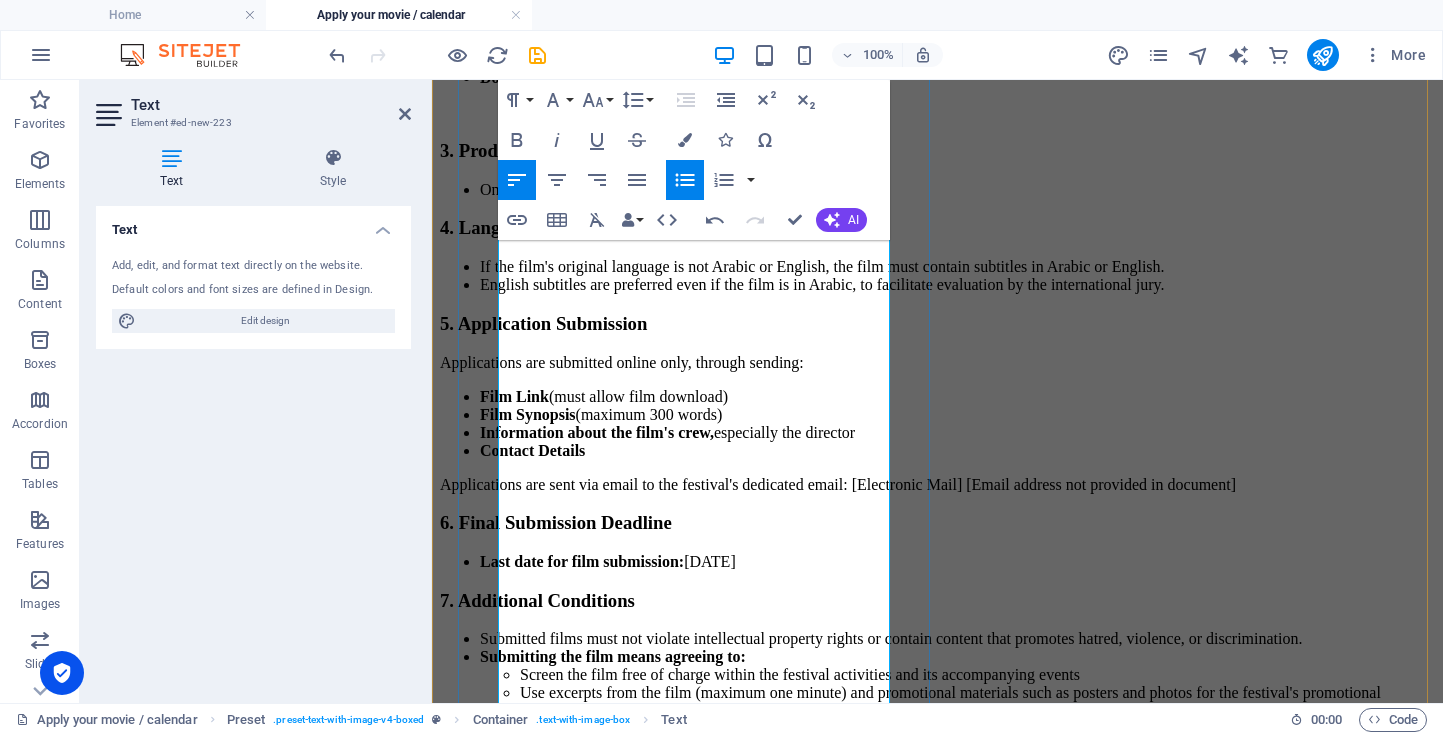 scroll, scrollTop: 1117, scrollLeft: 0, axis: vertical 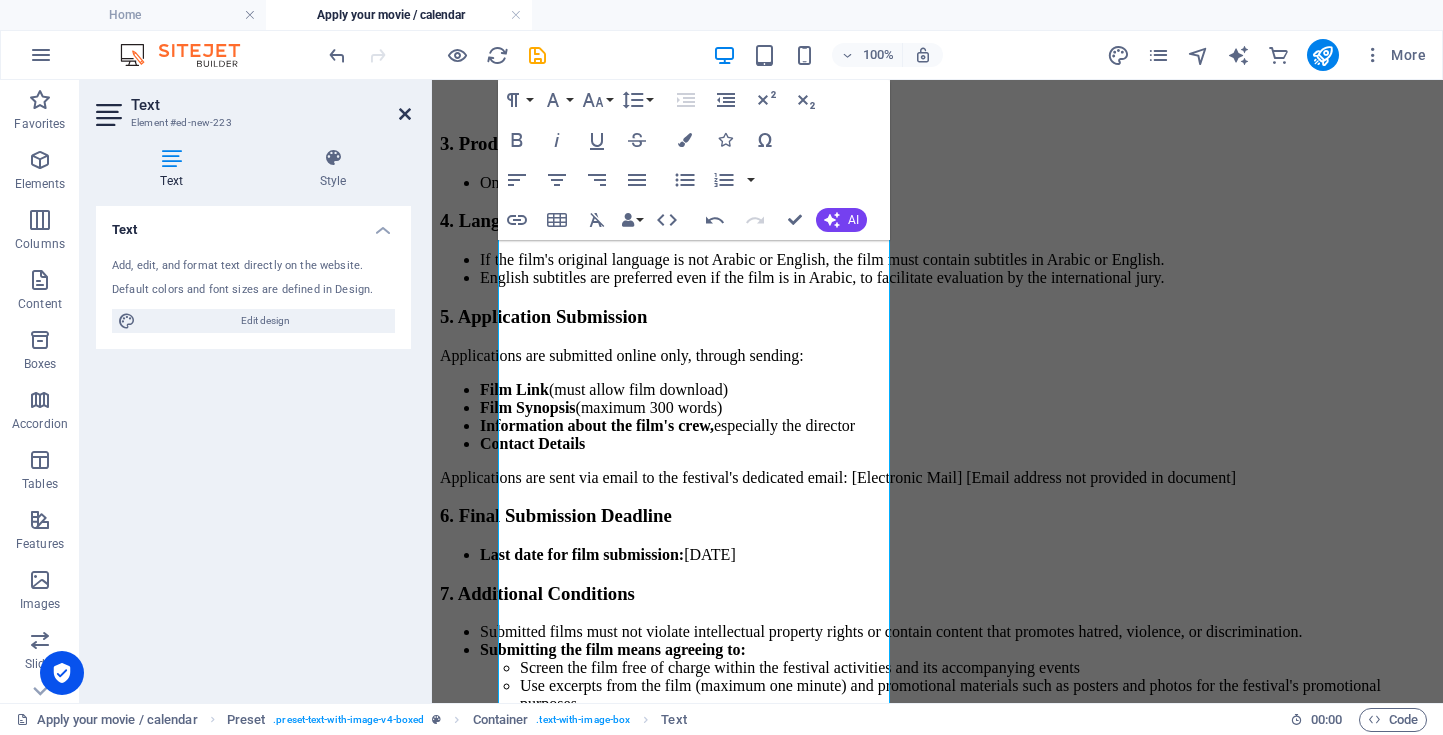 click at bounding box center (405, 114) 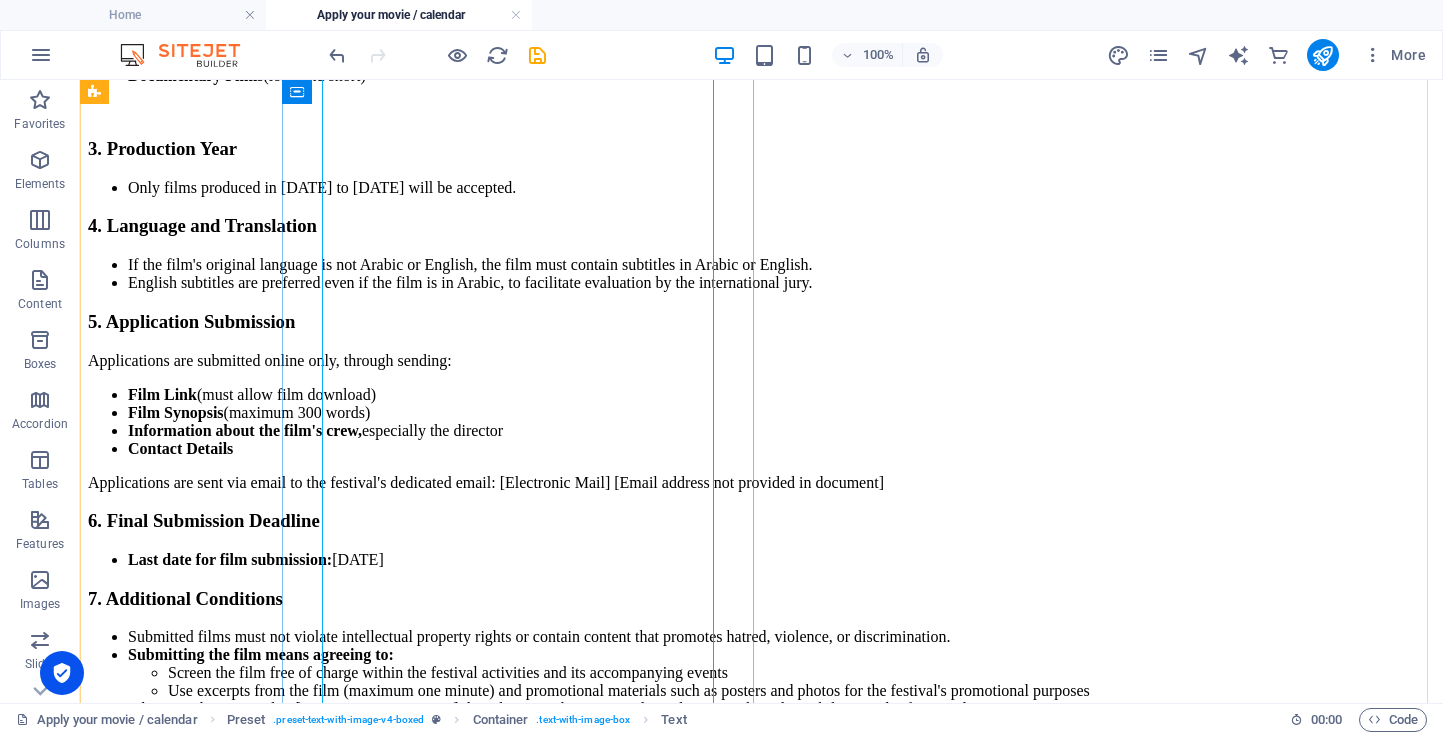 scroll, scrollTop: 1127, scrollLeft: 0, axis: vertical 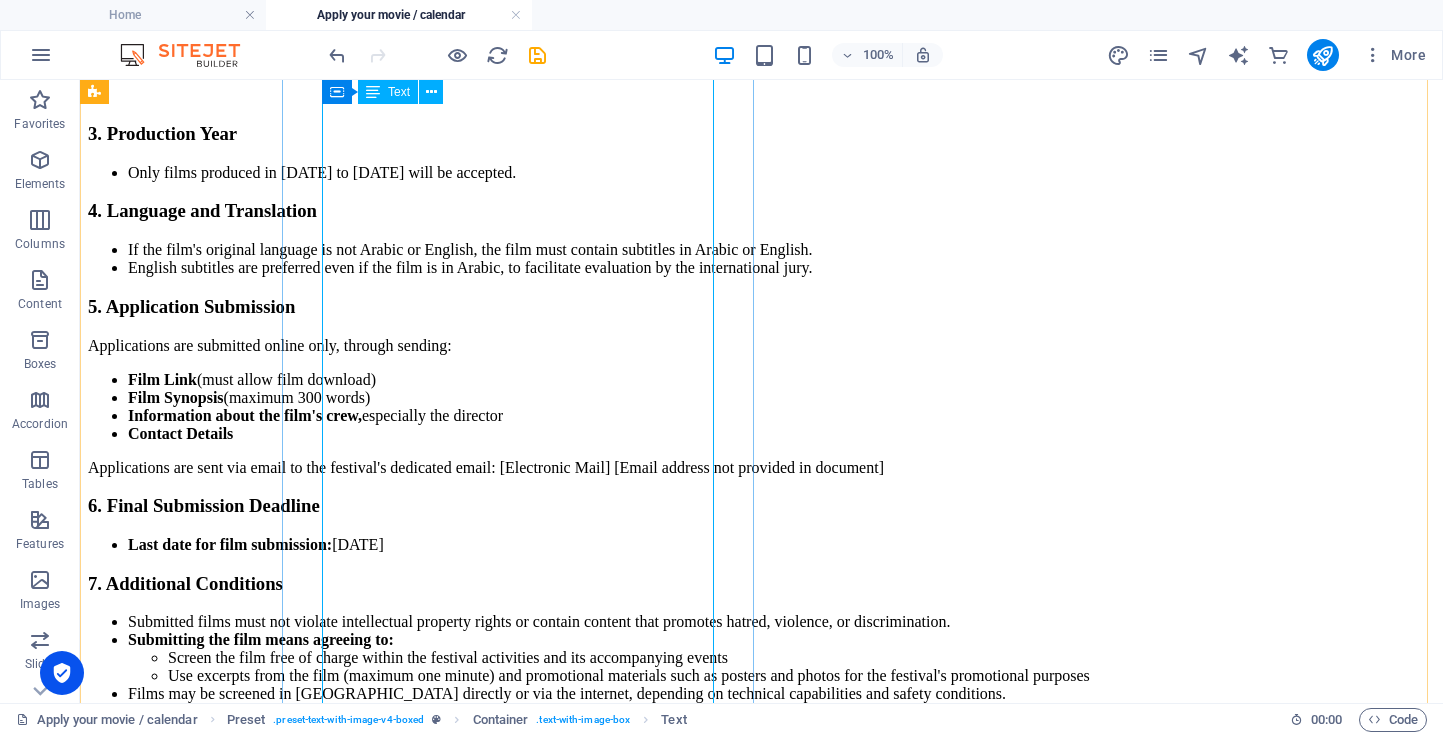 click on "1. Subject Matter The festival accepts films that revolve around topics exclusively related to women from all corners of the world, whether in terms of their lives, issues, rights, stories, social roles, achievements, or any issues presented from a feminist perspective. 2. Types of Films The festival accepts: Narrative Films  (long and short) Documentary Films  (long and short) 3. Production Year Only films produced in [DATE] to [DATE] will be accepted. 4. Language and Translation If the film's original language is not Arabic or English, the film must contain subtitles in Arabic or English. English subtitles are preferred even if the film is in Arabic, to facilitate evaluation by the international jury. 5. Application Submission Applications are submitted online only, through sending: Film Link  (must allow film download) Film Synopsis  (maximum 300 words) Information about the film's crew,  especially the director Contact Details 6. Final Submission Deadline Last date for film submission:  [DATE]" at bounding box center (761, 358) 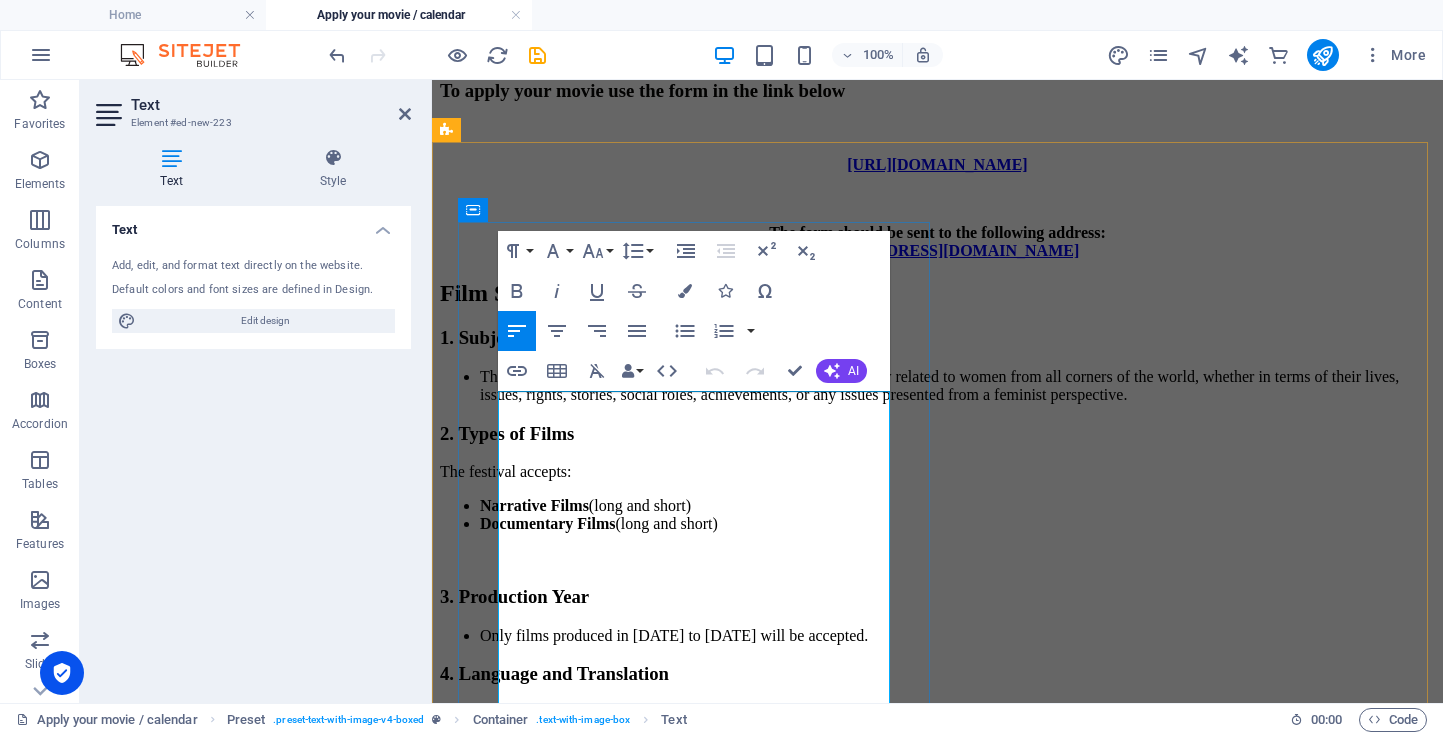 click on "The festival accepts films that revolve around topics exclusively related to women from all corners of the world, whether in terms of their lives, issues, rights, stories, social roles, achievements, or any issues presented from a feminist perspective." at bounding box center (957, 386) 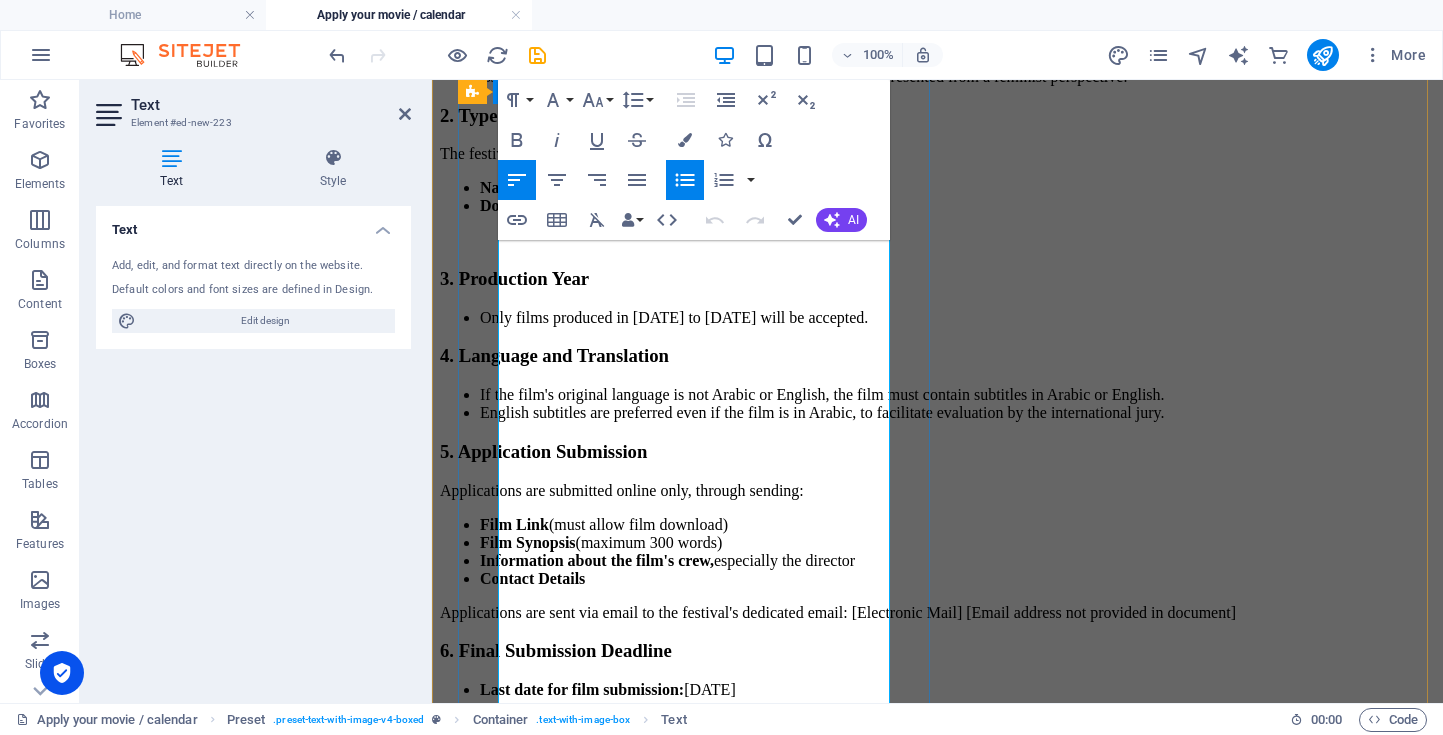 scroll, scrollTop: 999, scrollLeft: 0, axis: vertical 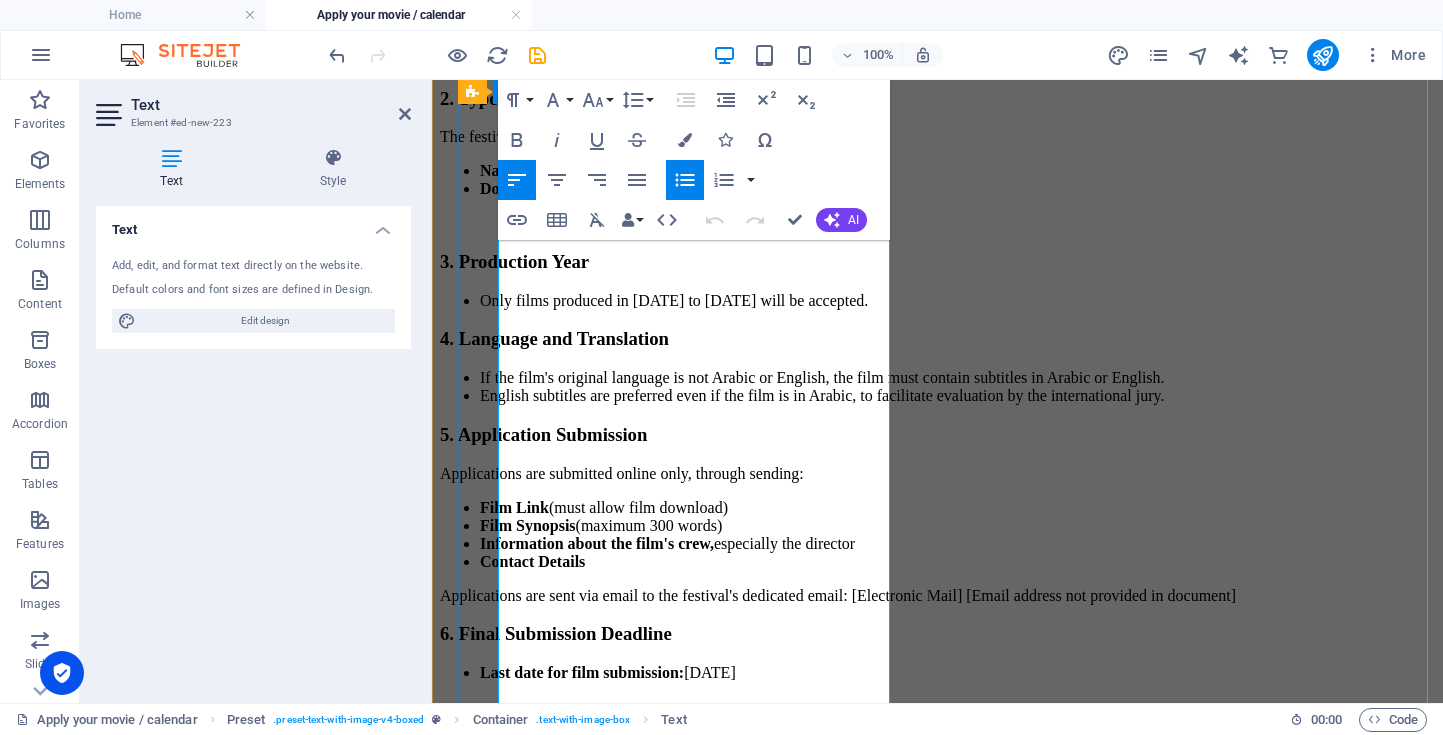 click on "The festival accepts films that revolve around topics exclusively related to women from all corners of the world, whether in terms of their lives, issues, rights, stories, social roles, achievements, or any issues presented from a feminist perspective." at bounding box center (957, 51) 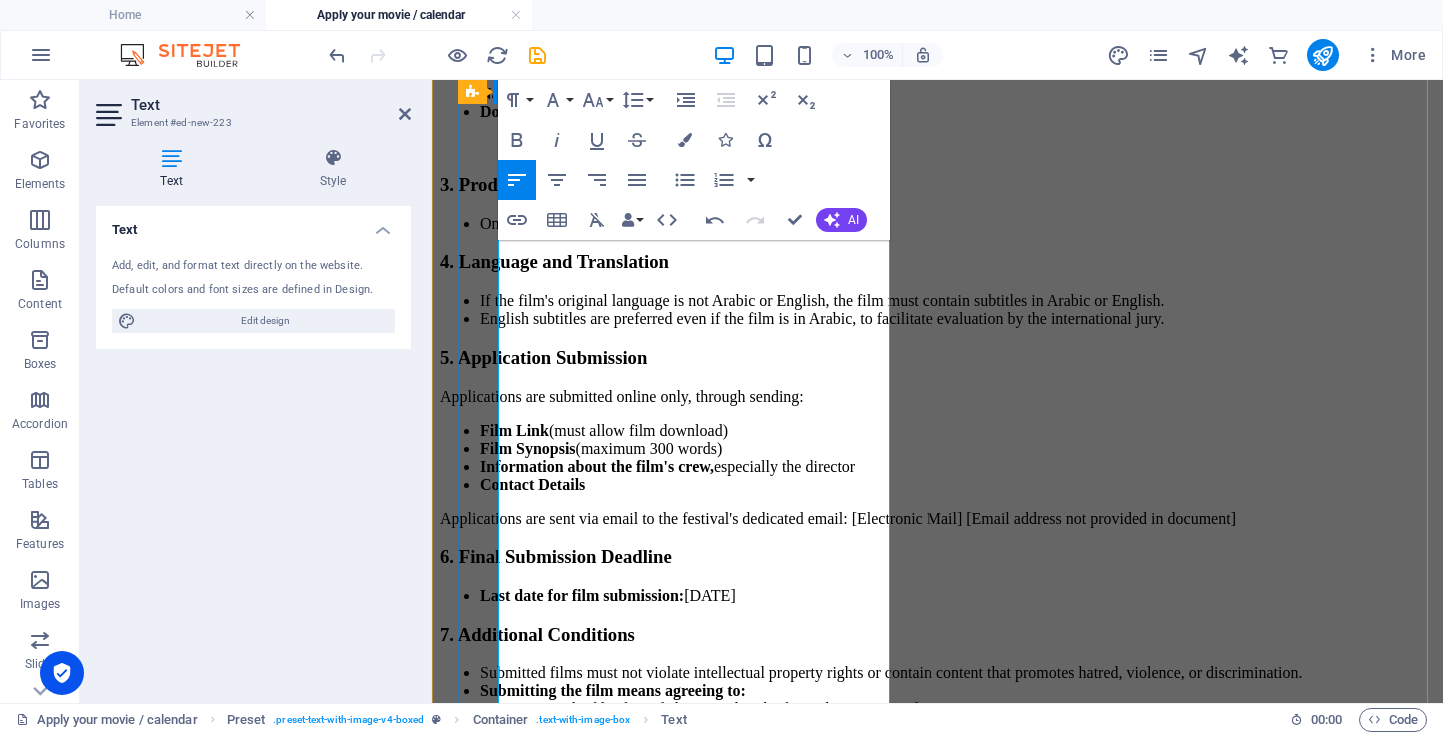 scroll, scrollTop: 1131, scrollLeft: 0, axis: vertical 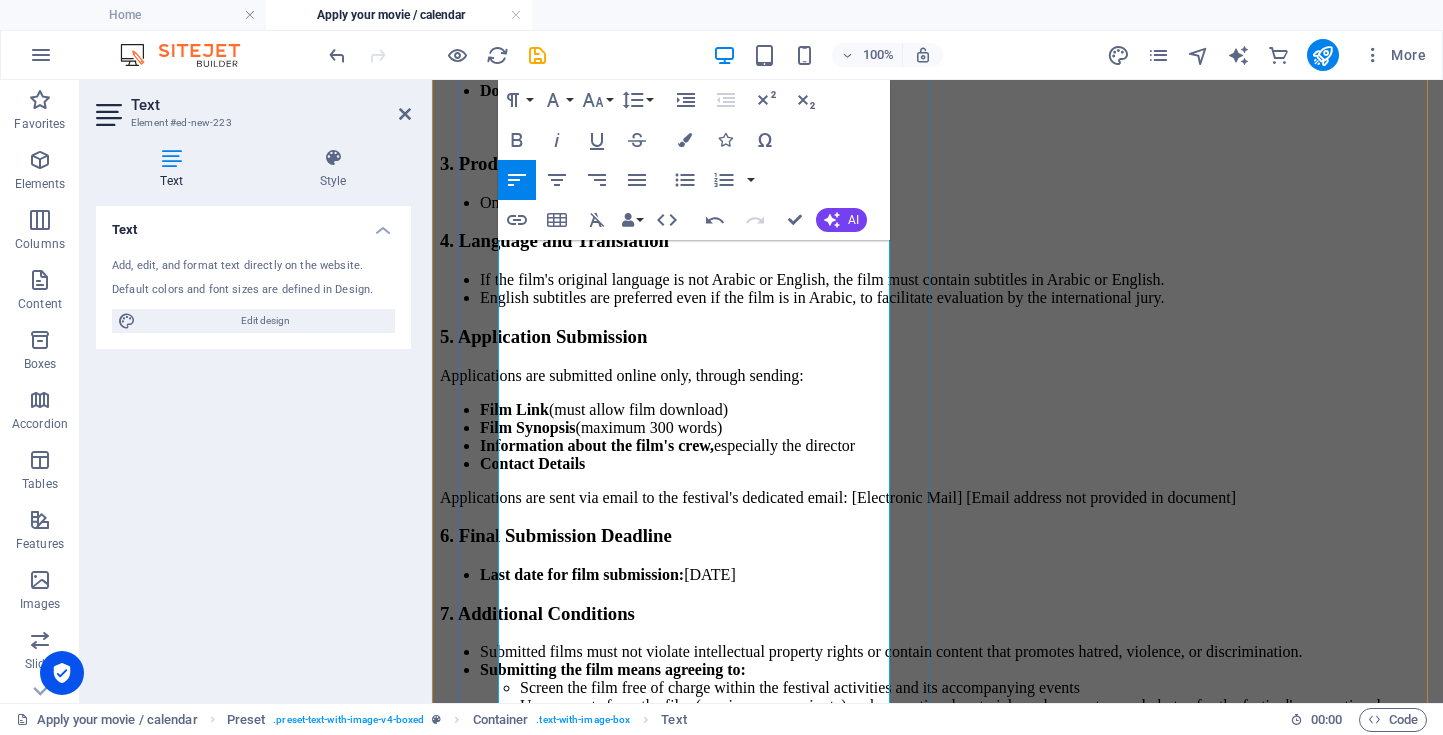 click on "Only films produced in [DATE] to [DATE] will be accepted." at bounding box center (957, 203) 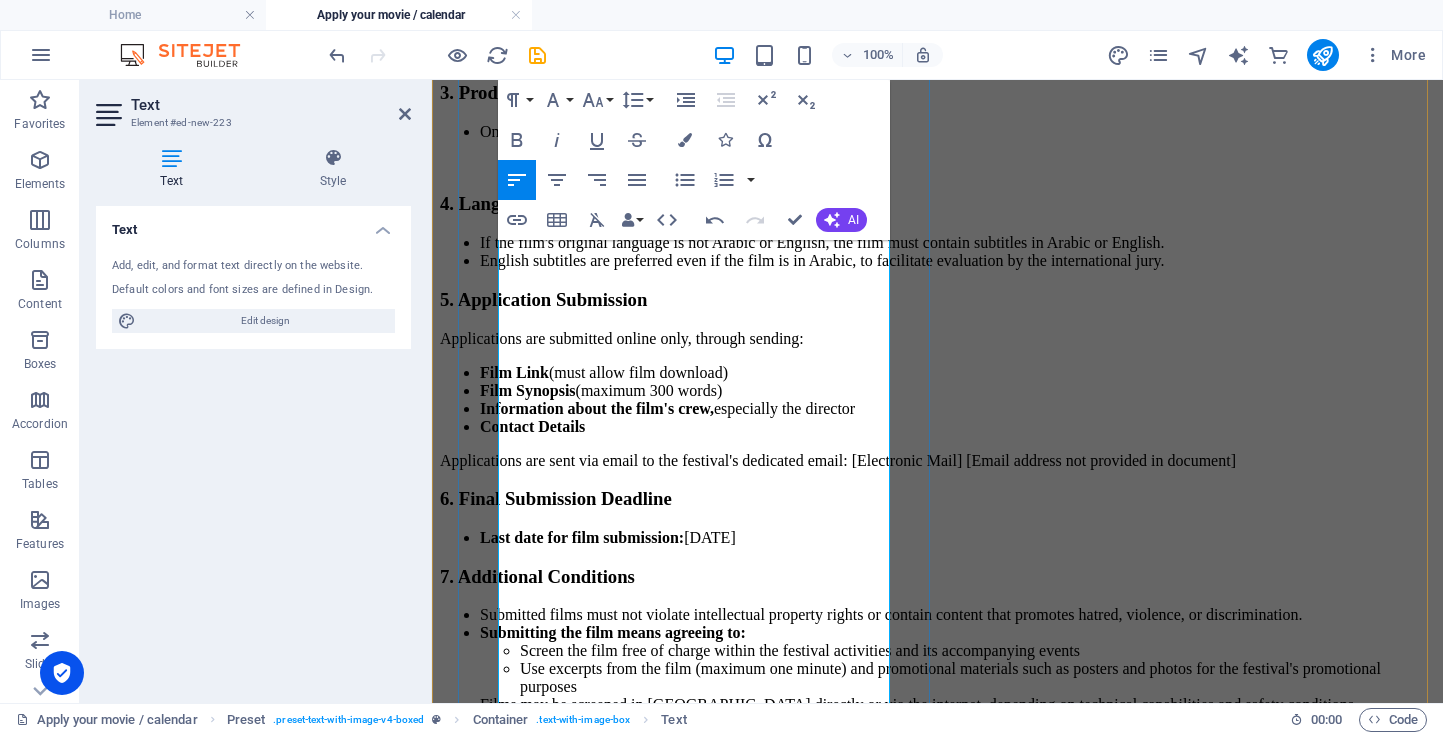 scroll, scrollTop: 1227, scrollLeft: 0, axis: vertical 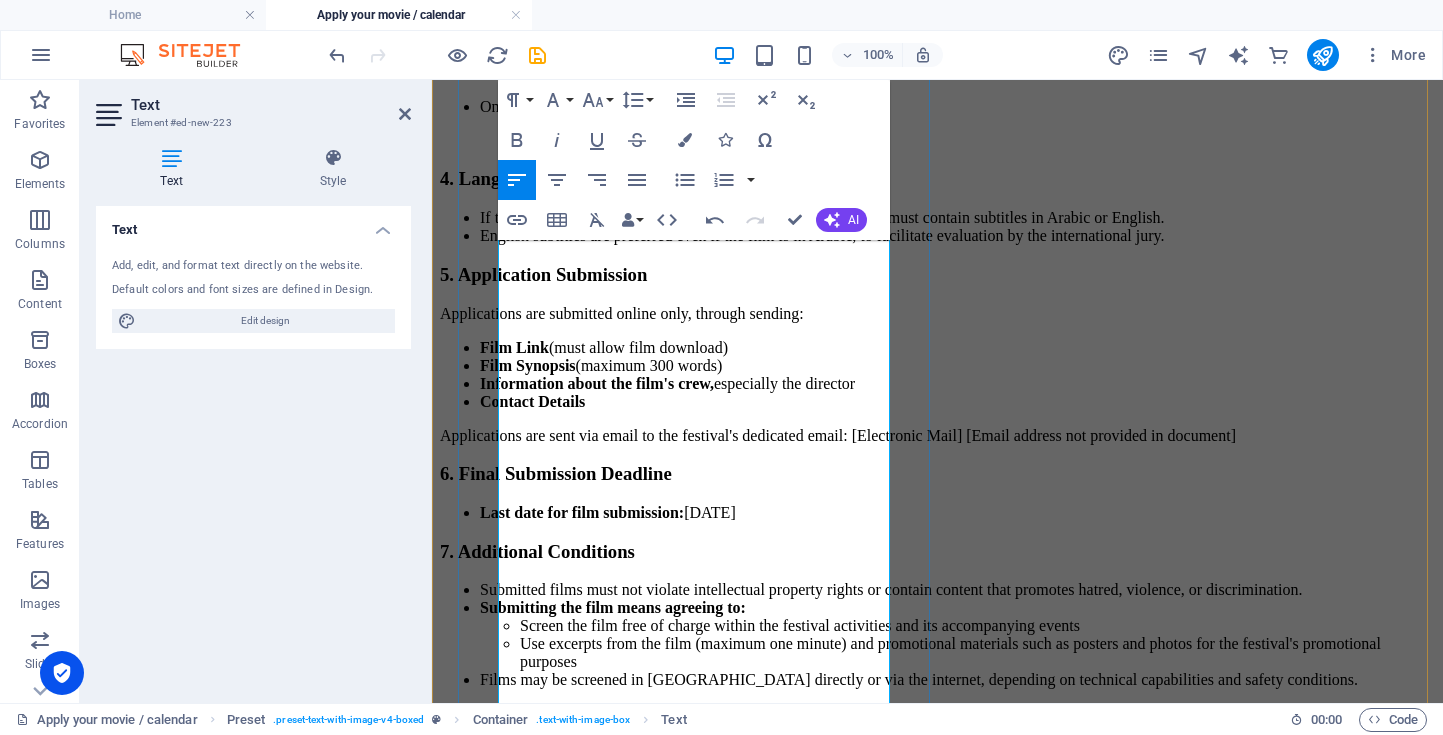 click on "If the film's original language is not Arabic or English, the film must contain subtitles in Arabic or English." at bounding box center (957, 218) 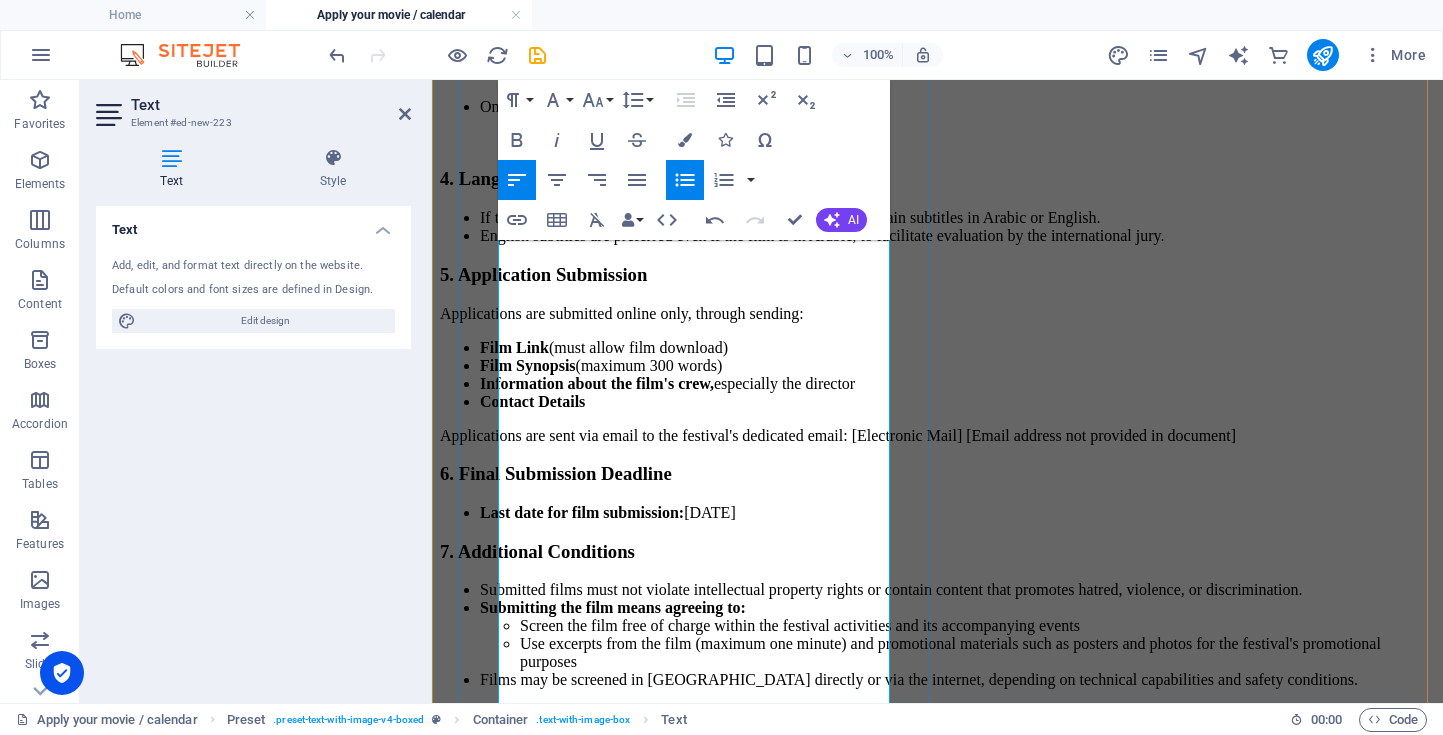 click on "If the film's original language is not English, the film must contain subtitles in Arabic or English." at bounding box center (957, 218) 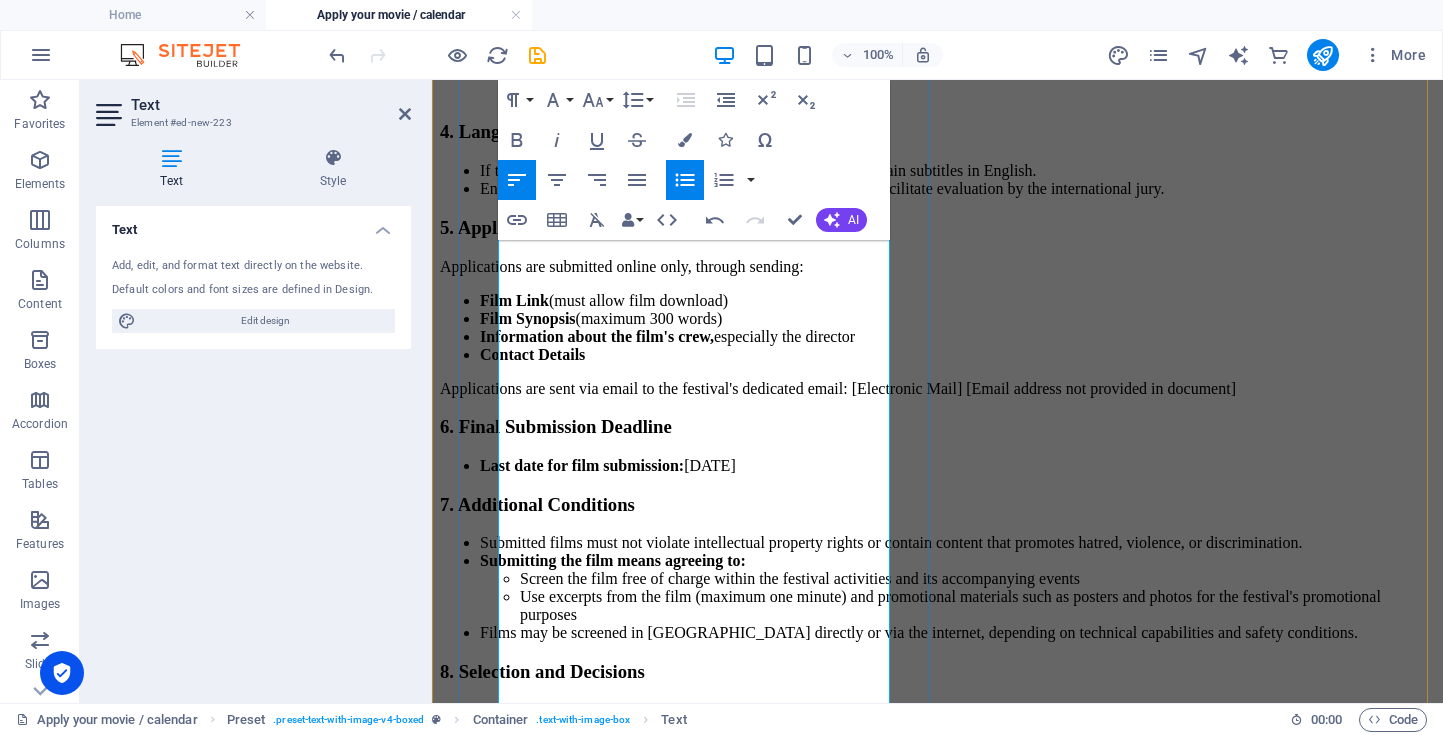 scroll, scrollTop: 1288, scrollLeft: 0, axis: vertical 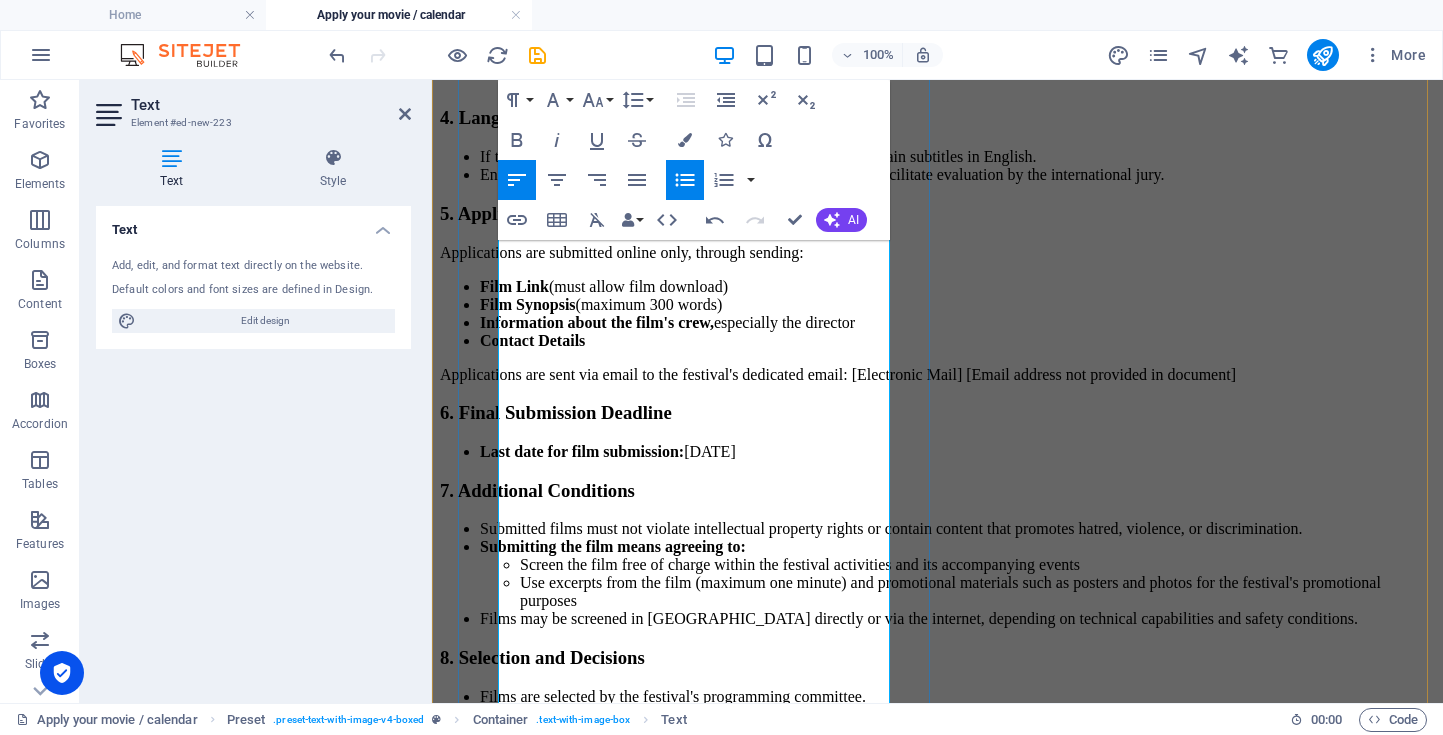 click on "English subtitles are preferred even if the film is in Arabic, to facilitate evaluation by the international jury." at bounding box center [957, 175] 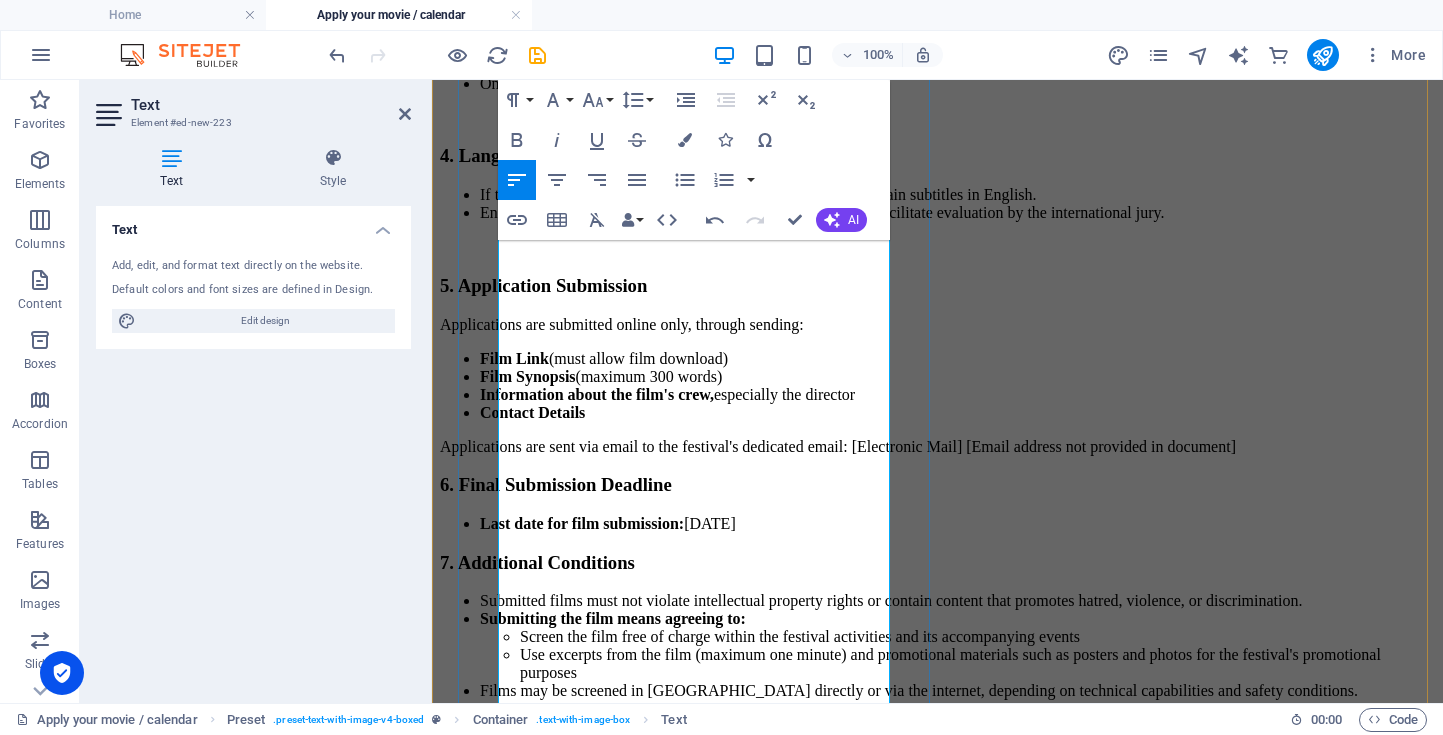 scroll, scrollTop: 1252, scrollLeft: 0, axis: vertical 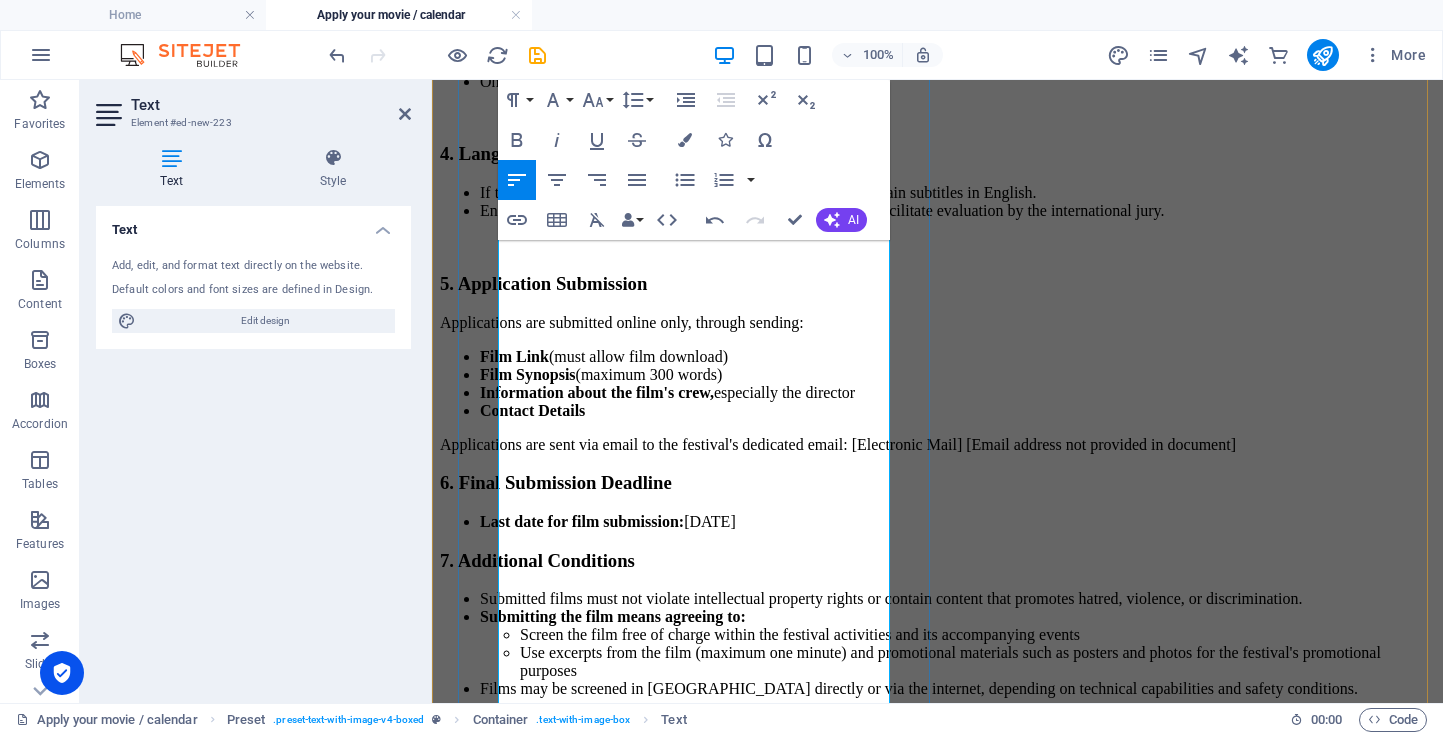 drag, startPoint x: 655, startPoint y: 351, endPoint x: 720, endPoint y: 345, distance: 65.27634 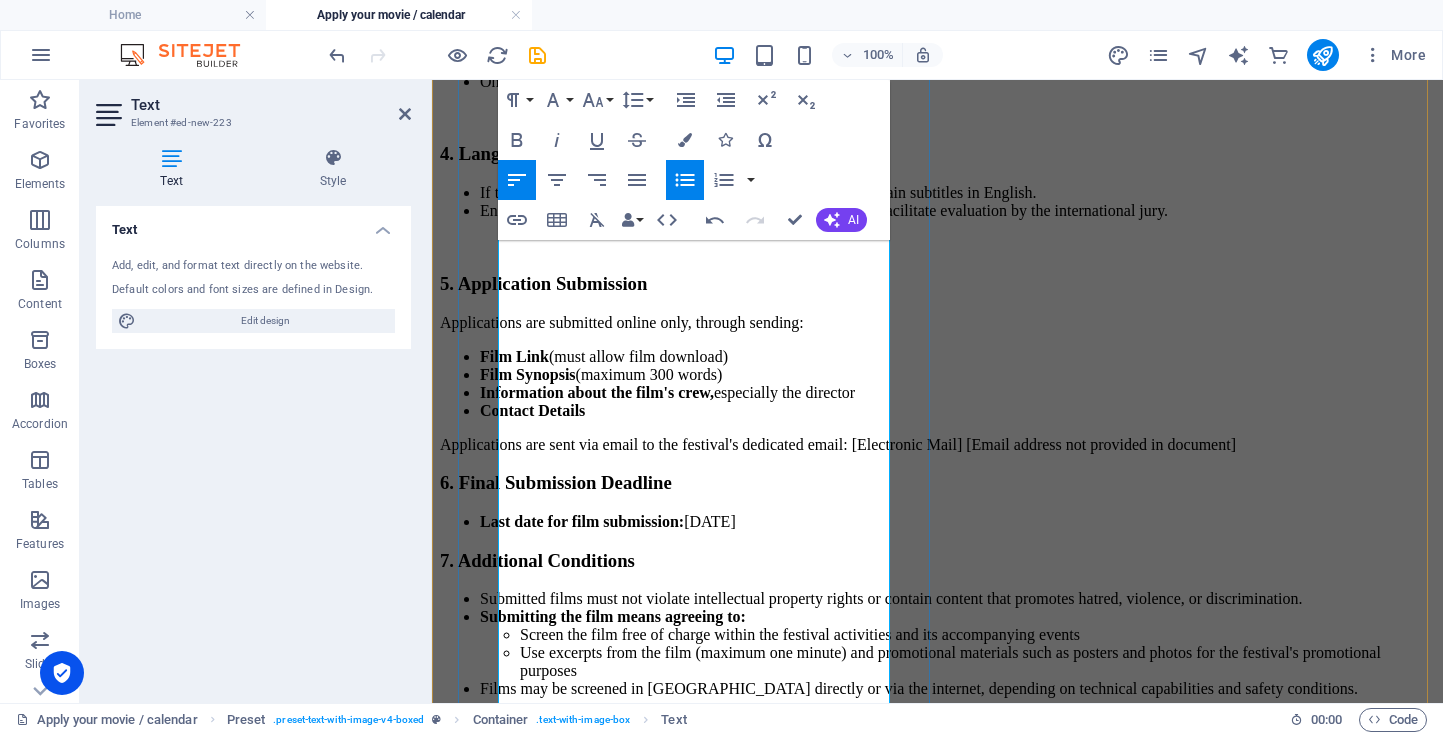 scroll, scrollTop: 0, scrollLeft: 6, axis: horizontal 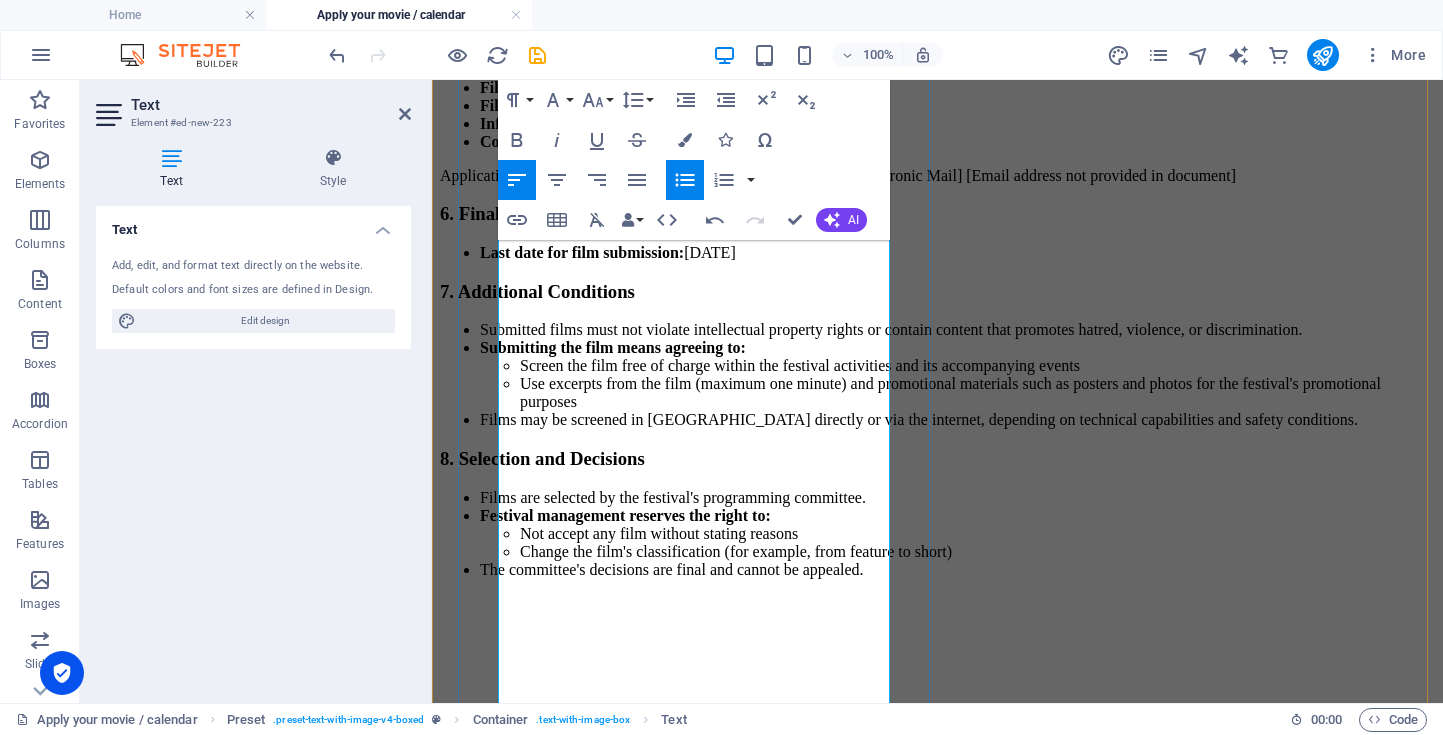click on "Applications are sent via email to the festival's dedicated email: [Electronic Mail] [Email address not provided in document]" at bounding box center [937, 176] 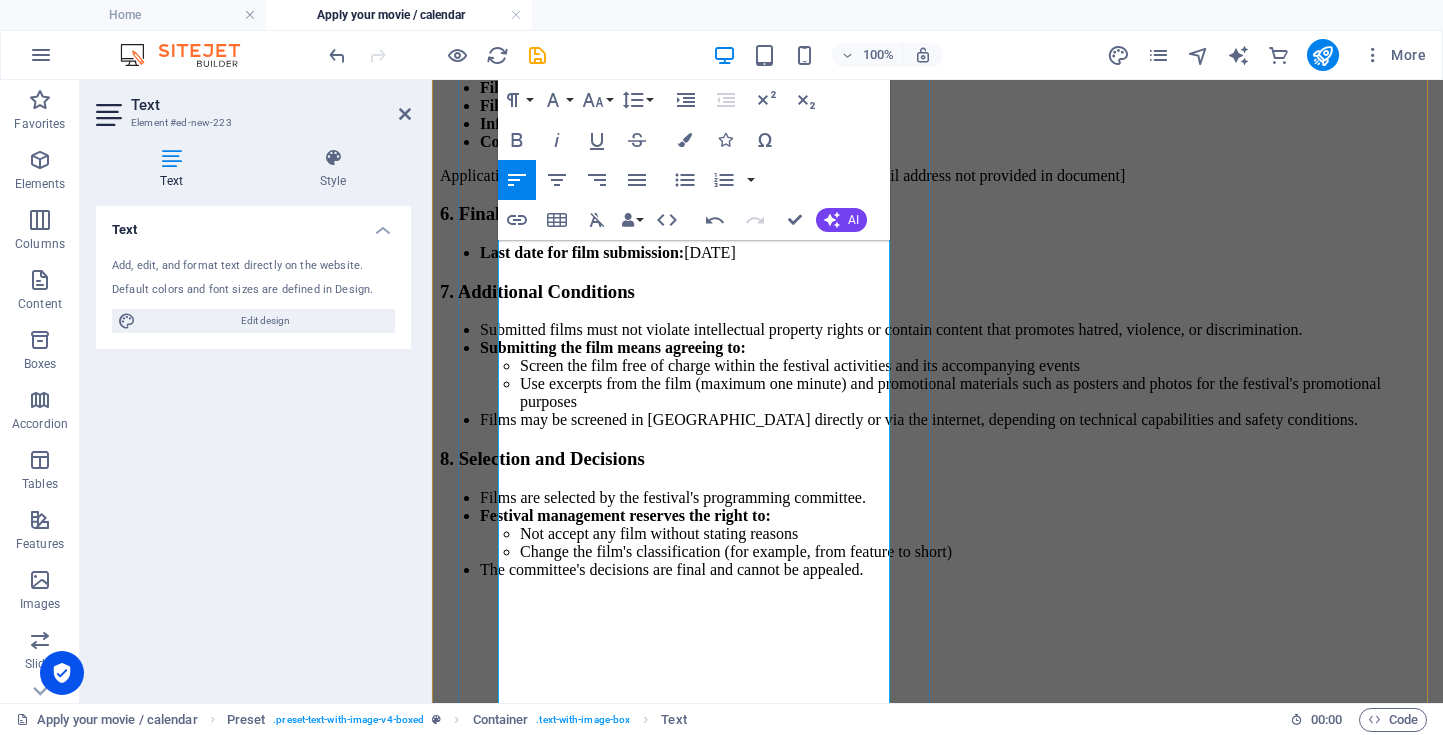type 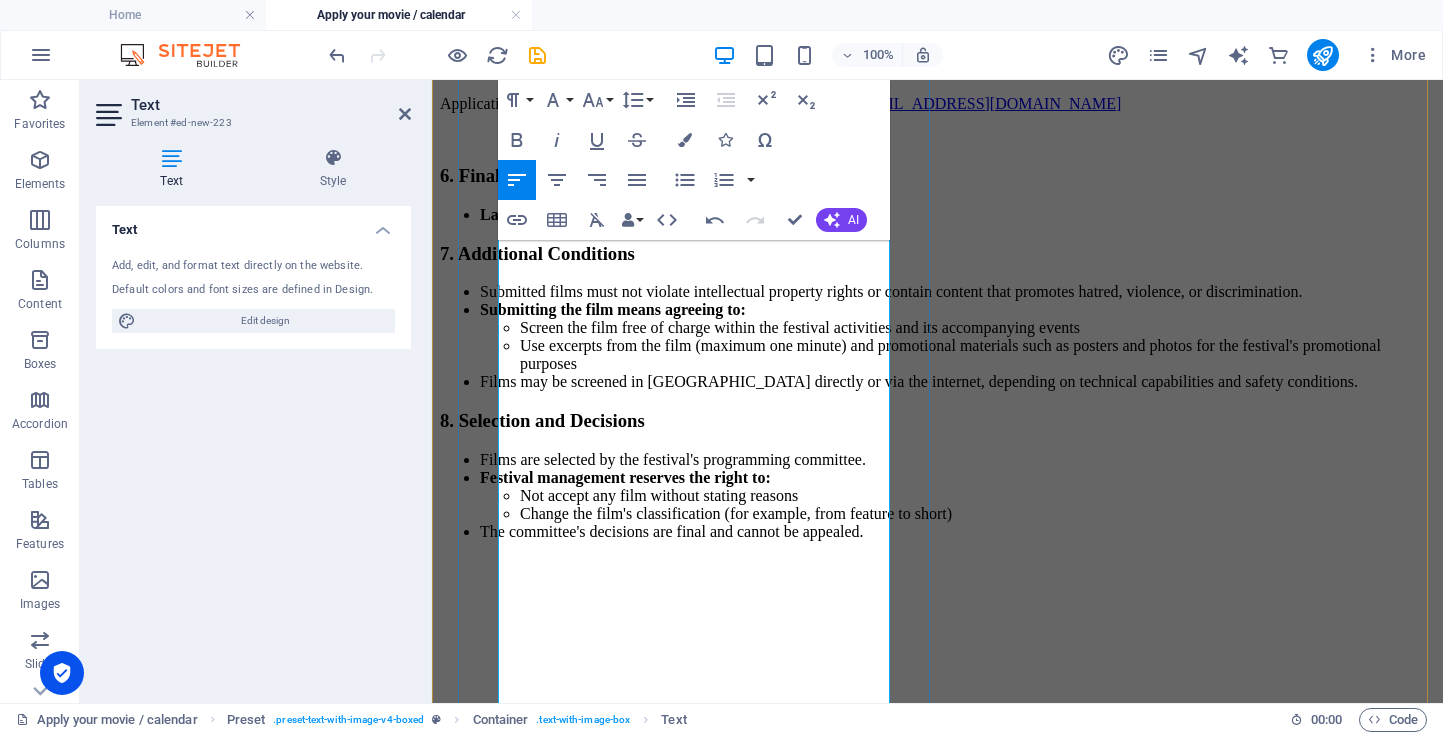 scroll, scrollTop: 1621, scrollLeft: 0, axis: vertical 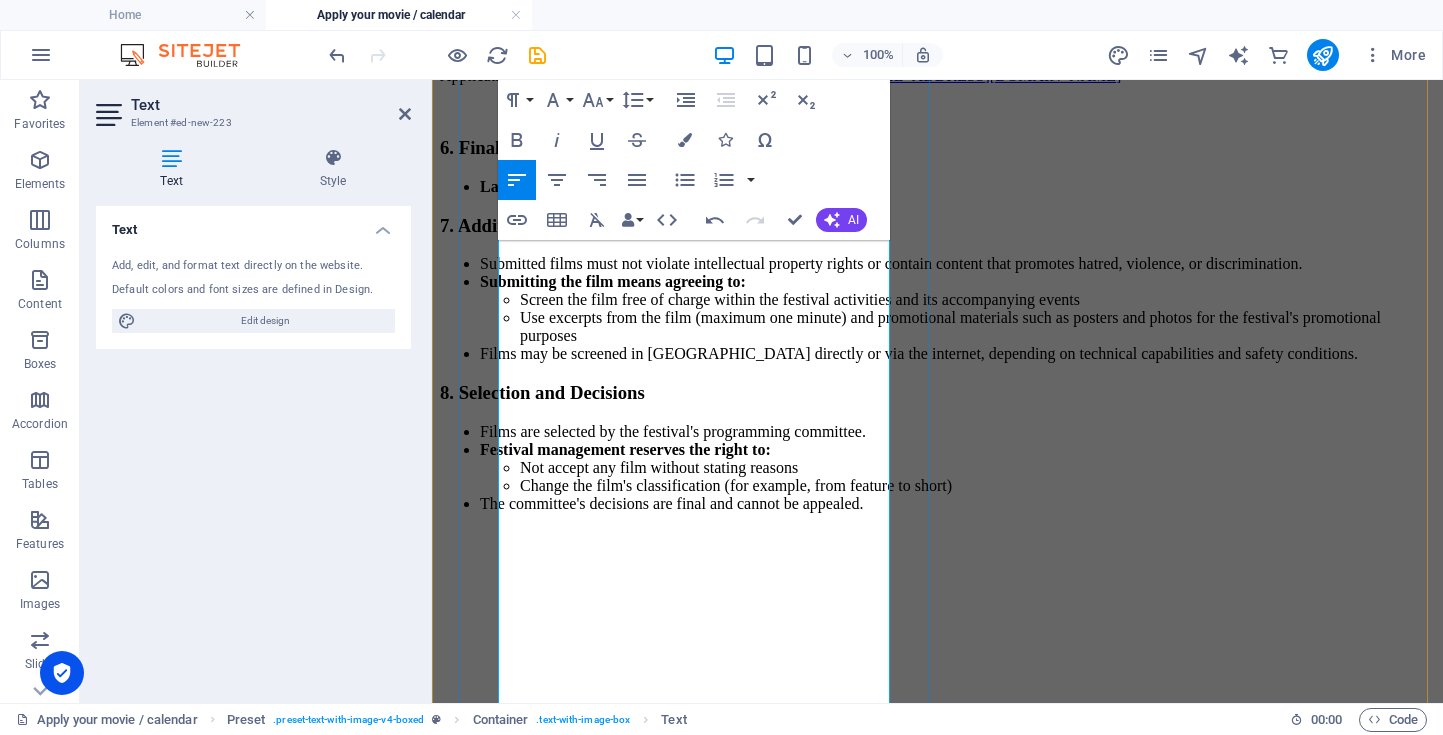 drag, startPoint x: 791, startPoint y: 331, endPoint x: 777, endPoint y: 330, distance: 14.035668 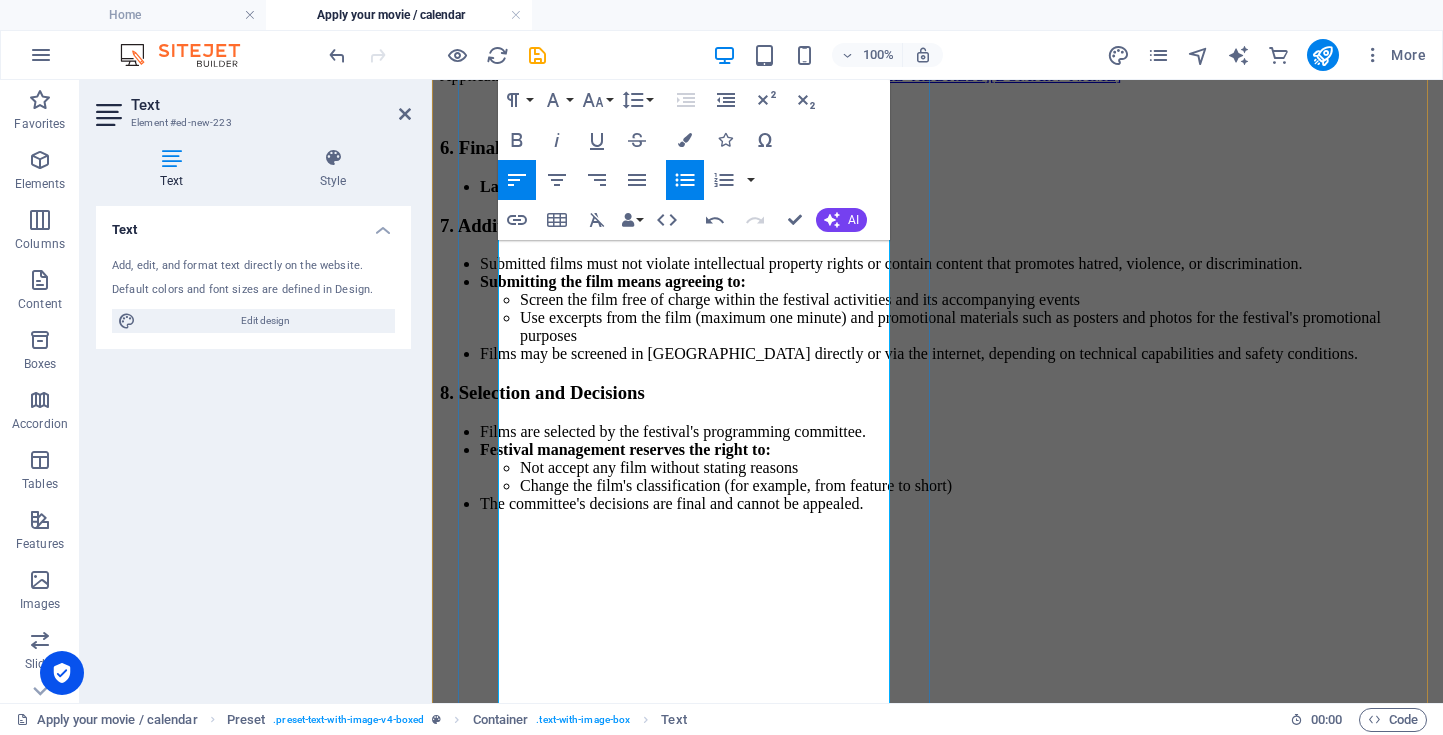 click on "7. Additional Conditions" at bounding box center [937, 226] 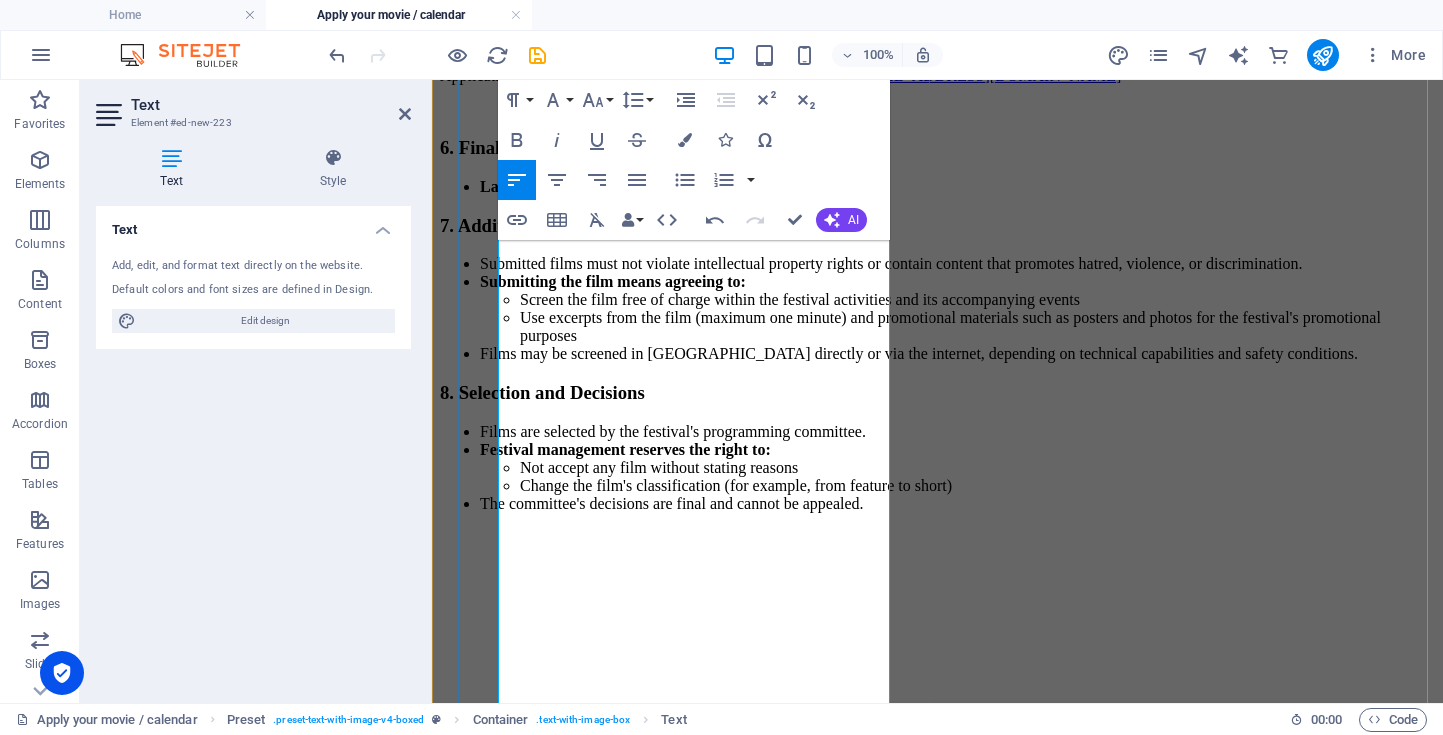 click on "Last date for film submission:  [DATE]" at bounding box center (957, 187) 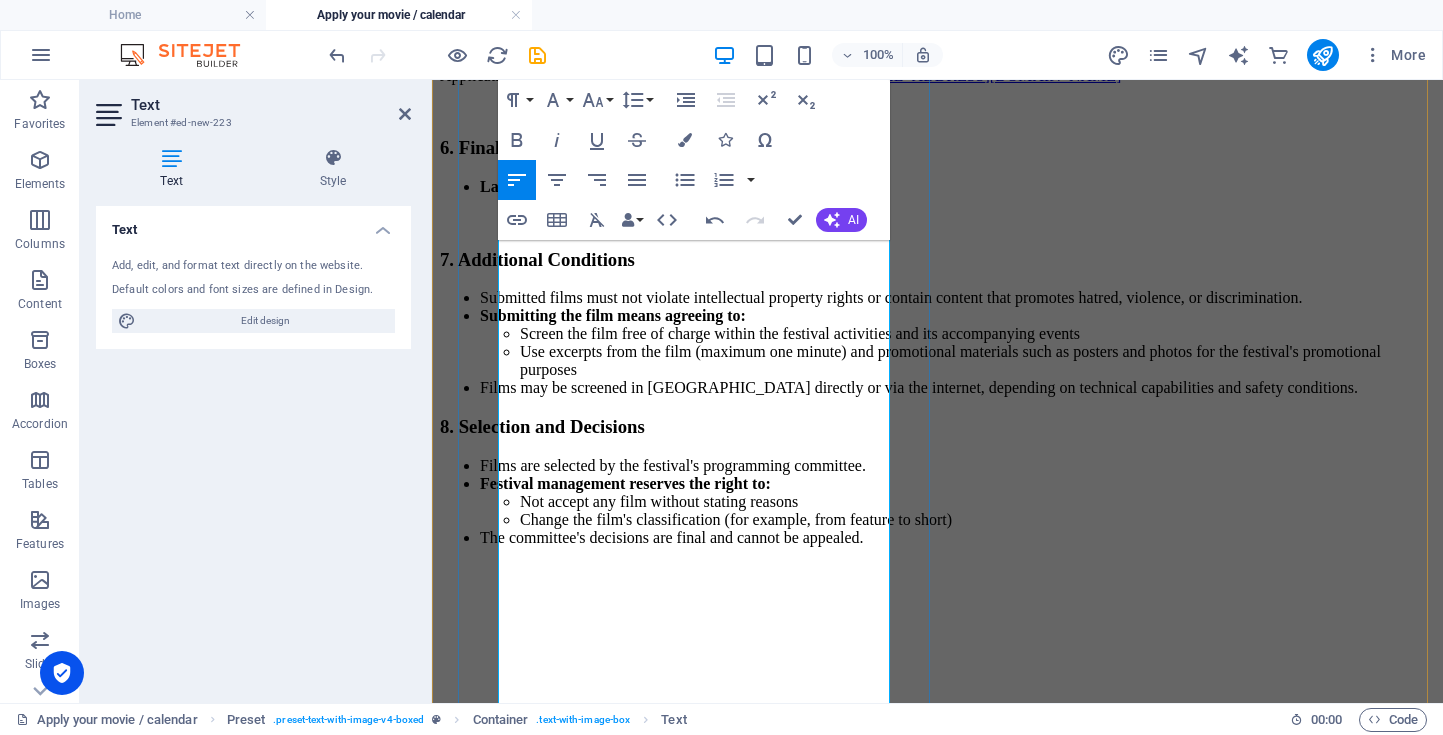 click on "Last date for film submission:  [DATE]" at bounding box center [957, 187] 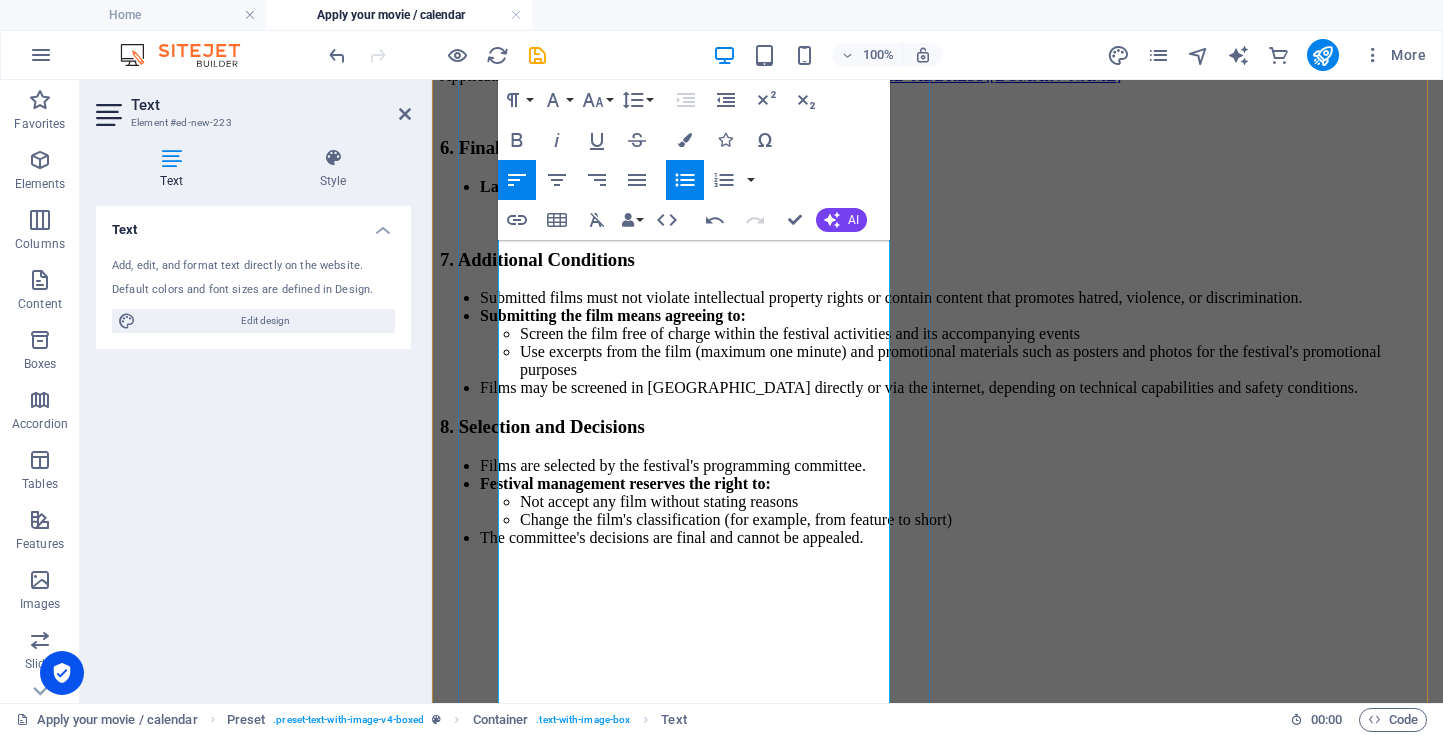 click on "7. Additional Conditions" at bounding box center [937, 260] 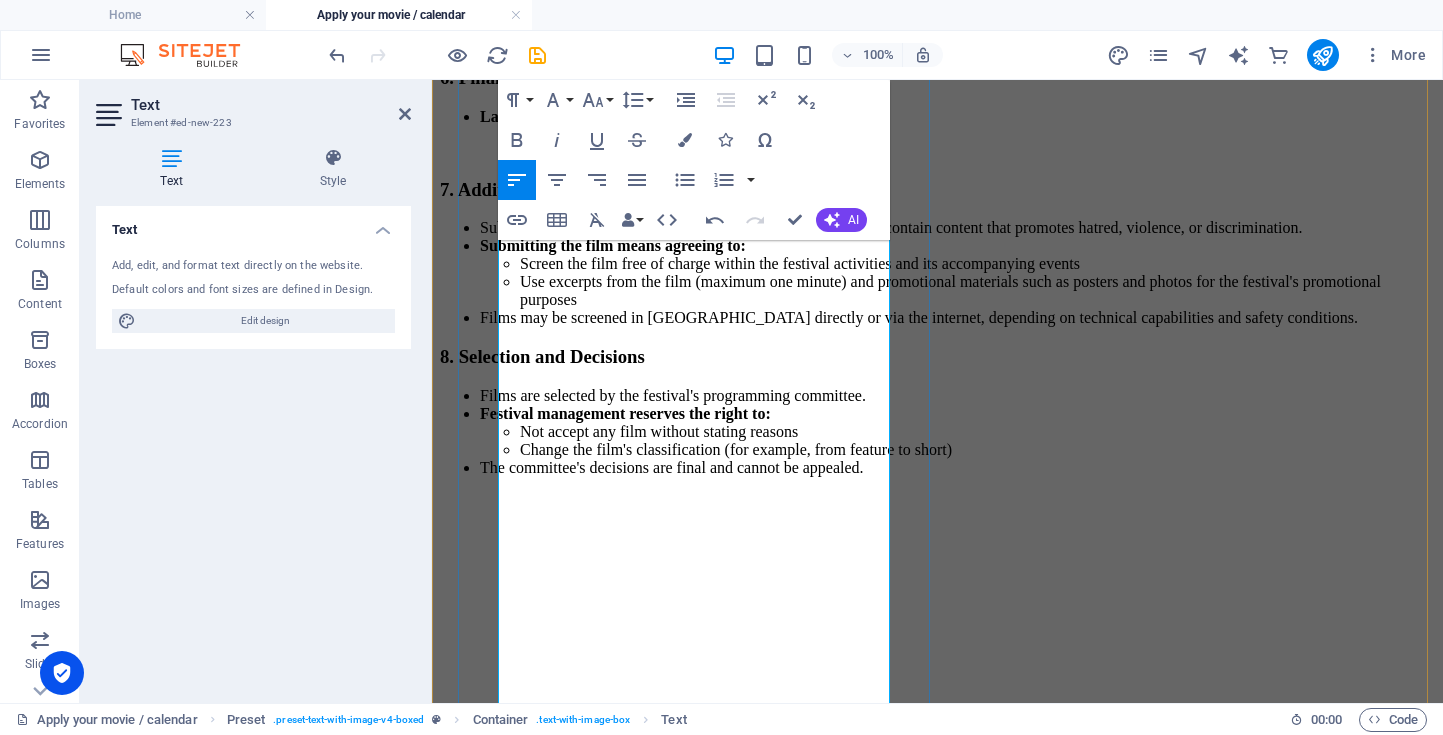 scroll, scrollTop: 1700, scrollLeft: 0, axis: vertical 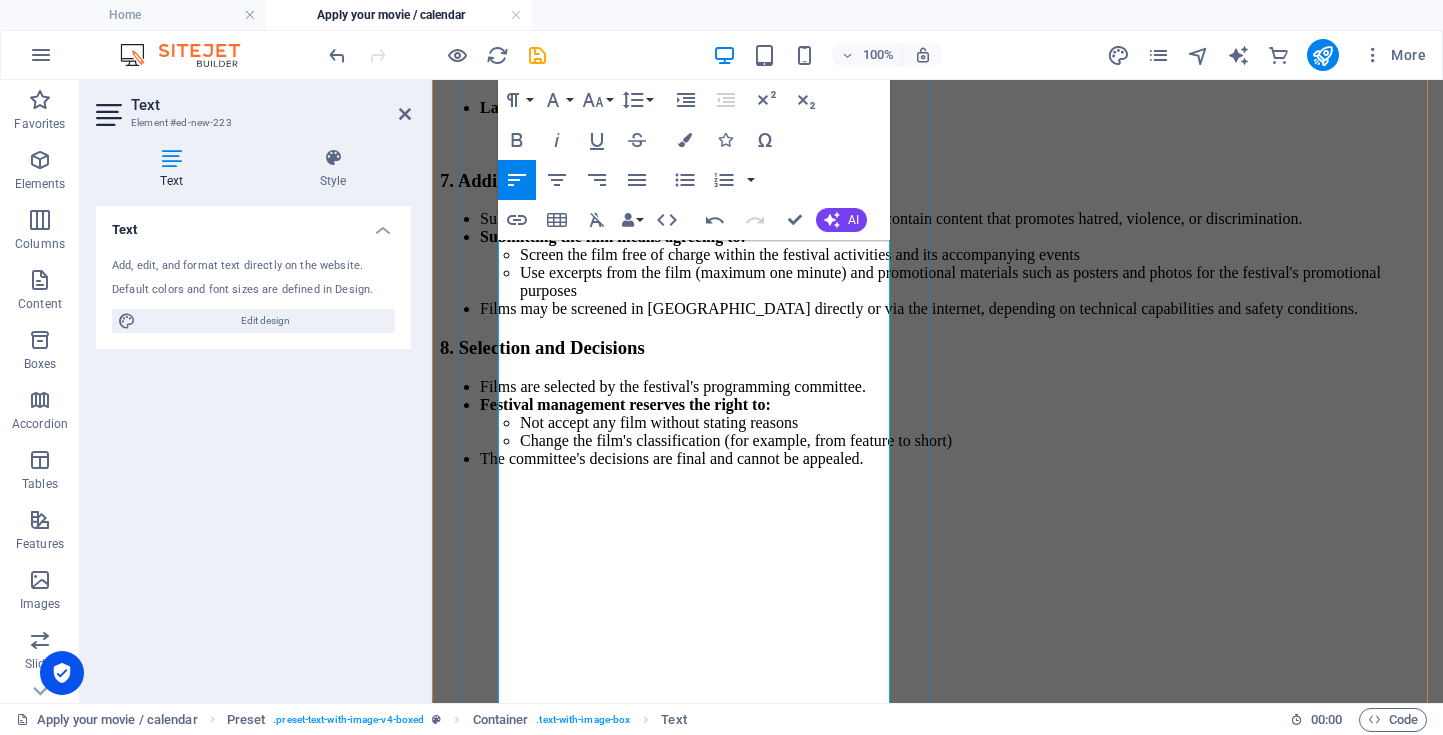 click on "Submitted films must not violate intellectual property rights or contain content that promotes hatred, violence, or discrimination." at bounding box center (957, 219) 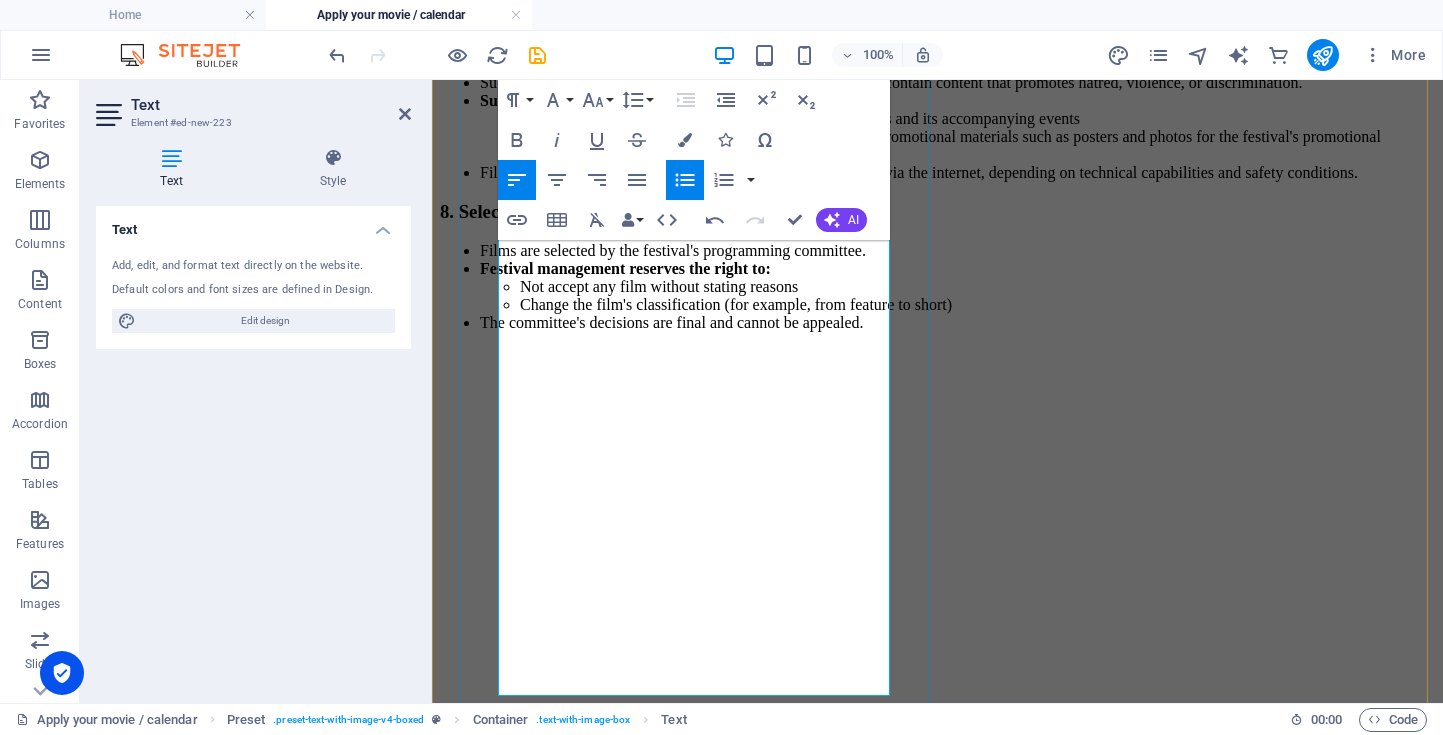 scroll, scrollTop: 1837, scrollLeft: 0, axis: vertical 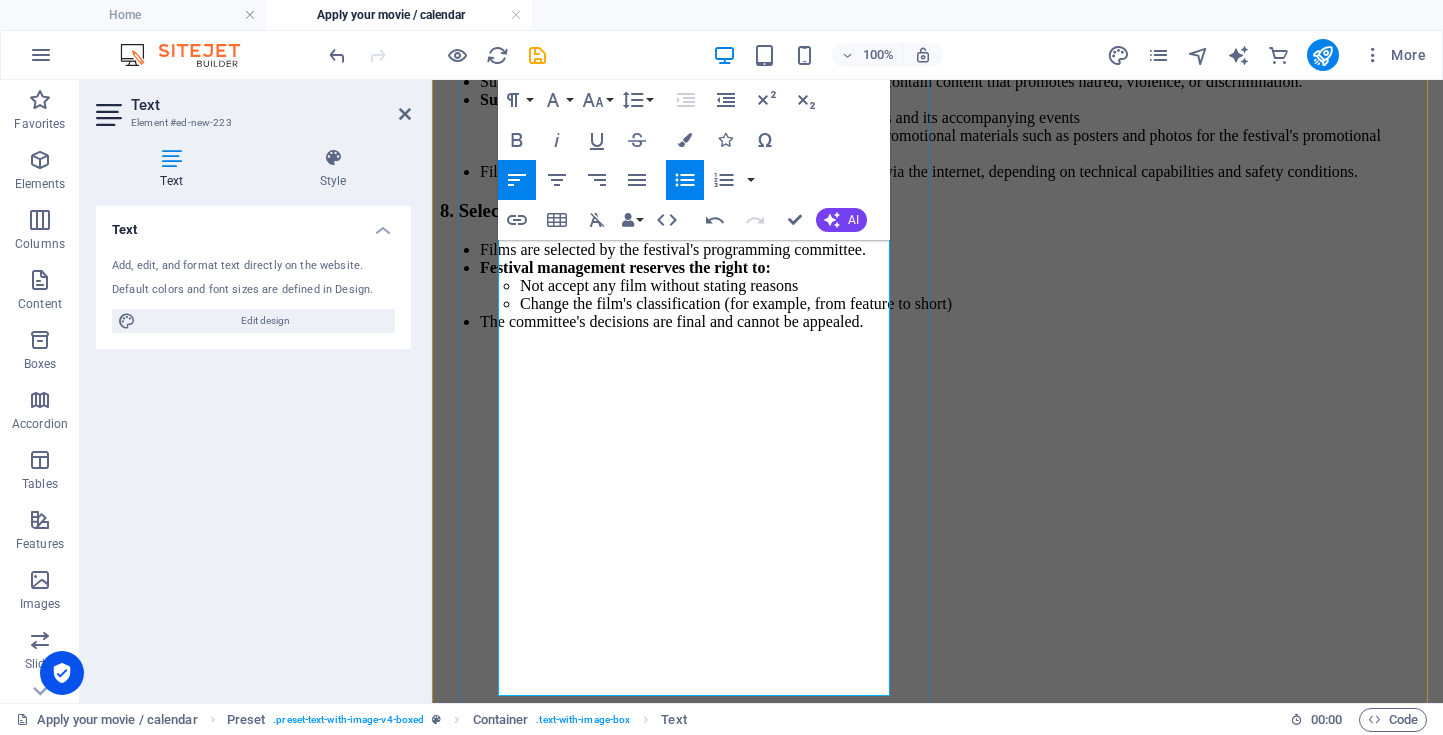 click on "Films may be screened in [GEOGRAPHIC_DATA] directly or via the internet, depending on technical capabilities and safety conditions." at bounding box center (957, 172) 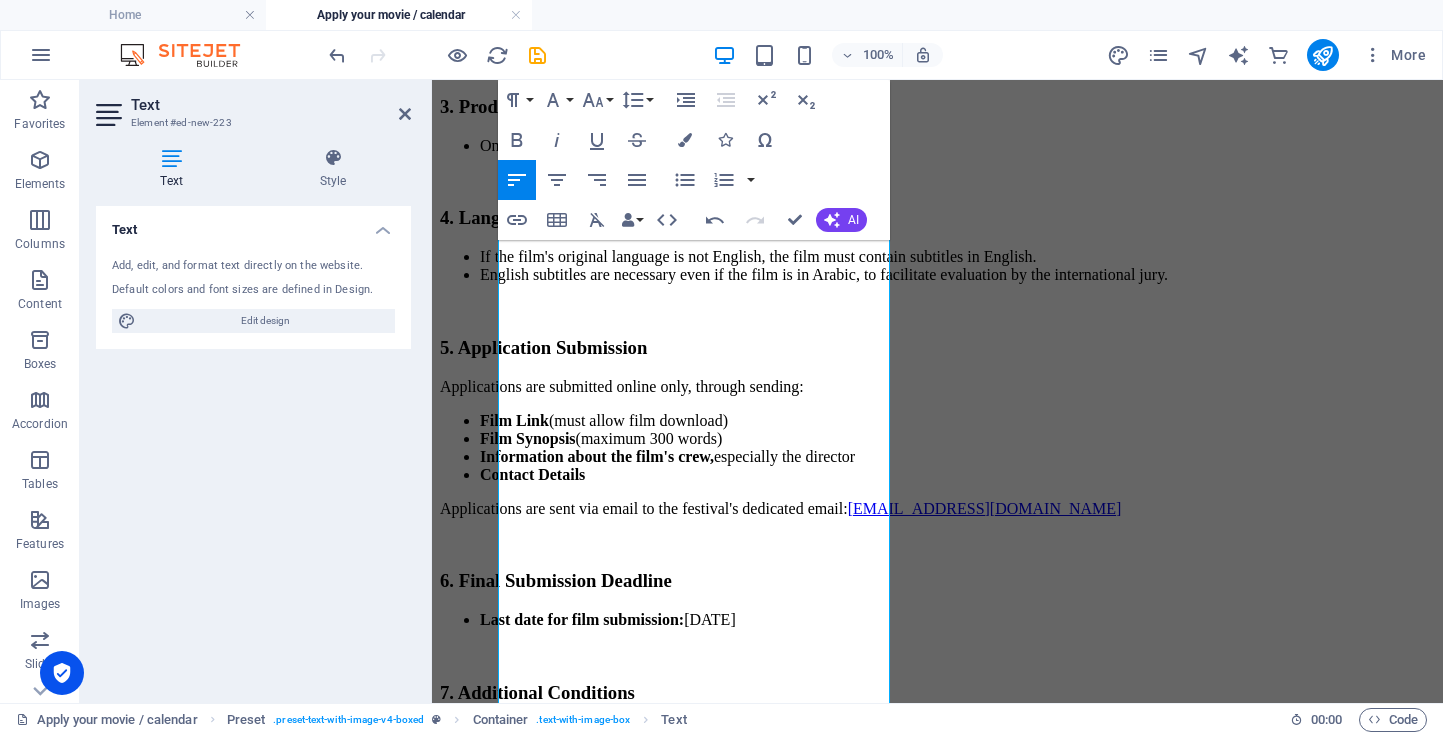 scroll, scrollTop: 1168, scrollLeft: 0, axis: vertical 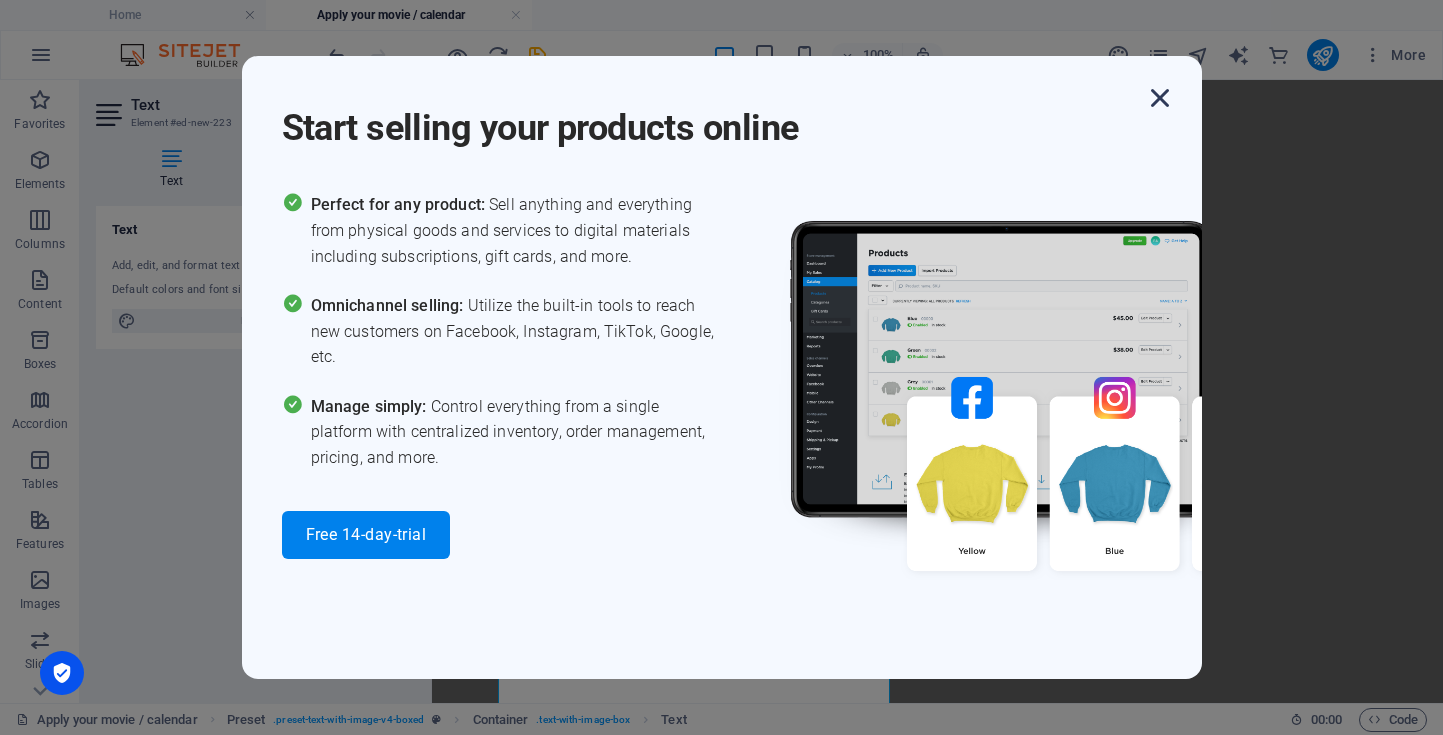 click at bounding box center (1160, 98) 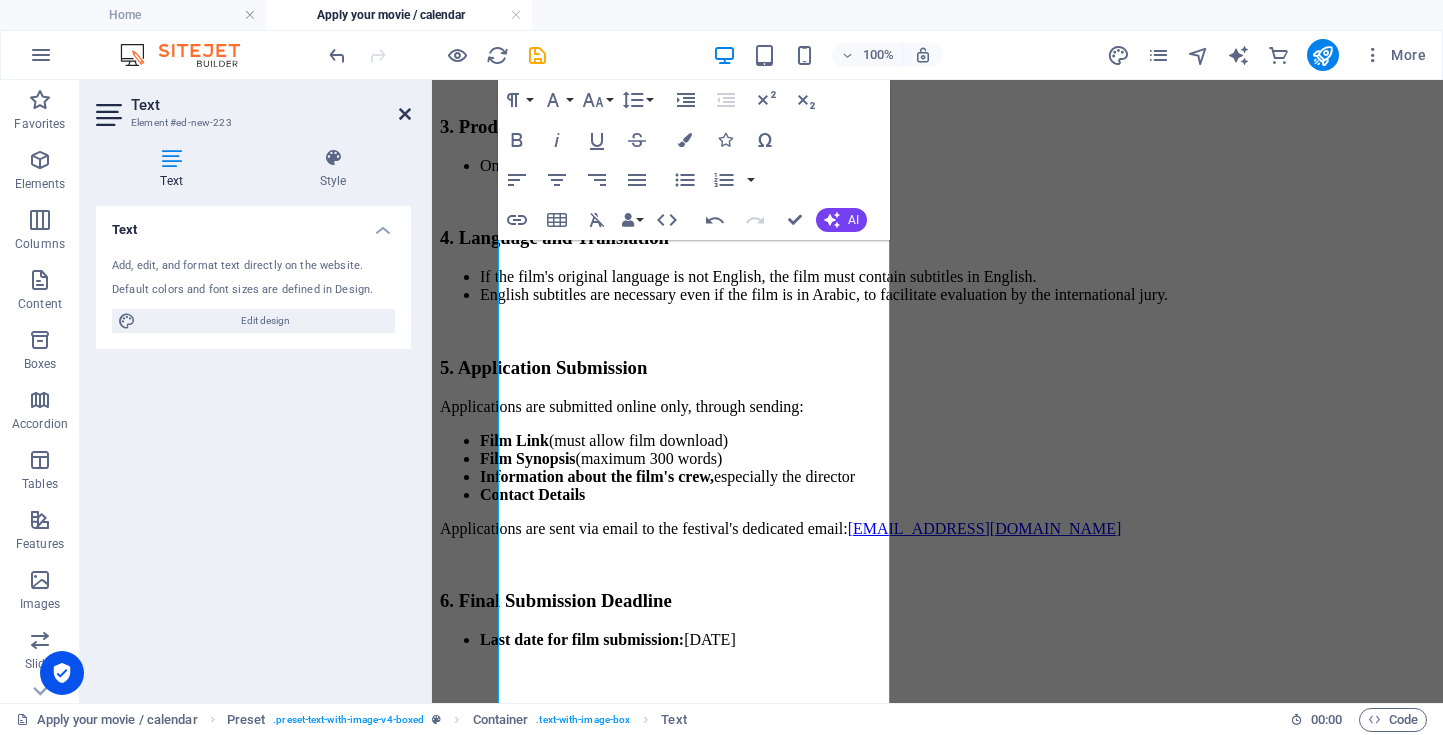 click at bounding box center [405, 114] 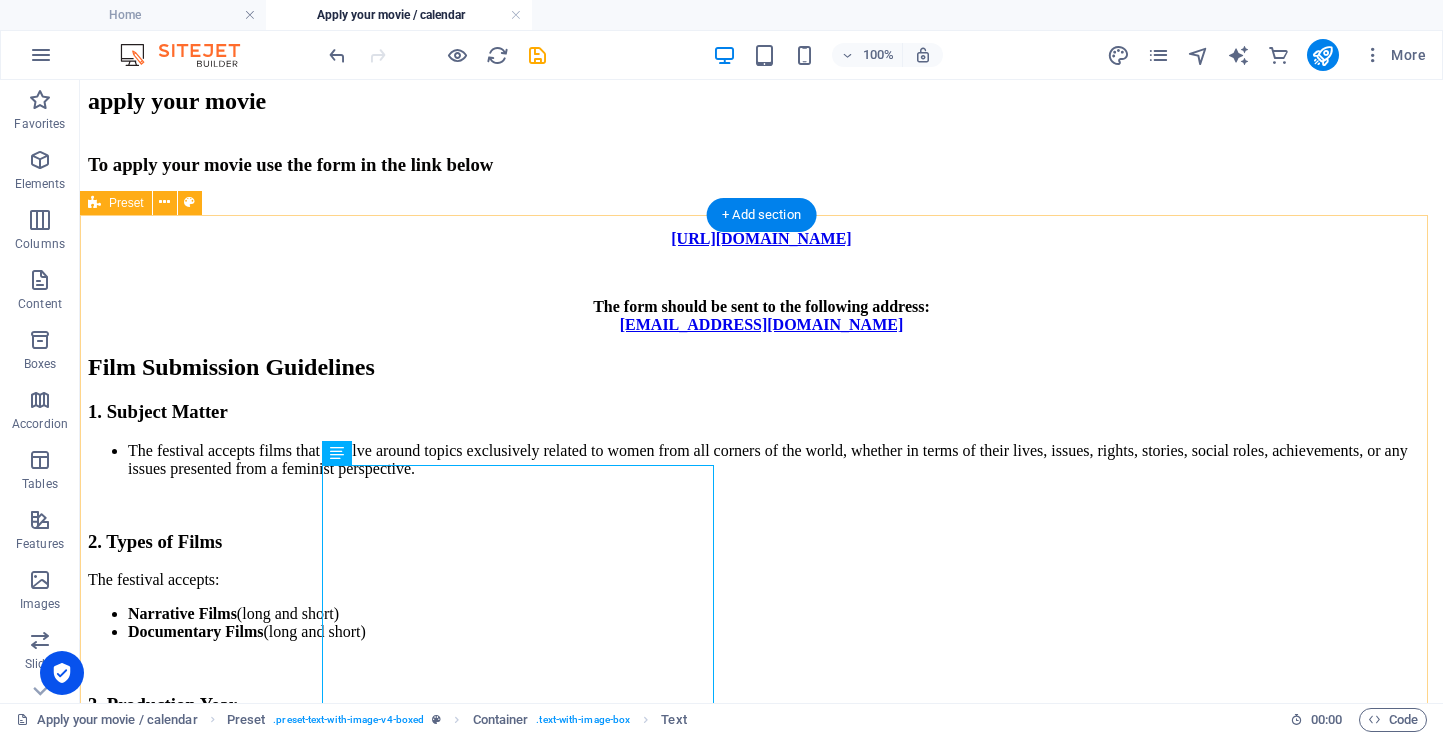 scroll, scrollTop: 582, scrollLeft: 0, axis: vertical 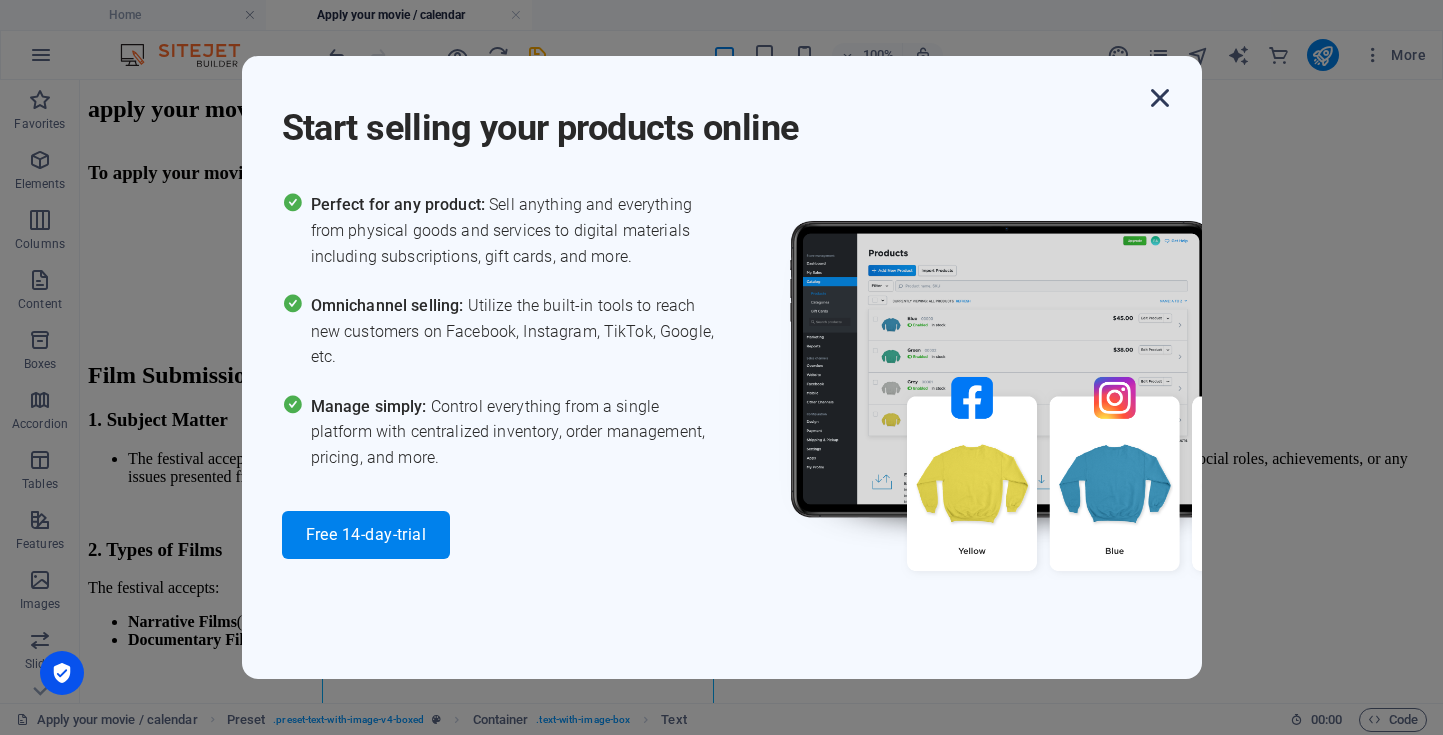 click at bounding box center [1160, 98] 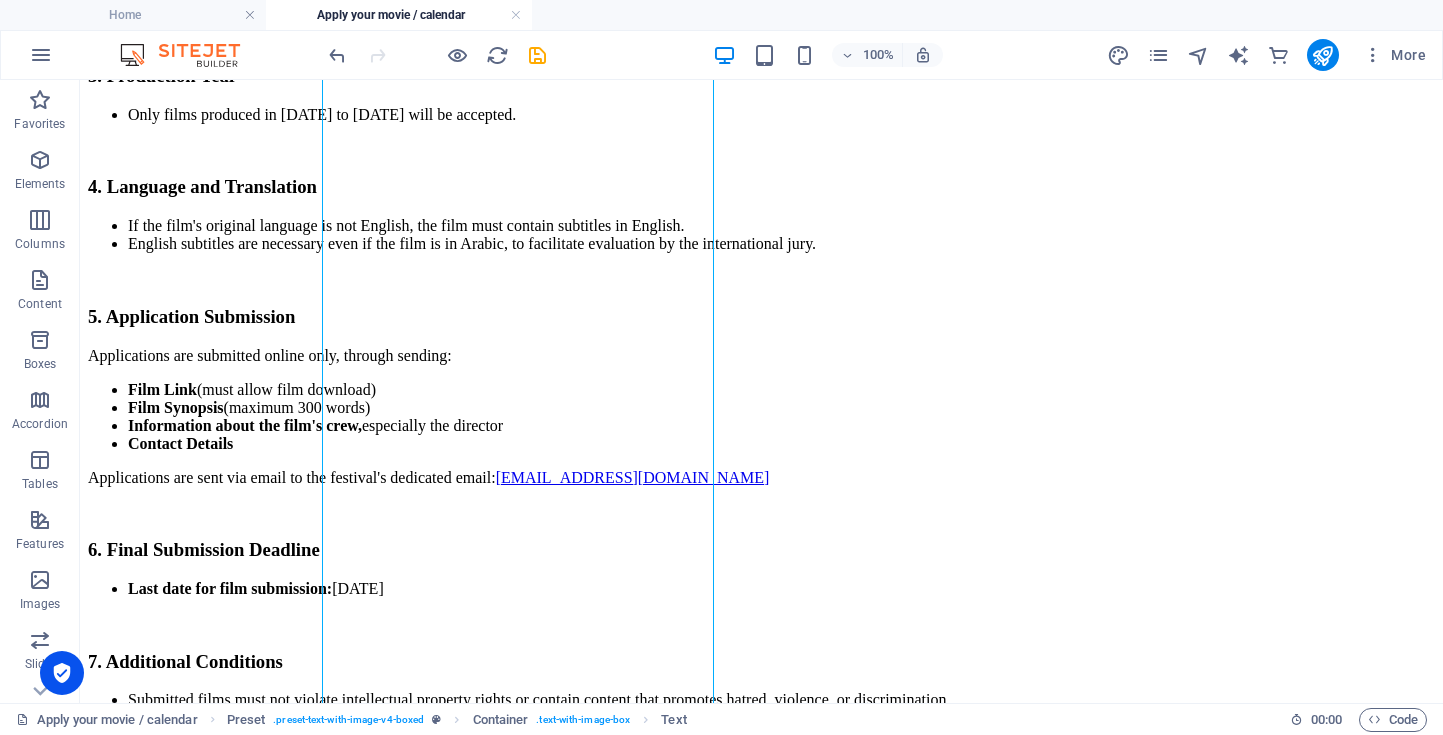 scroll, scrollTop: 1353, scrollLeft: 0, axis: vertical 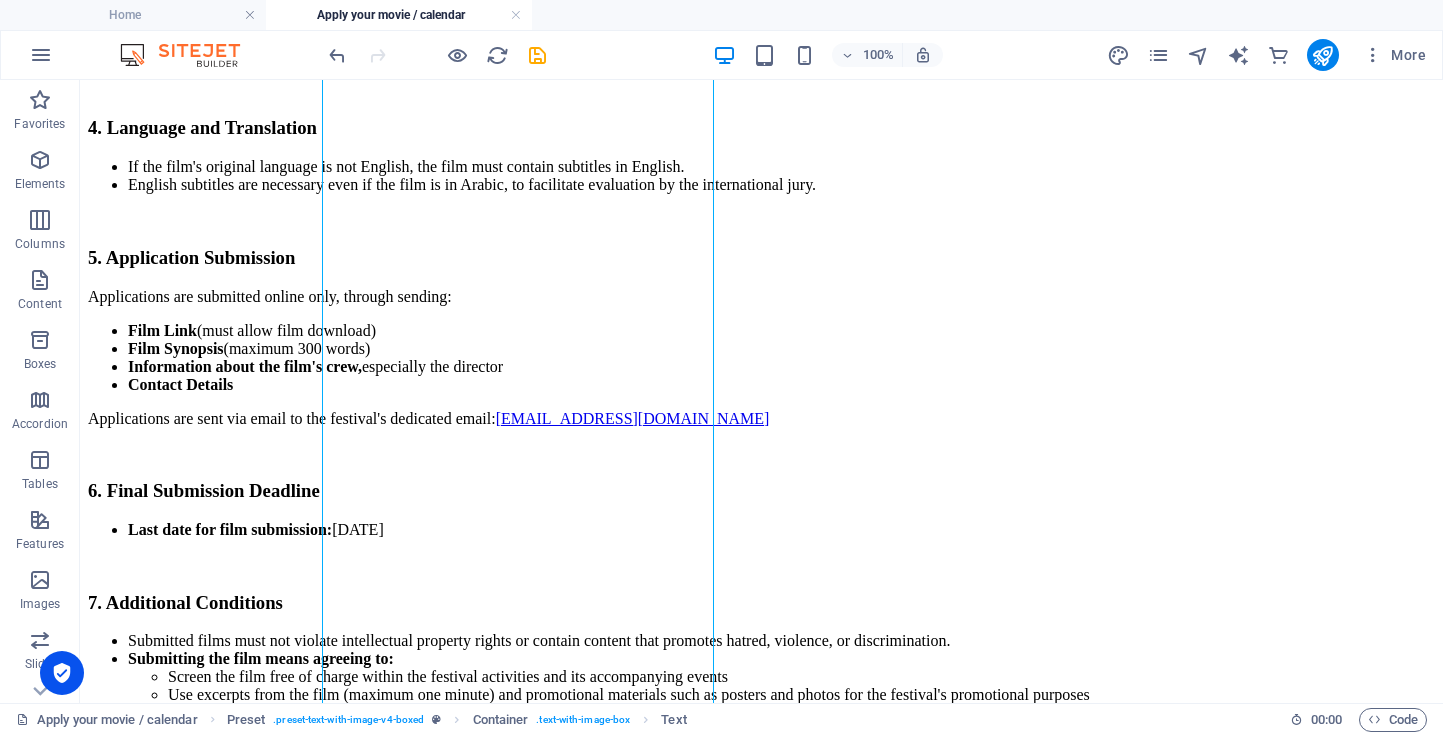 click at bounding box center (761, 922) 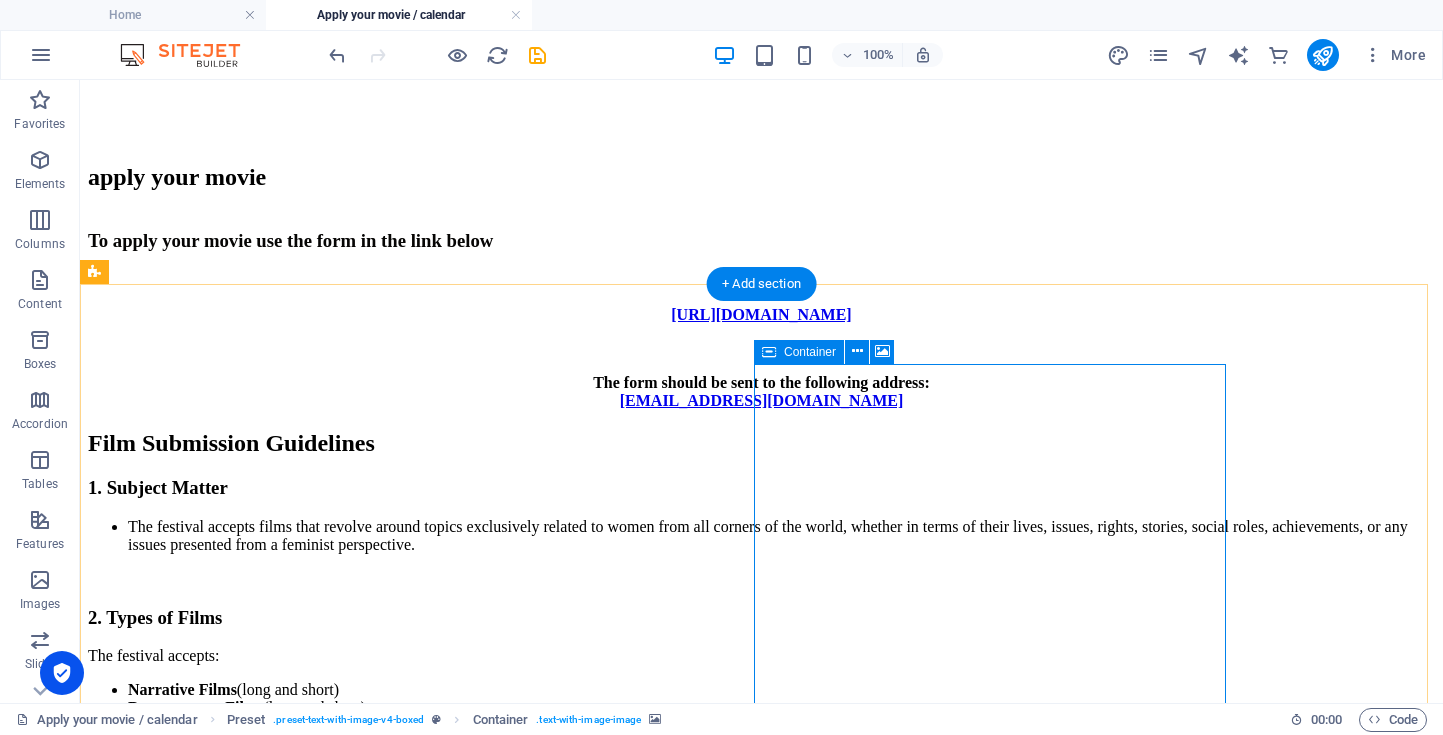 scroll, scrollTop: 513, scrollLeft: 0, axis: vertical 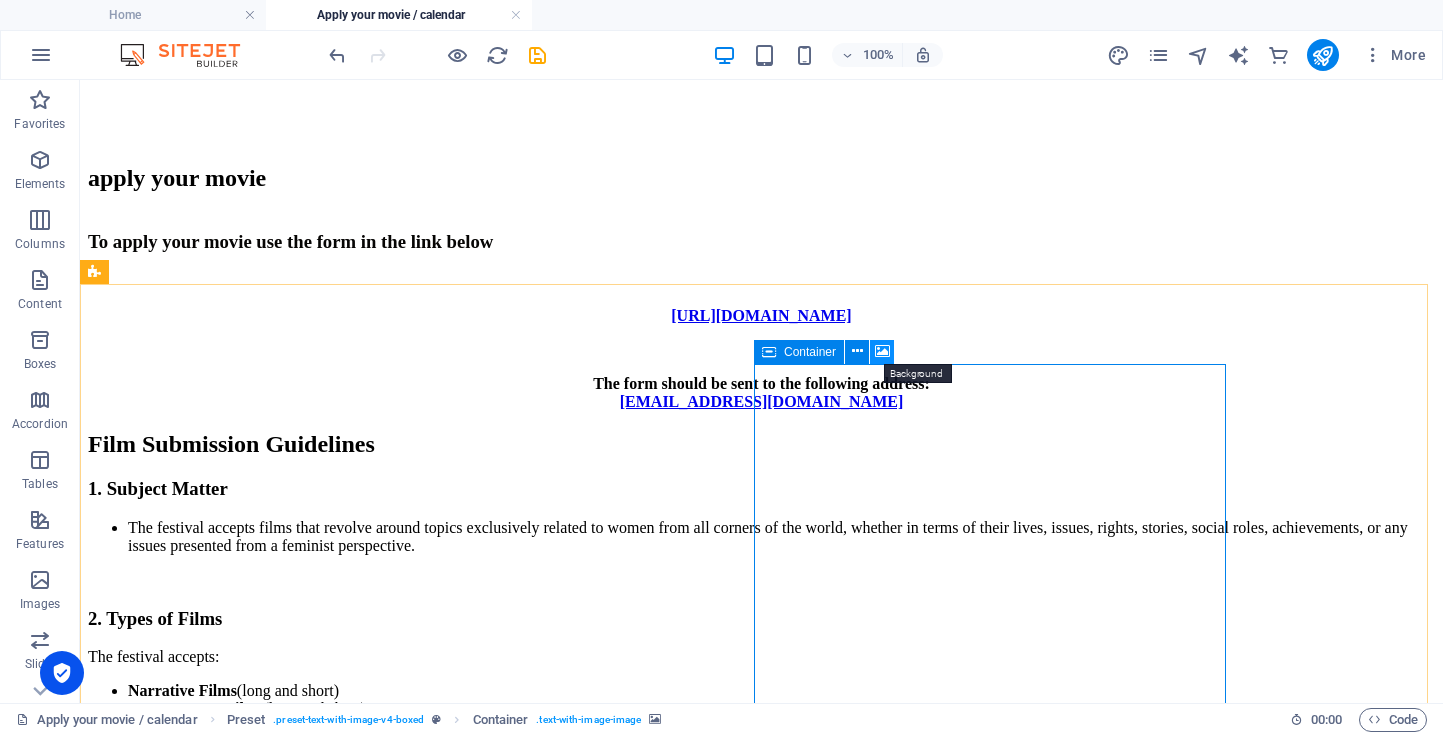 click at bounding box center (882, 351) 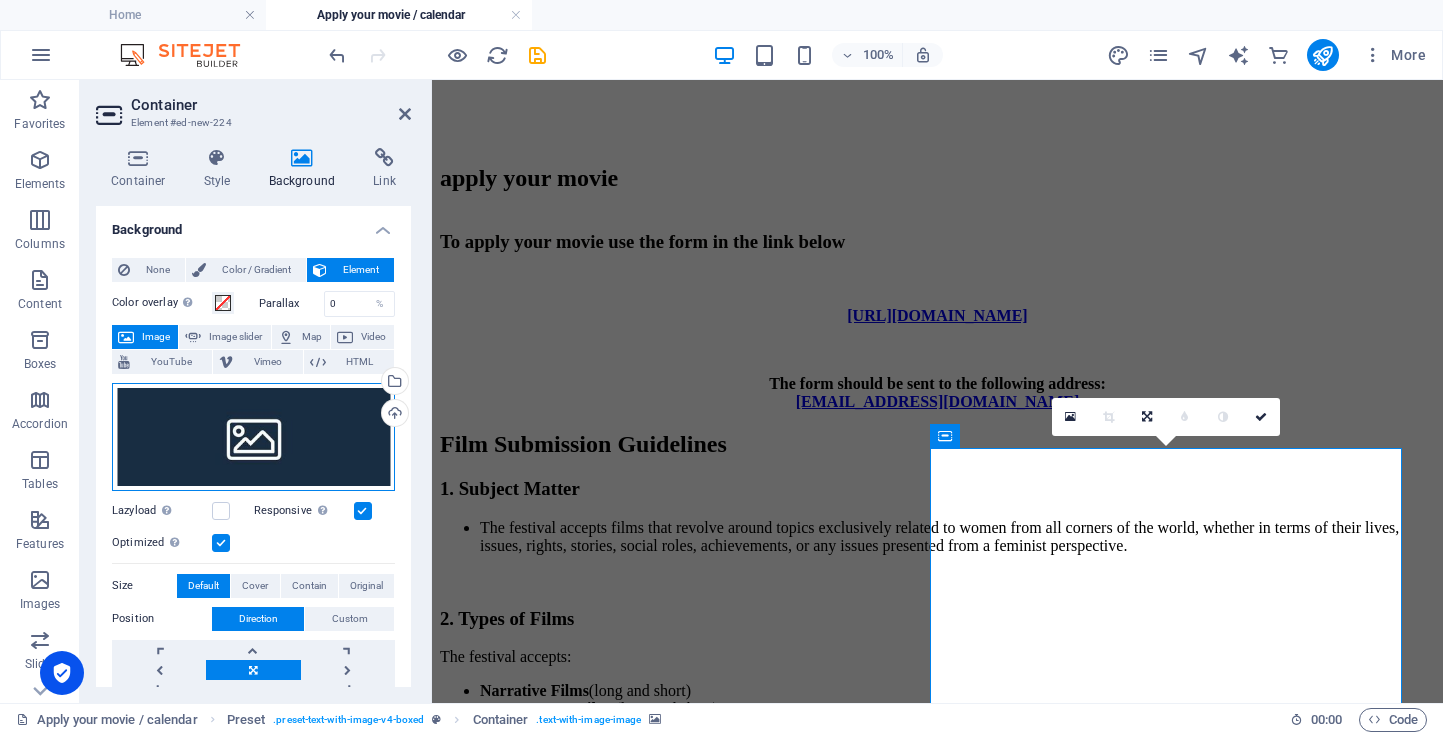 click on "Drag files here, click to choose files or select files from Files or our free stock photos & videos" at bounding box center [253, 437] 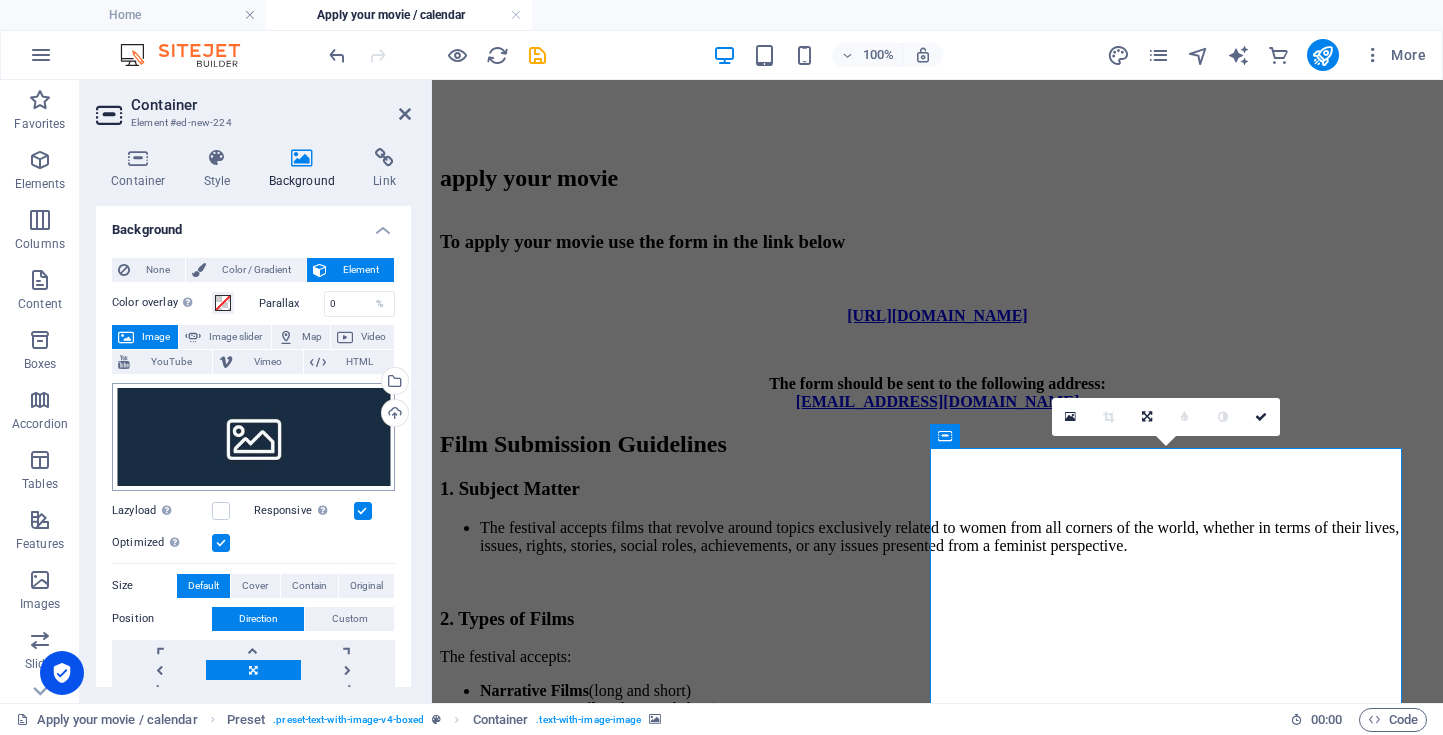 scroll, scrollTop: 825, scrollLeft: 0, axis: vertical 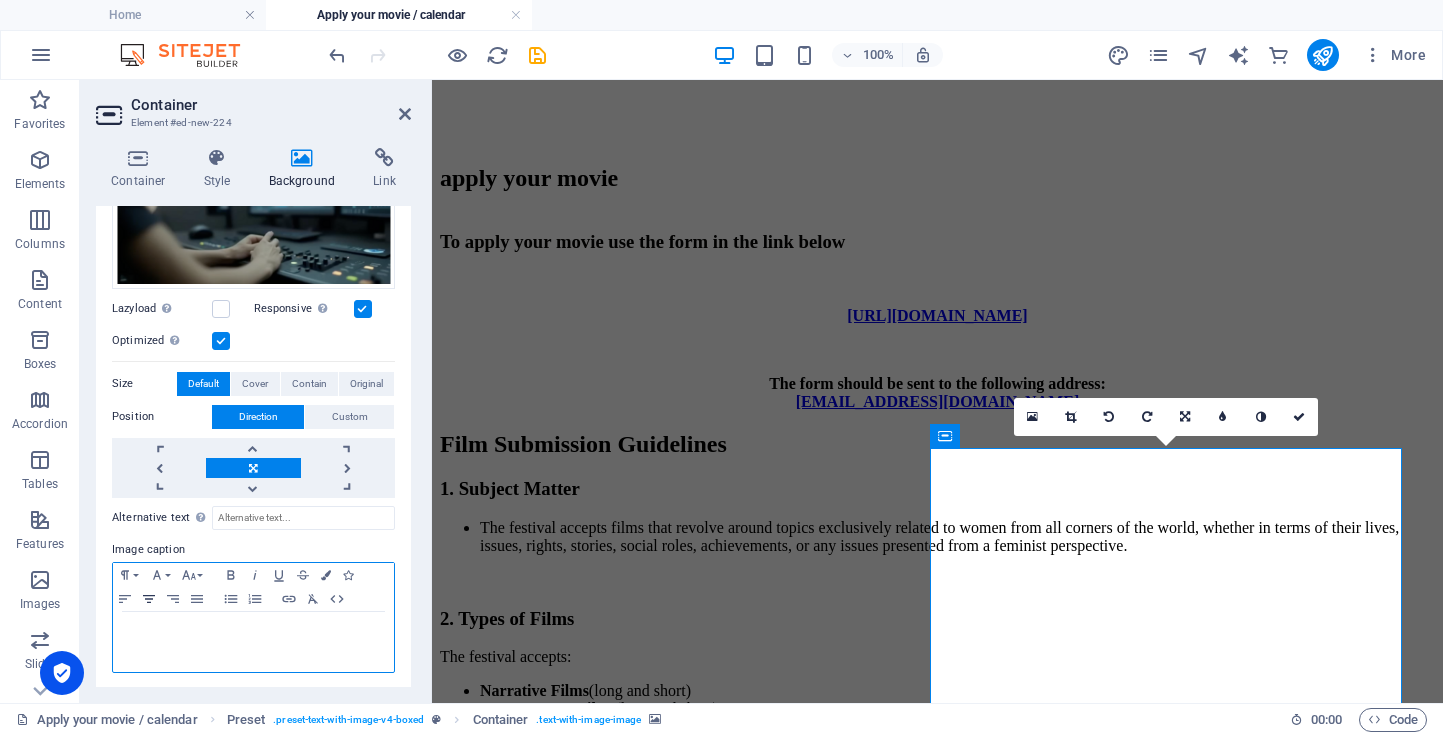 click 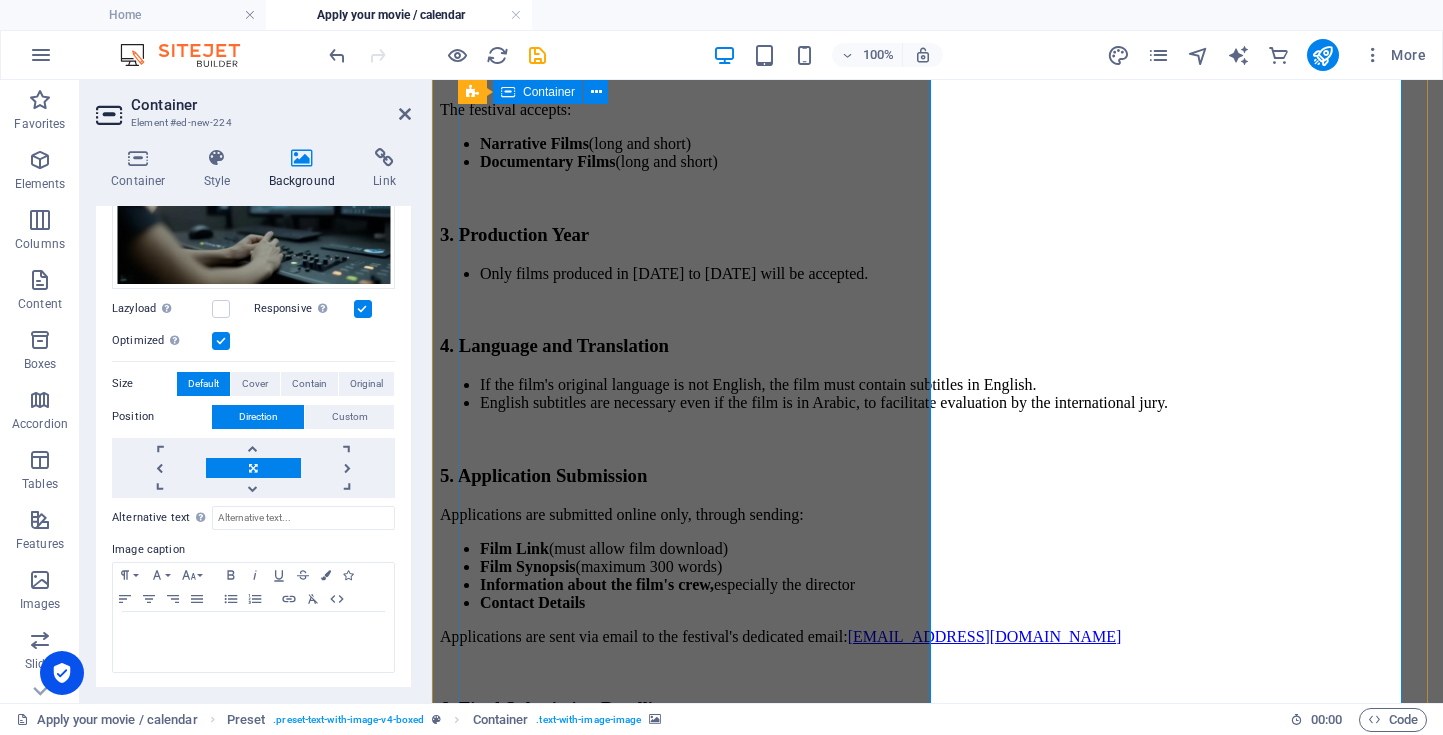scroll, scrollTop: 1031, scrollLeft: 0, axis: vertical 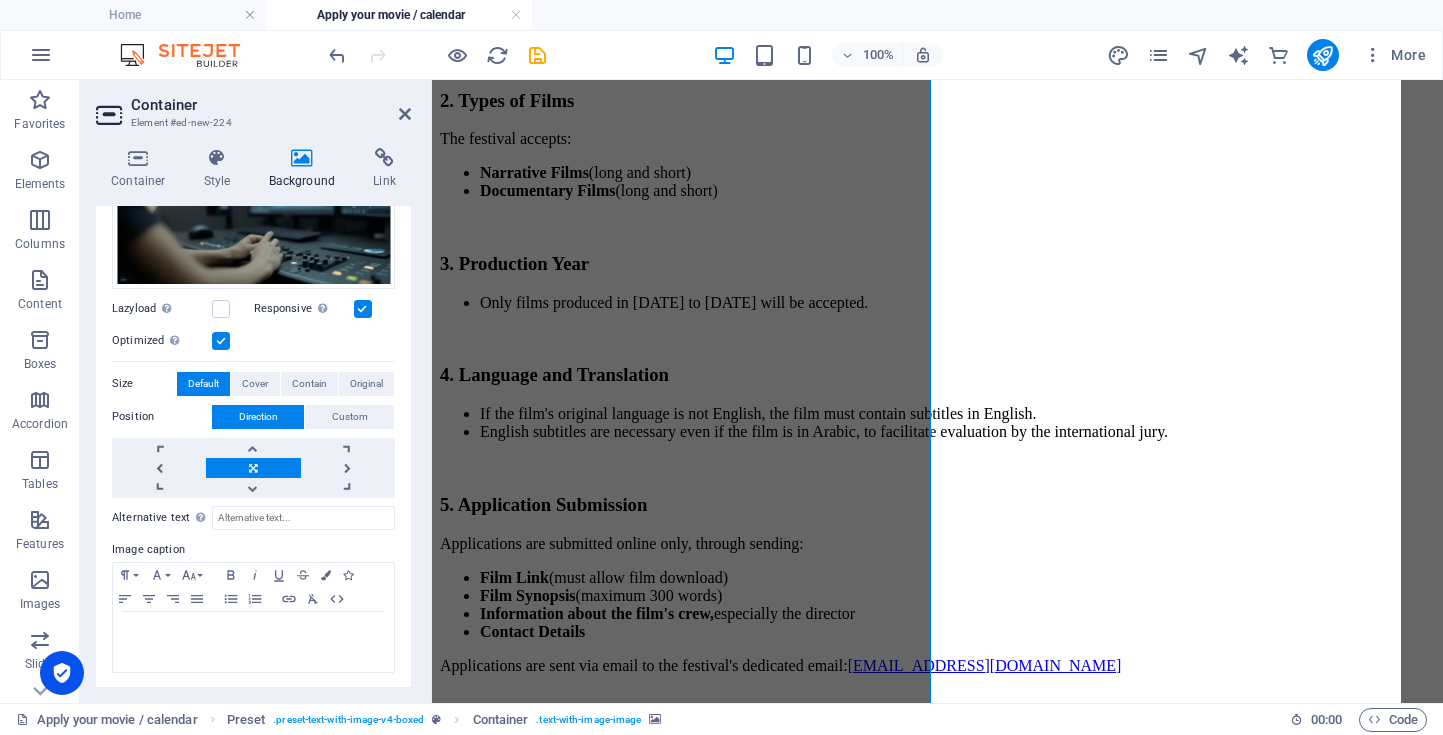 click at bounding box center (221, 341) 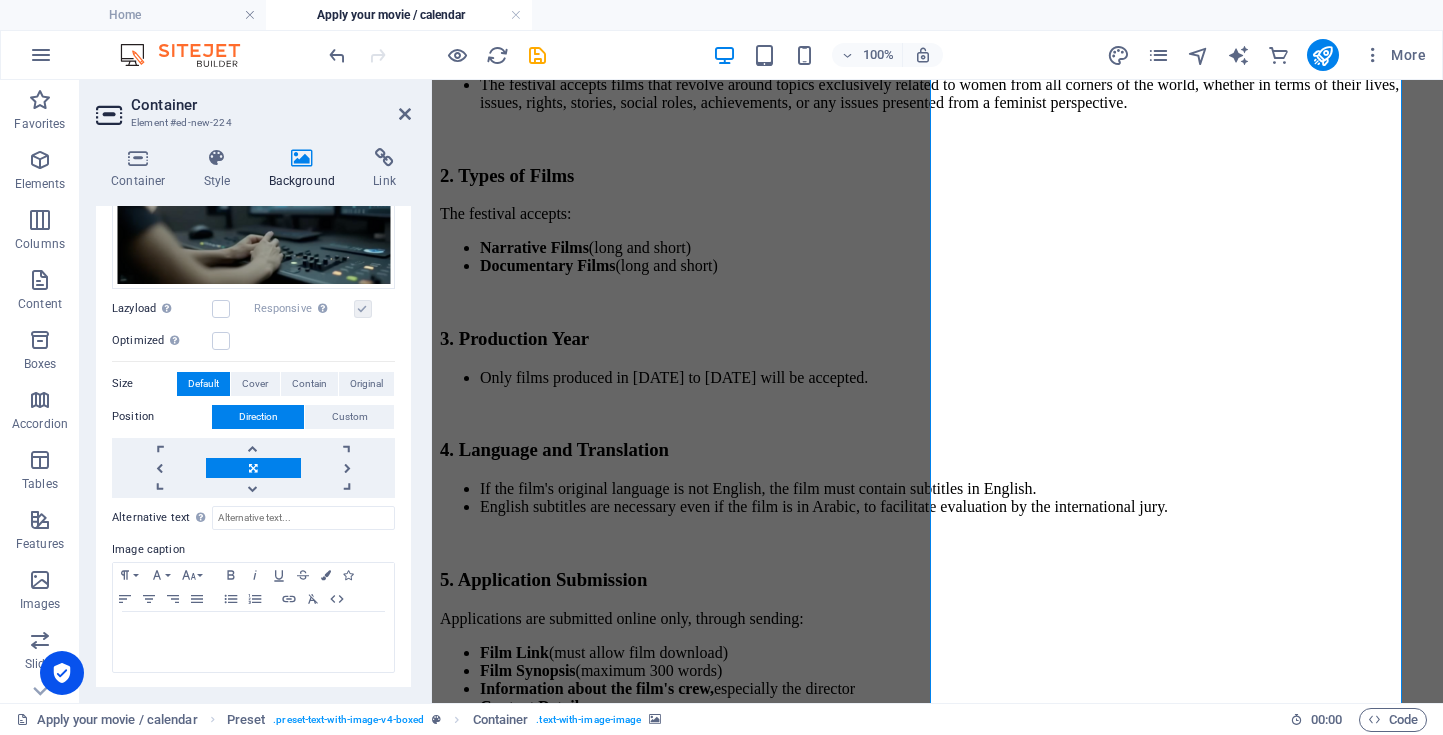 click at bounding box center [363, 309] 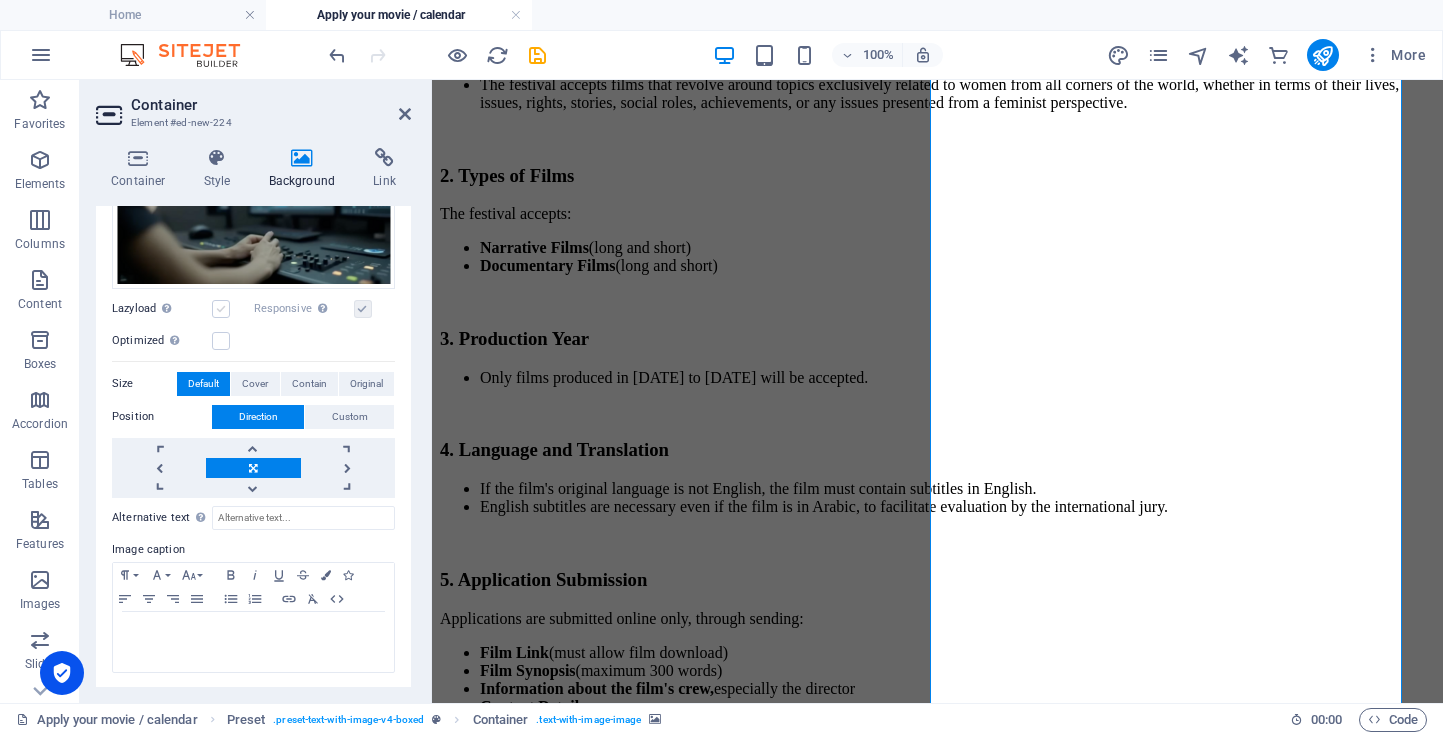 click at bounding box center (221, 309) 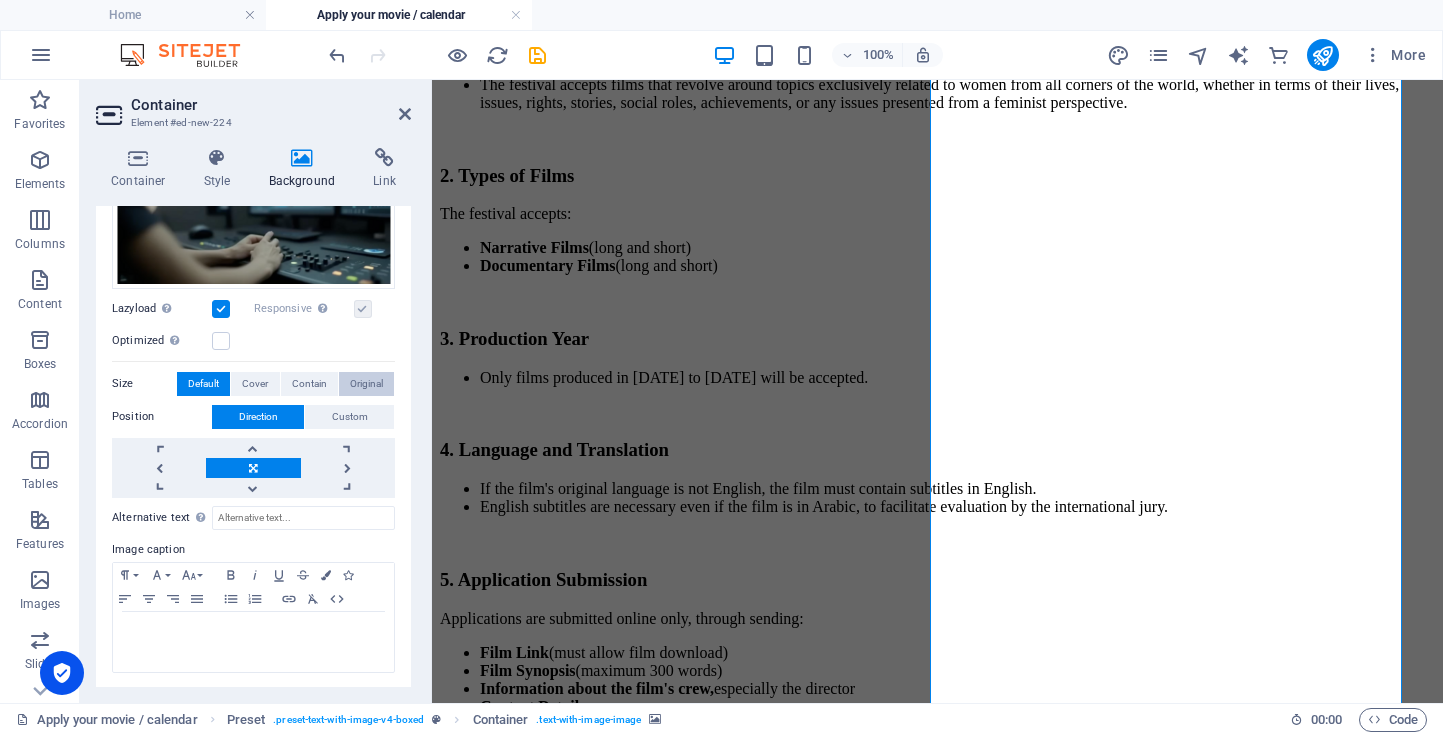 click on "Original" at bounding box center [366, 384] 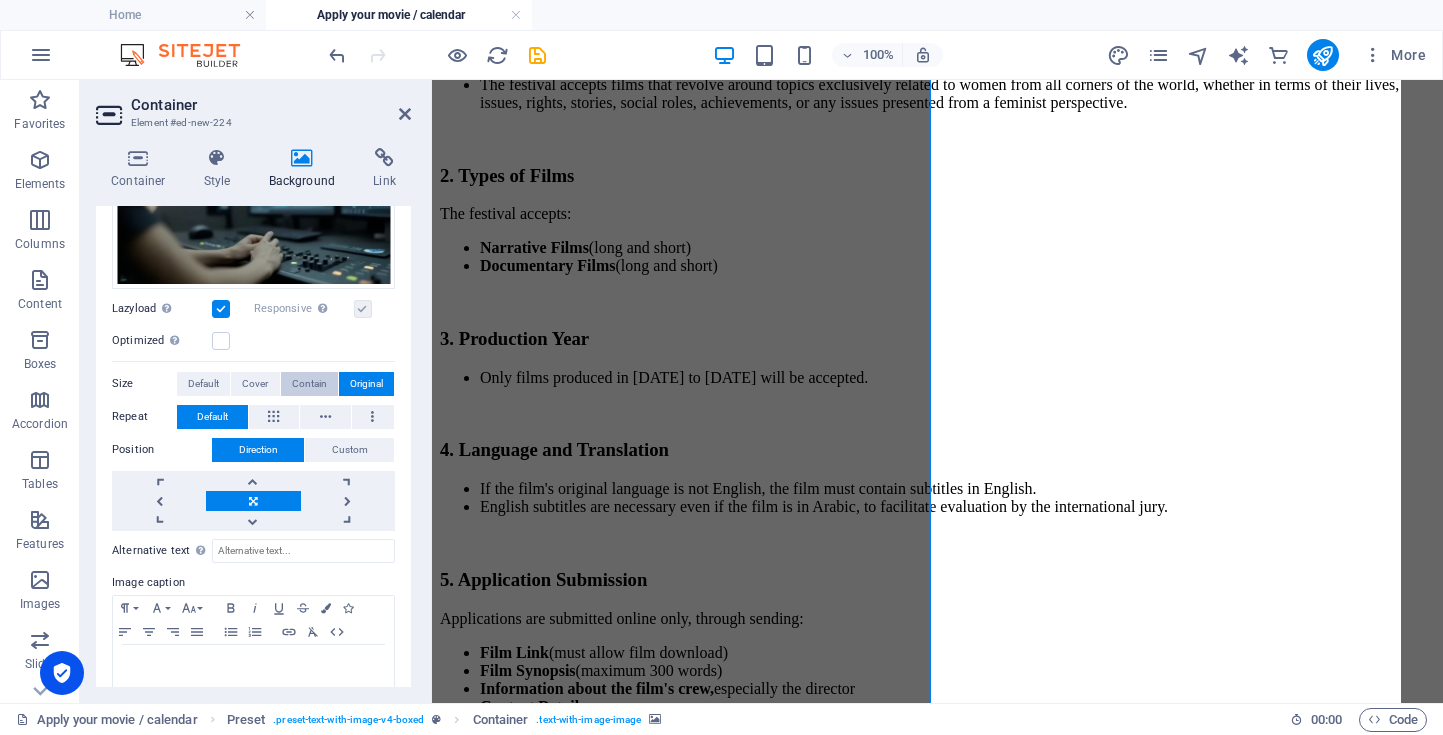 click on "Contain" at bounding box center (309, 384) 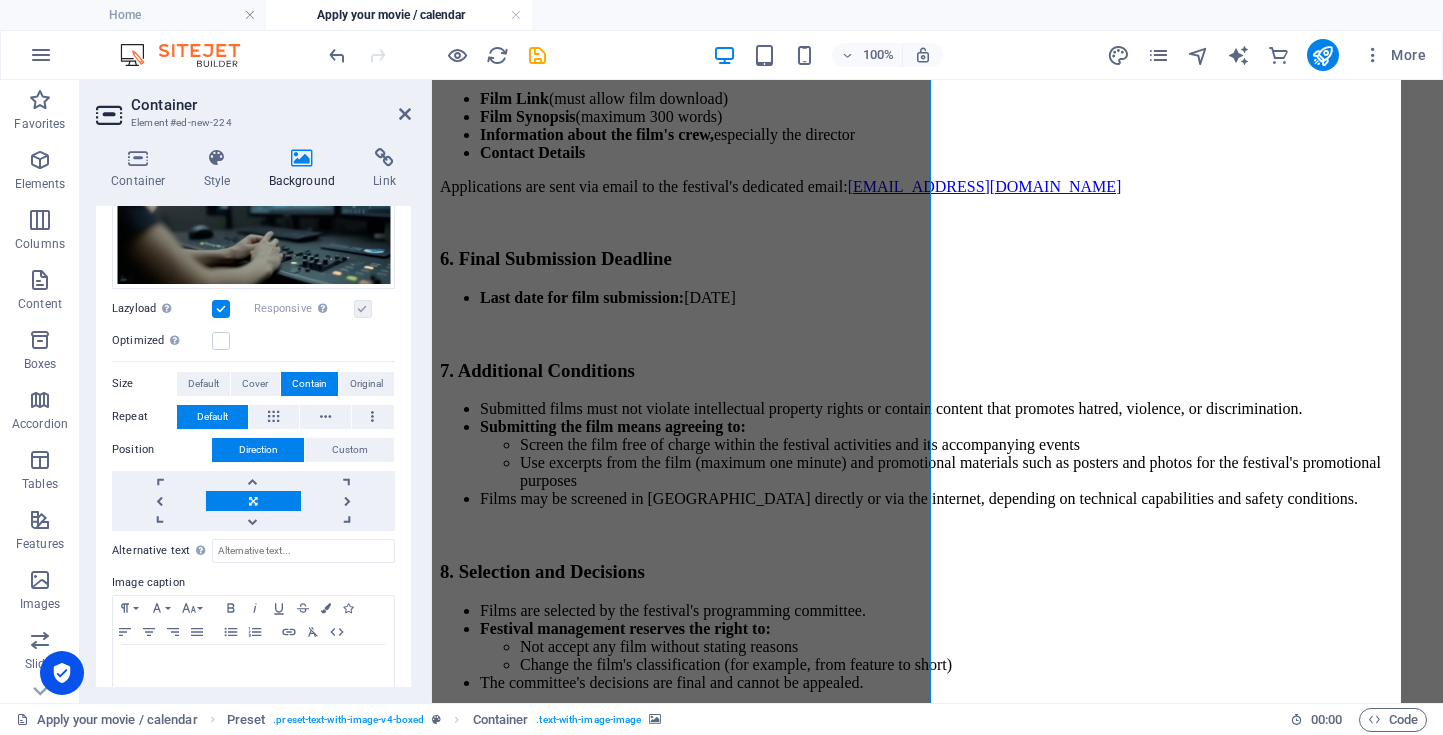 scroll, scrollTop: 1584, scrollLeft: 0, axis: vertical 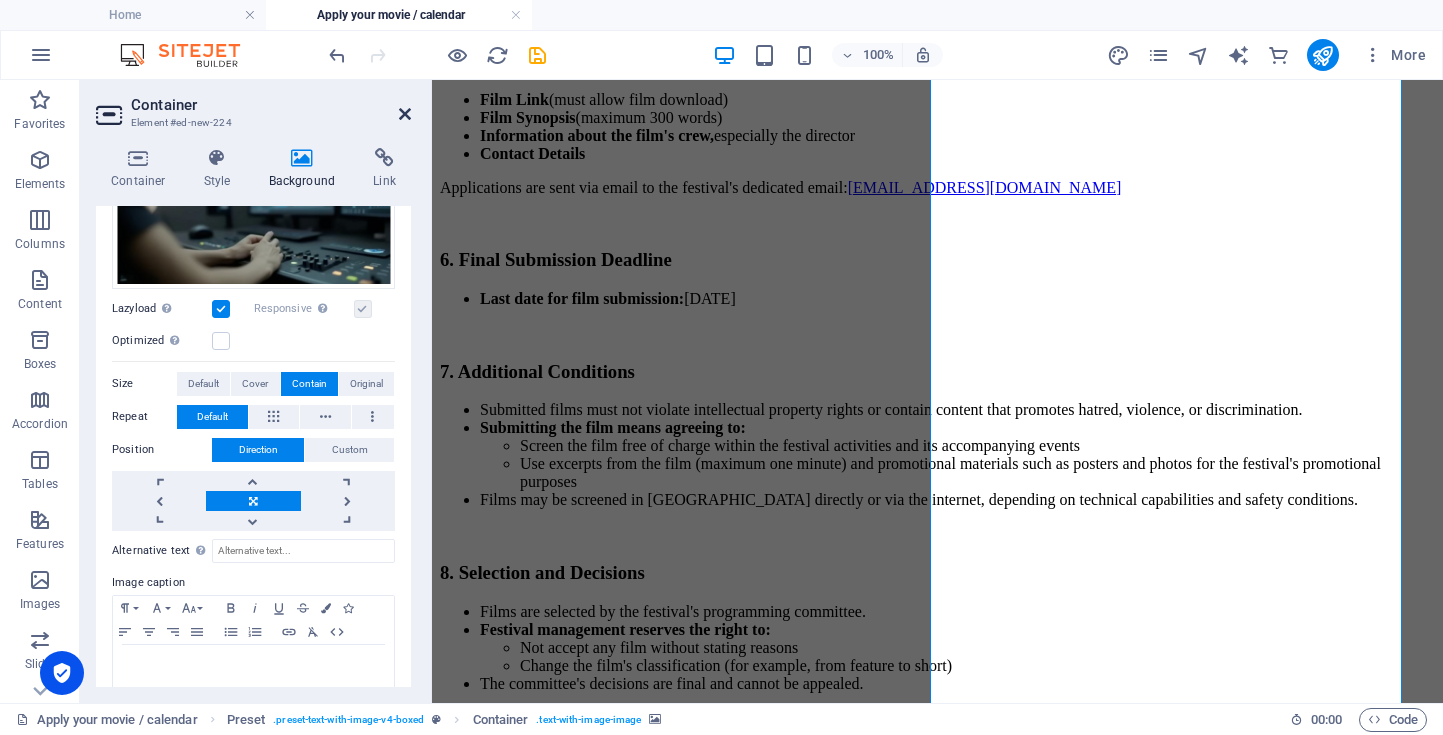 click at bounding box center (405, 114) 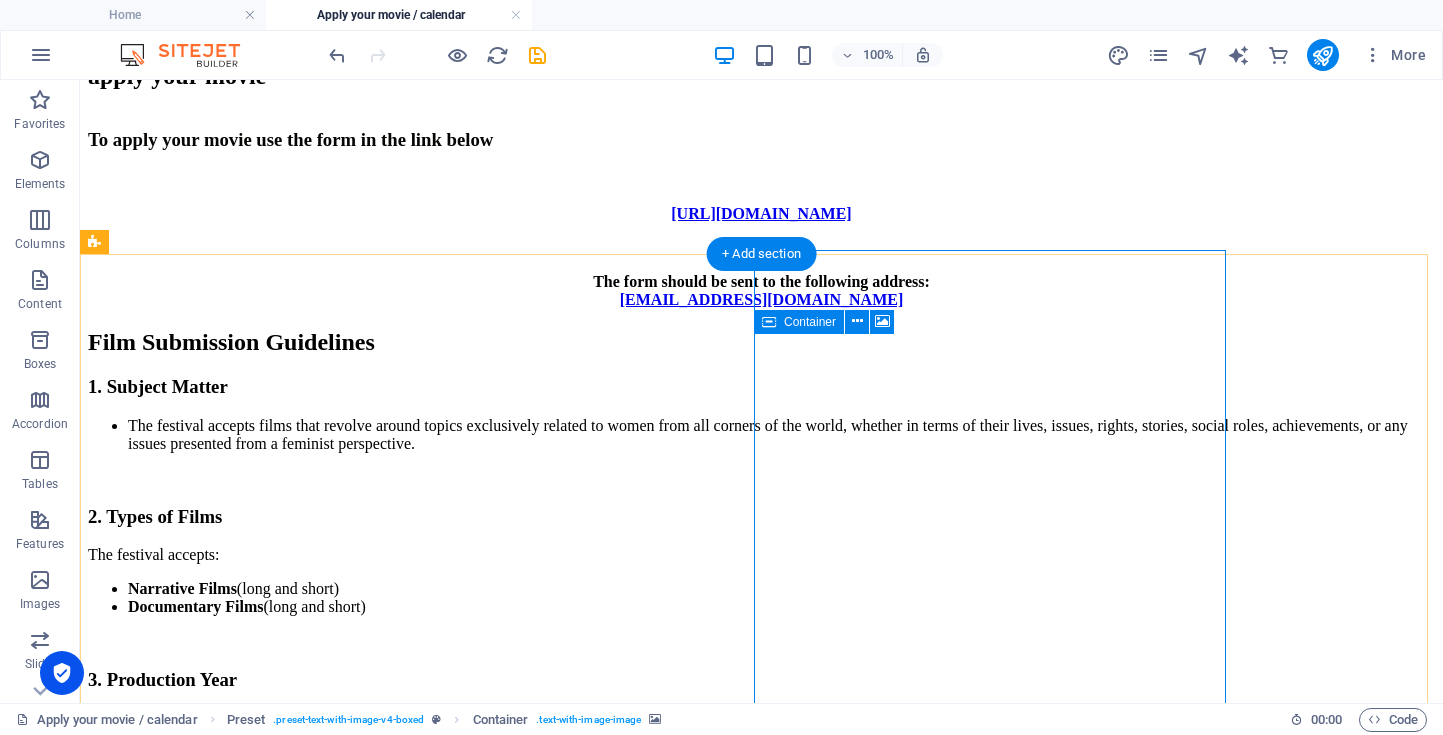 scroll, scrollTop: 636, scrollLeft: 0, axis: vertical 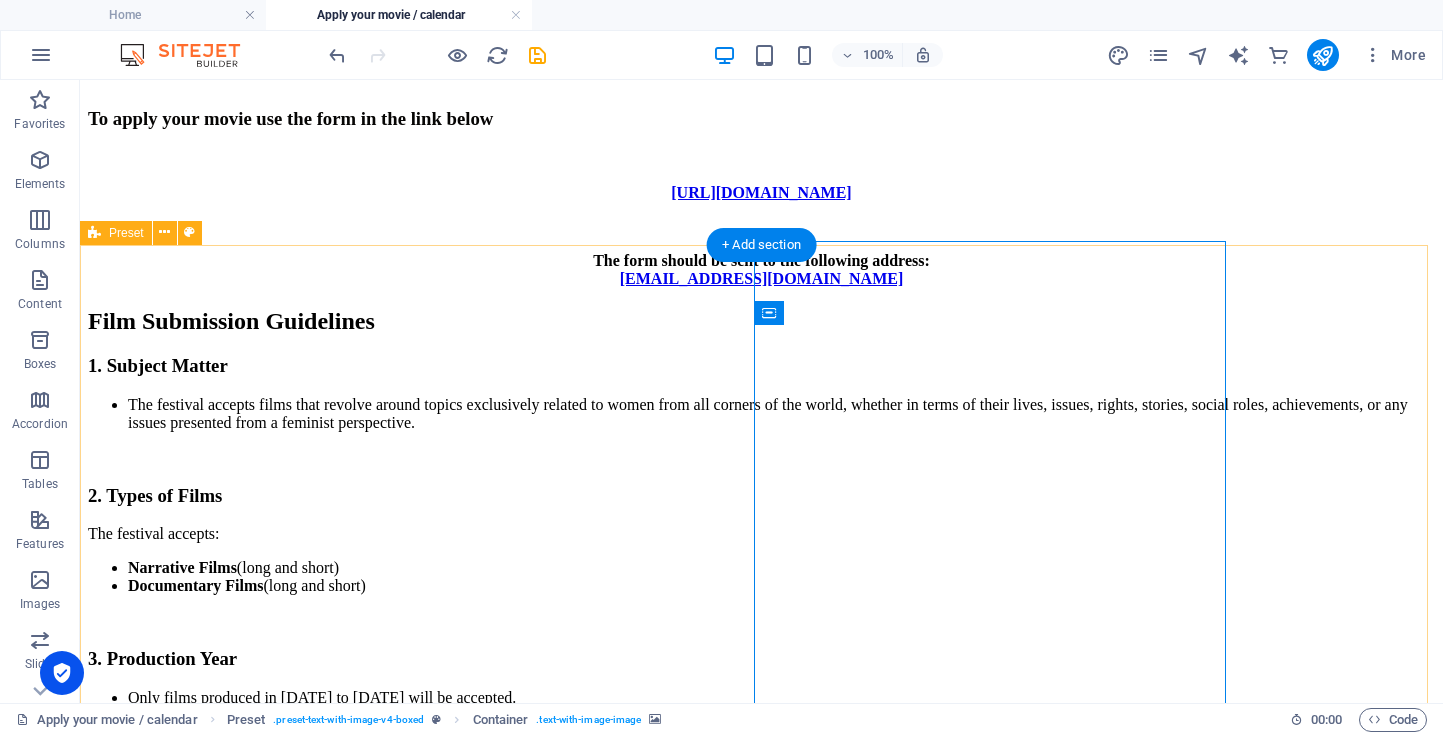 click on "Film Submission Guidelines 1. Subject Matter The festival accepts films that revolve around topics exclusively related to women from all corners of the world, whether in terms of their lives, issues, rights, stories, social roles, achievements, or any issues presented from a feminist perspective. 2. Types of Films The festival accepts: Narrative Films  (long and short) Documentary Films  (long and short) 3. Production Year Only films produced in [DATE] to [DATE] will be accepted. 4. Language and Translation If the film's original language is not English, the film must contain subtitles in English. English subtitles are necessary even if the film is in Arabic, to facilitate evaluation by the international jury. 5. Application Submission Applications are submitted online only, through sending: Film Link  (must allow film download) Film Synopsis  (maximum 300 words) Information about the film's crew,  especially the director Contact Details Applications are sent via email to the festival's dedicated email:  or" at bounding box center [761, 1825] 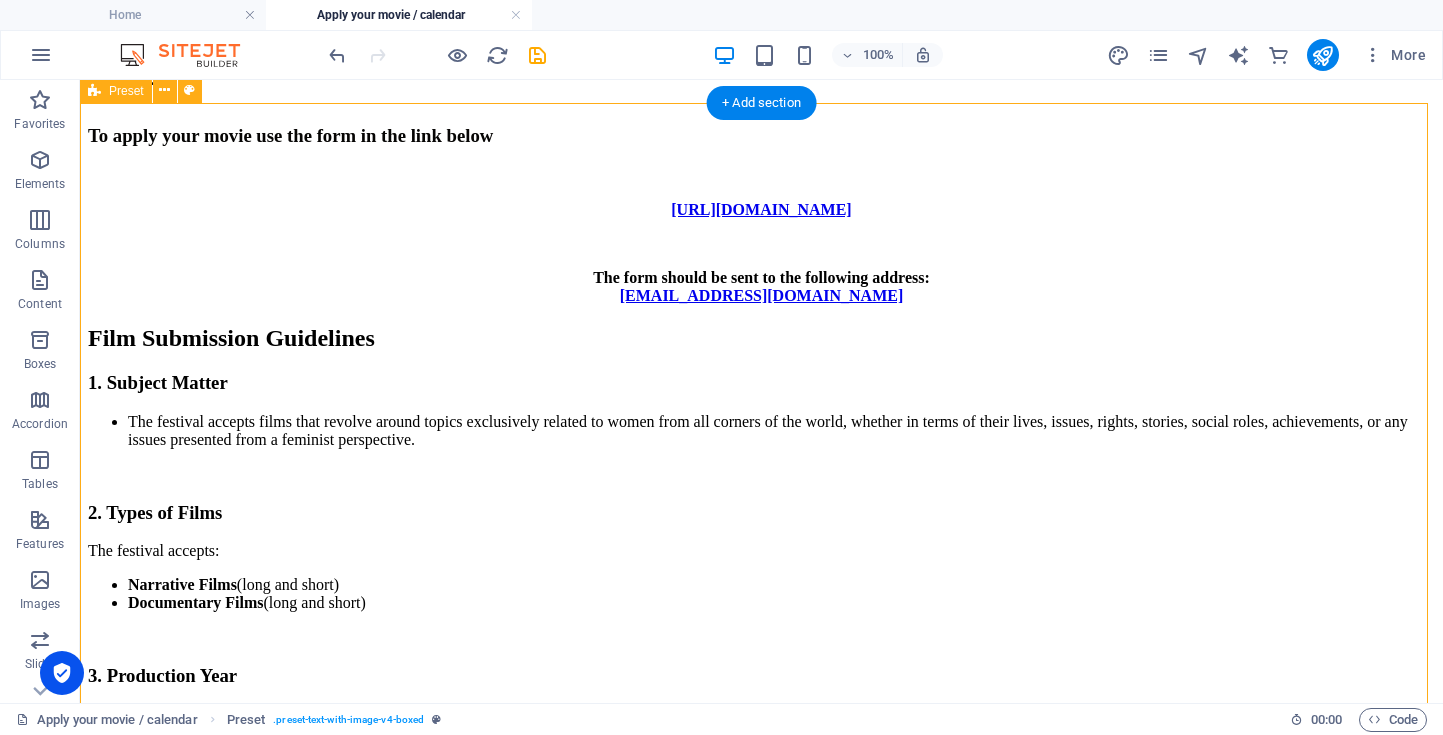 scroll, scrollTop: 617, scrollLeft: 0, axis: vertical 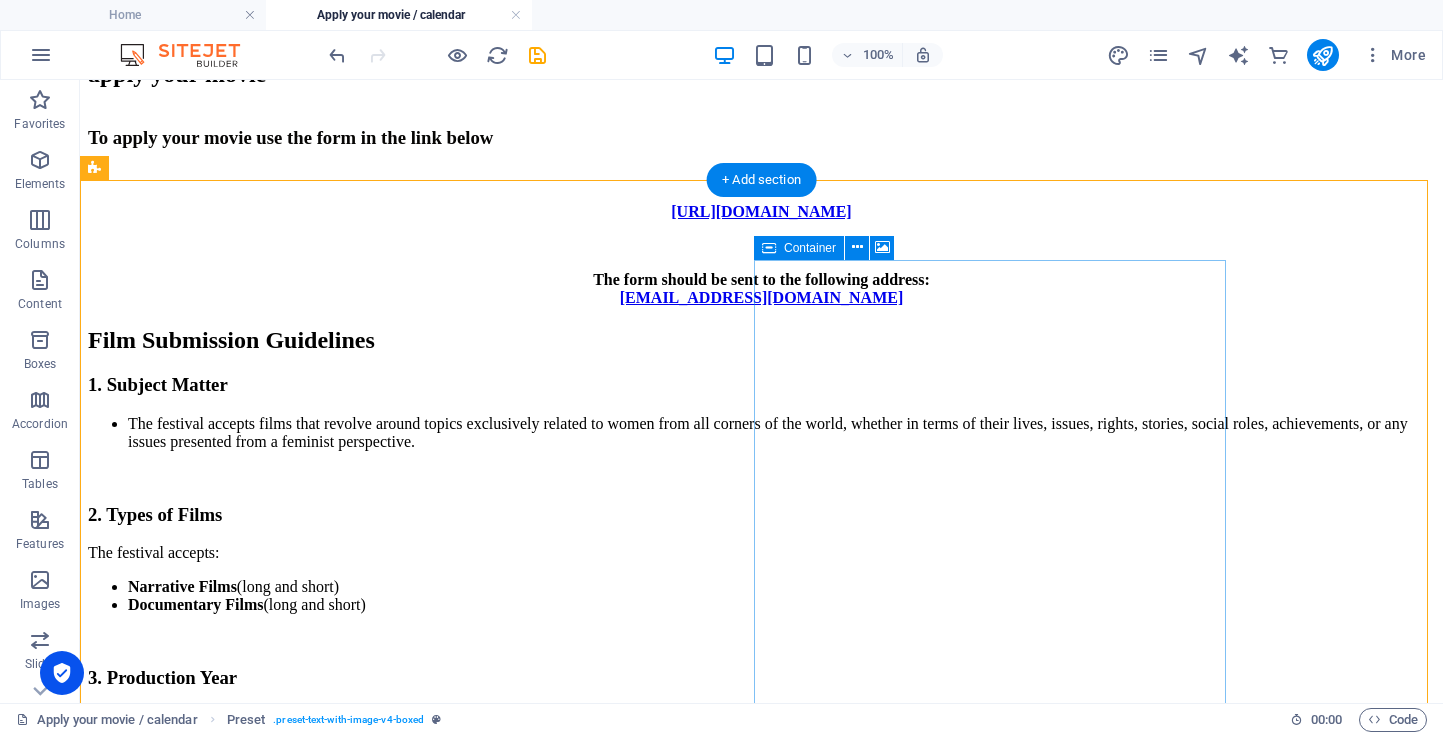 click on "Add elements" at bounding box center (702, 3320) 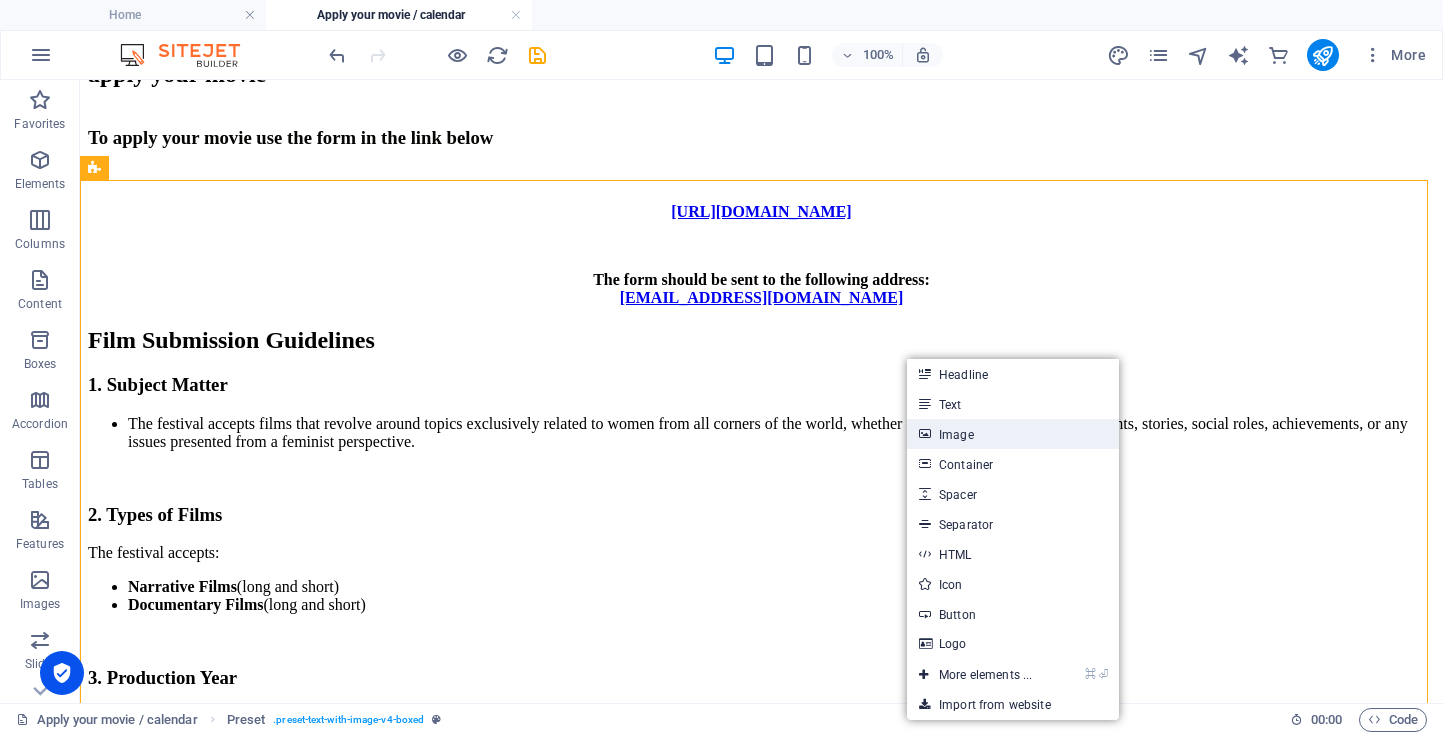 click on "Image" at bounding box center (1013, 434) 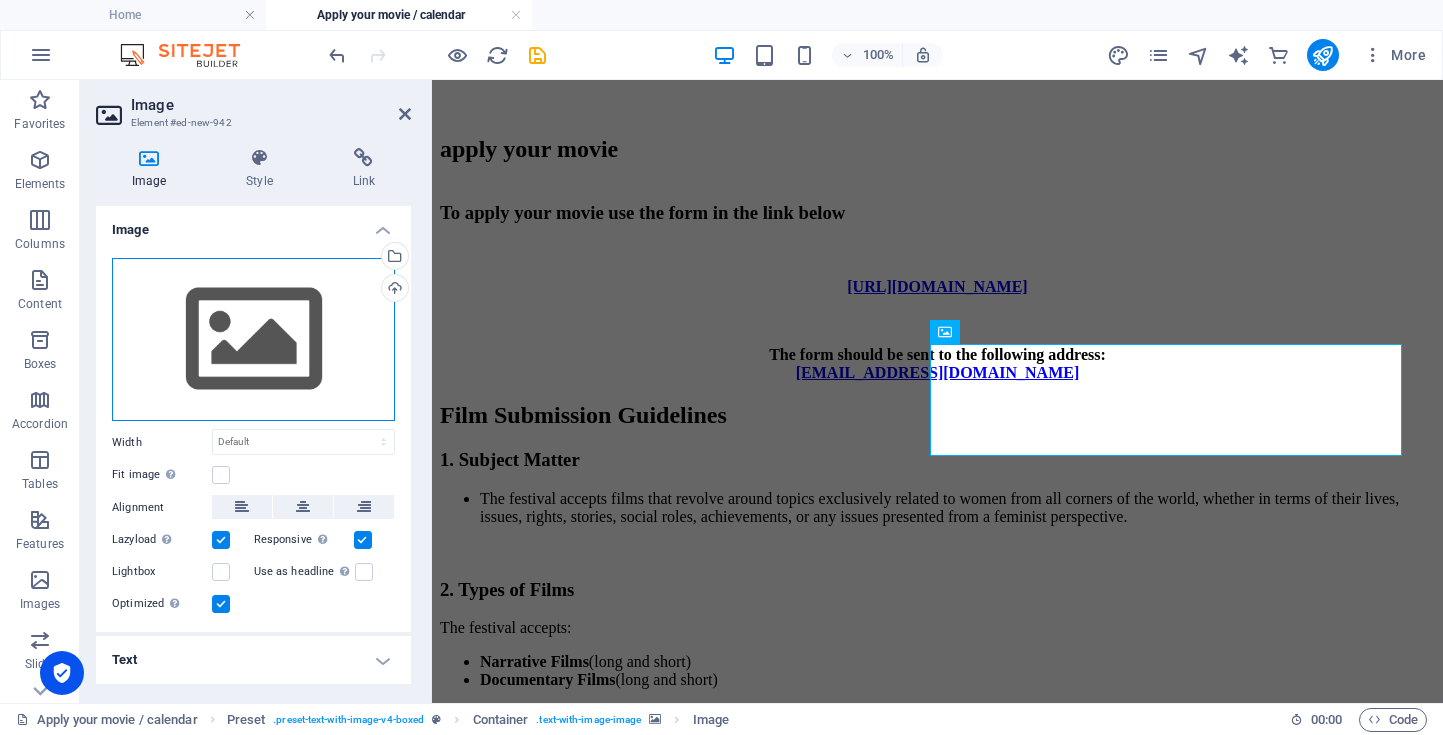 click on "Drag files here, click to choose files or select files from Files or our free stock photos & videos" at bounding box center (253, 340) 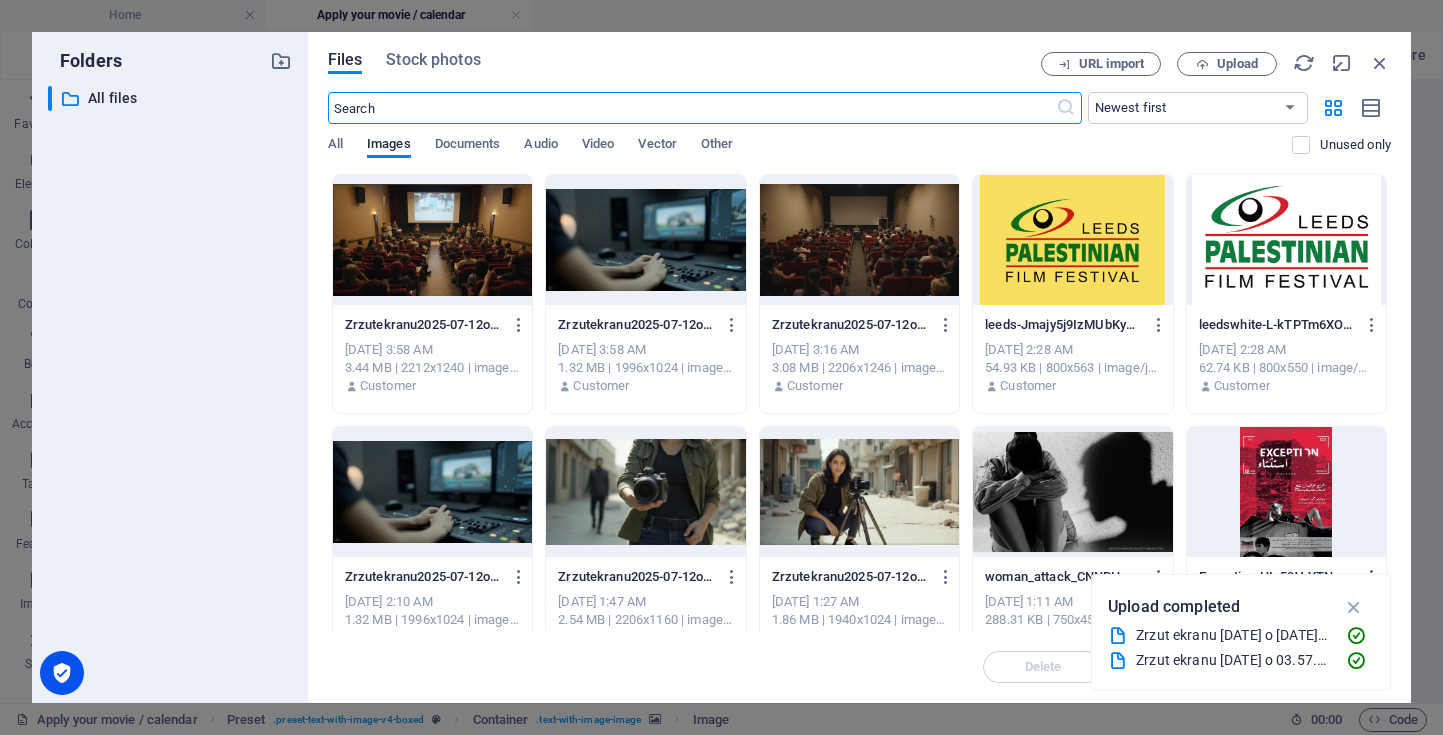 scroll, scrollTop: 929, scrollLeft: 0, axis: vertical 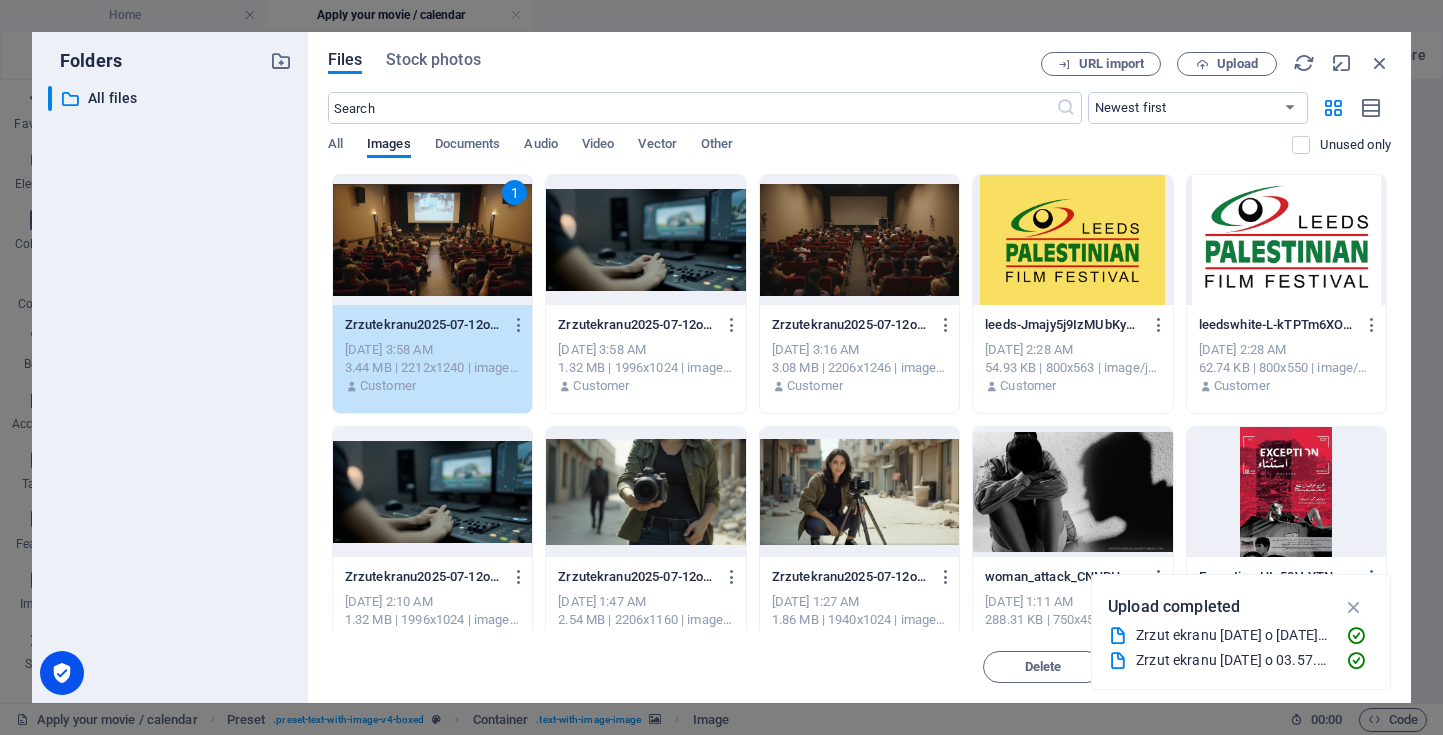 click on "1" at bounding box center [432, 240] 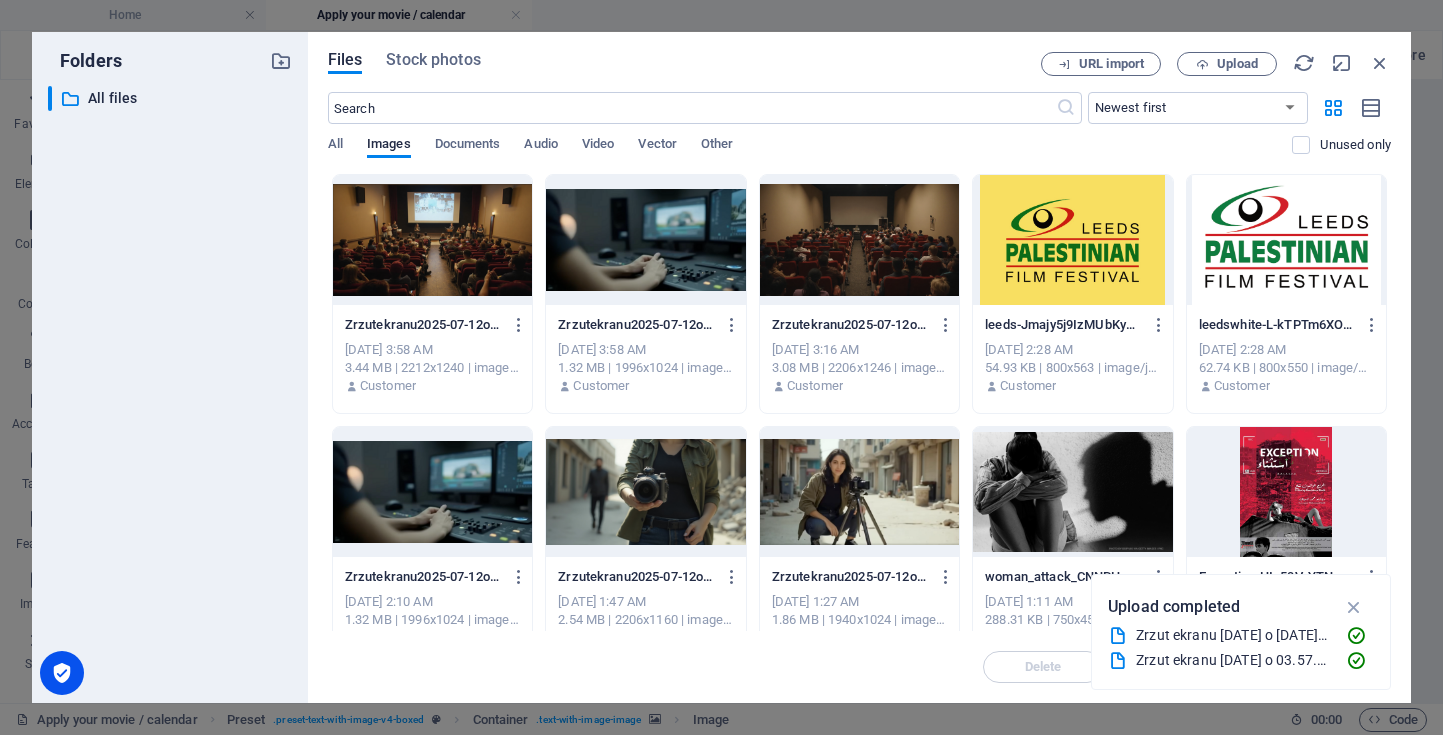 click at bounding box center (432, 240) 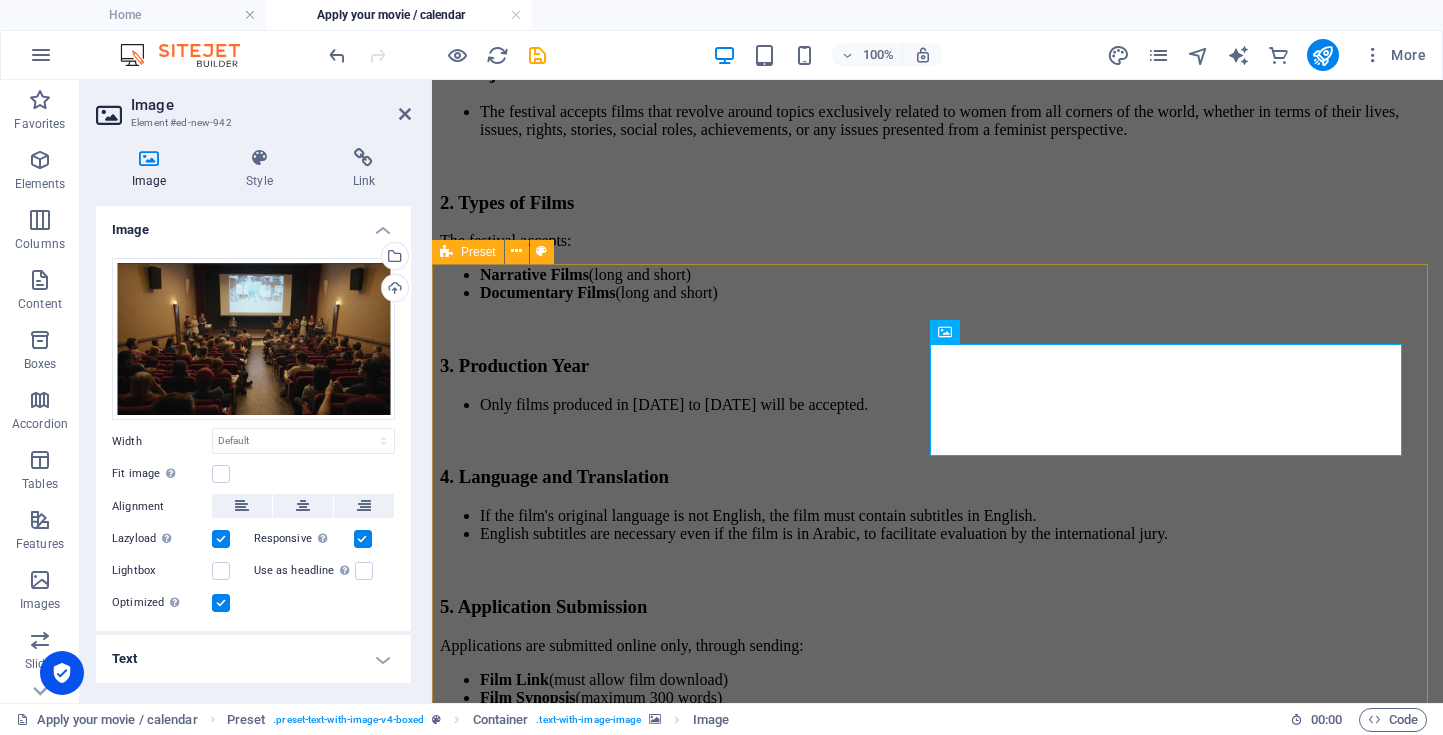 scroll, scrollTop: 617, scrollLeft: 0, axis: vertical 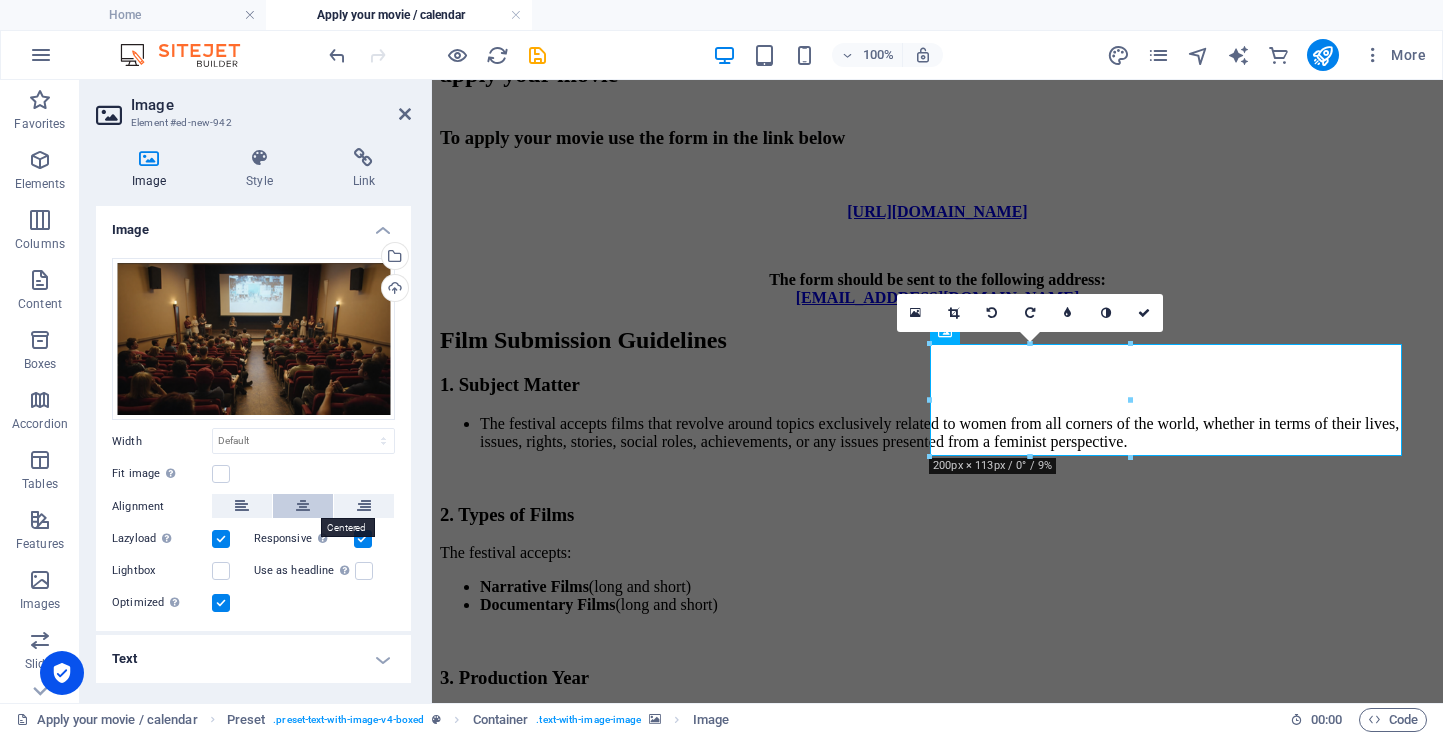click at bounding box center (303, 506) 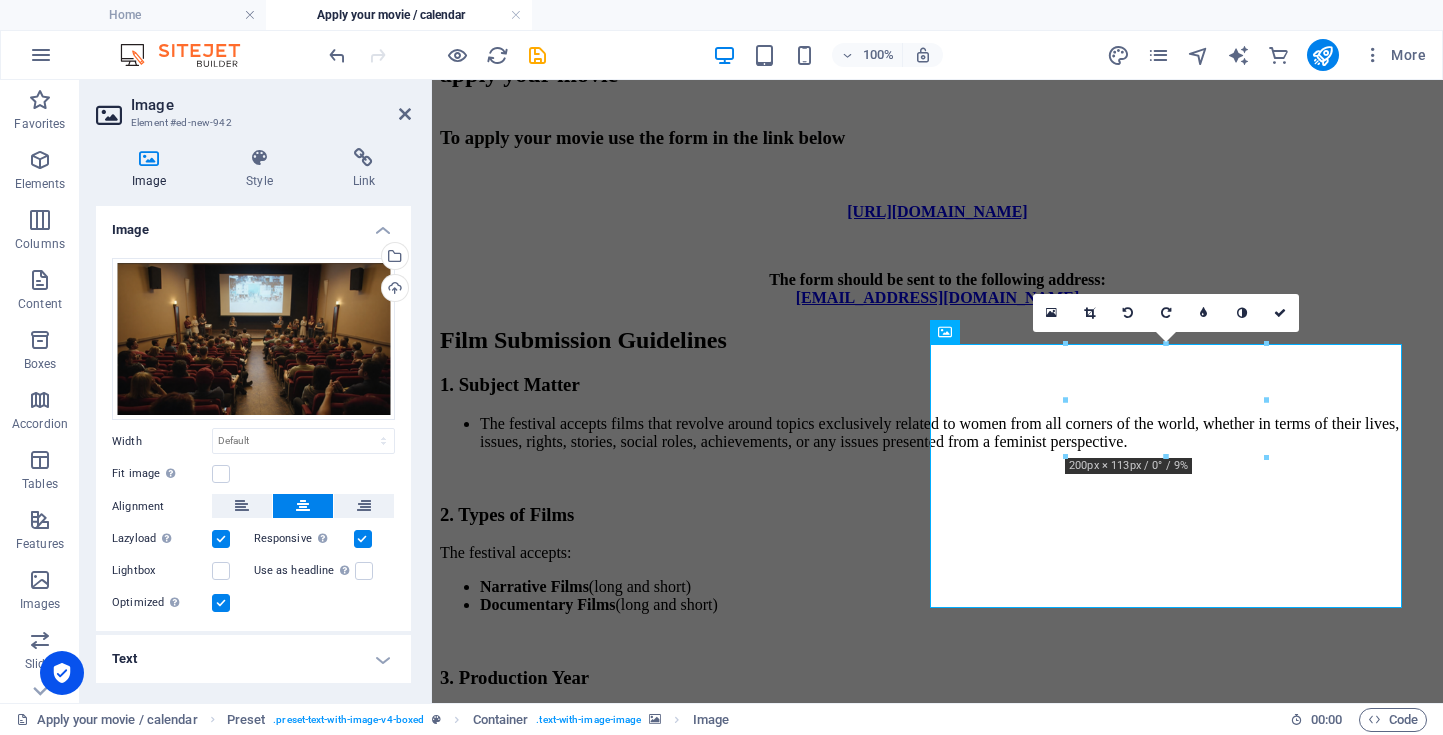 click at bounding box center [937, 1601] 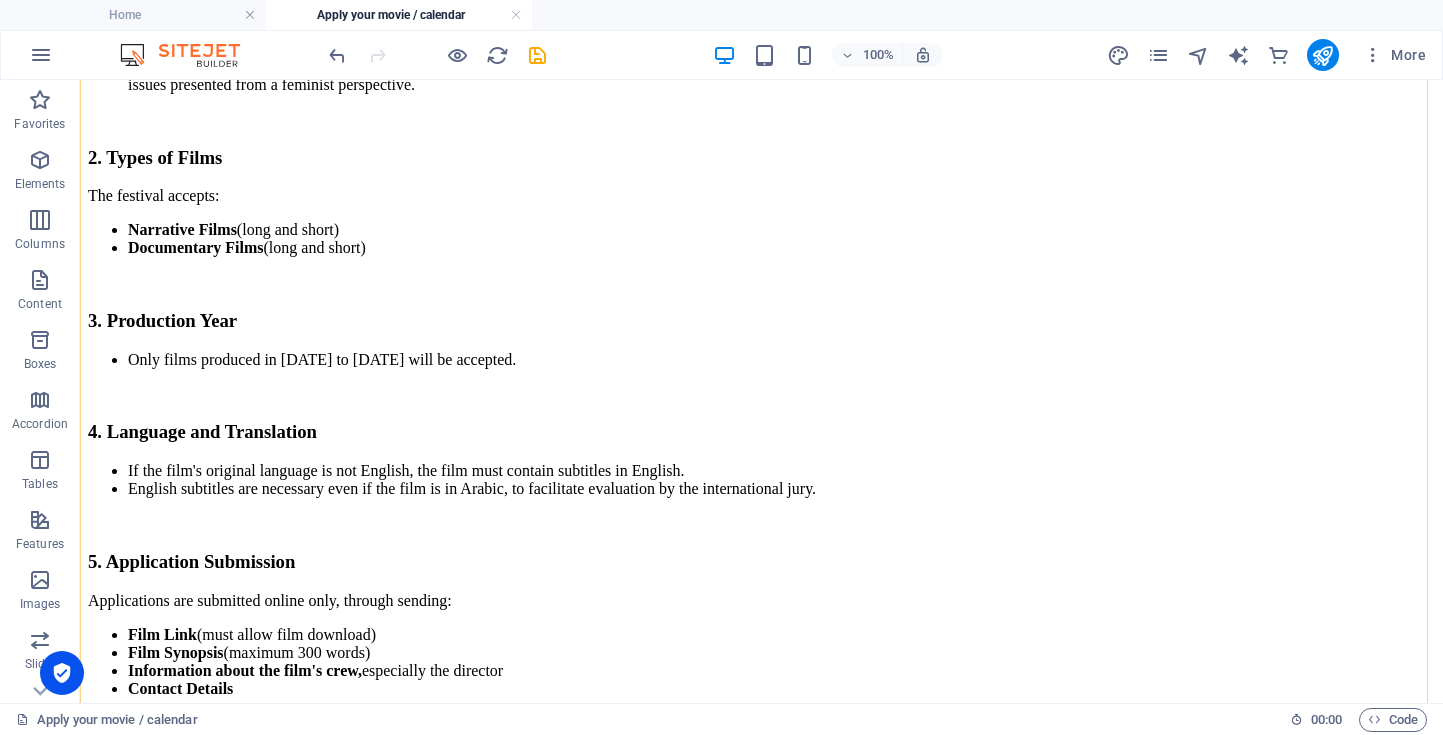 scroll, scrollTop: 976, scrollLeft: 0, axis: vertical 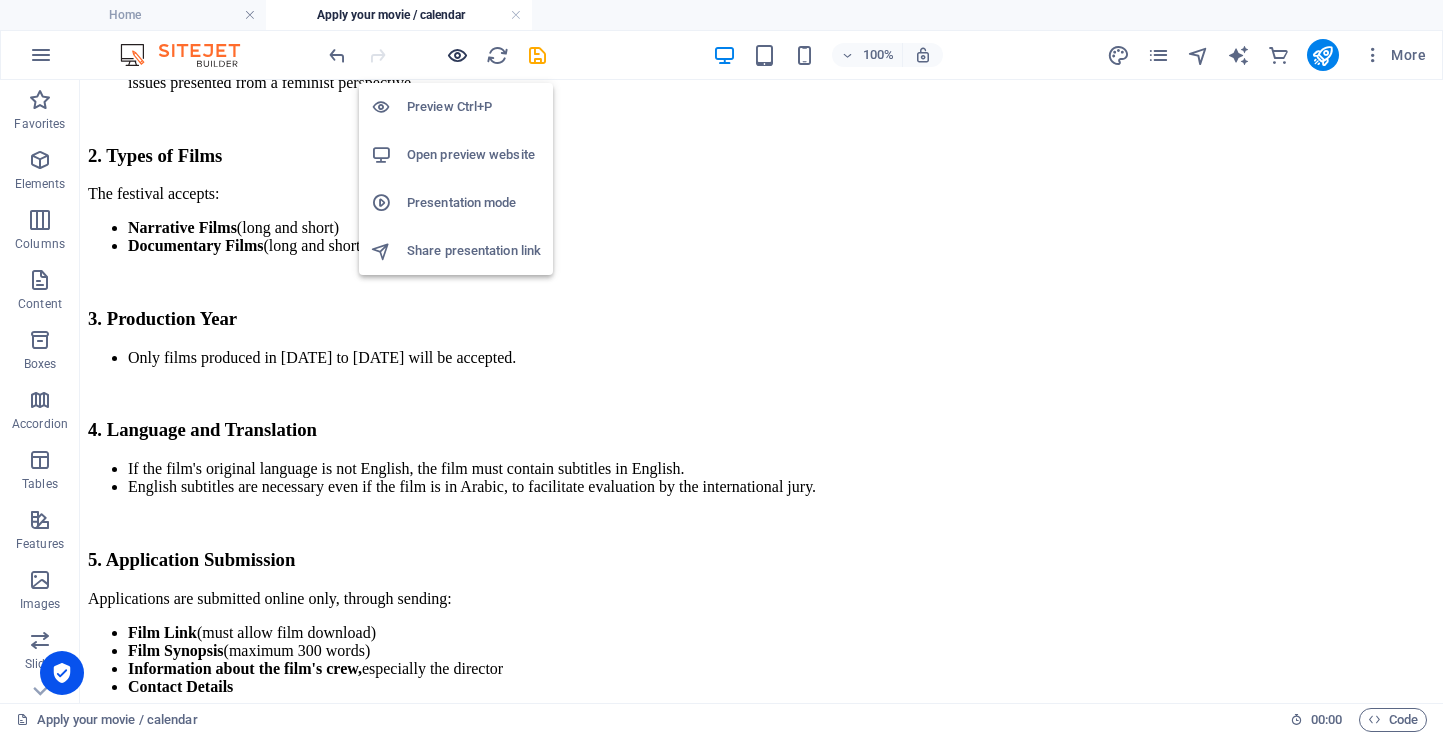 click at bounding box center (457, 55) 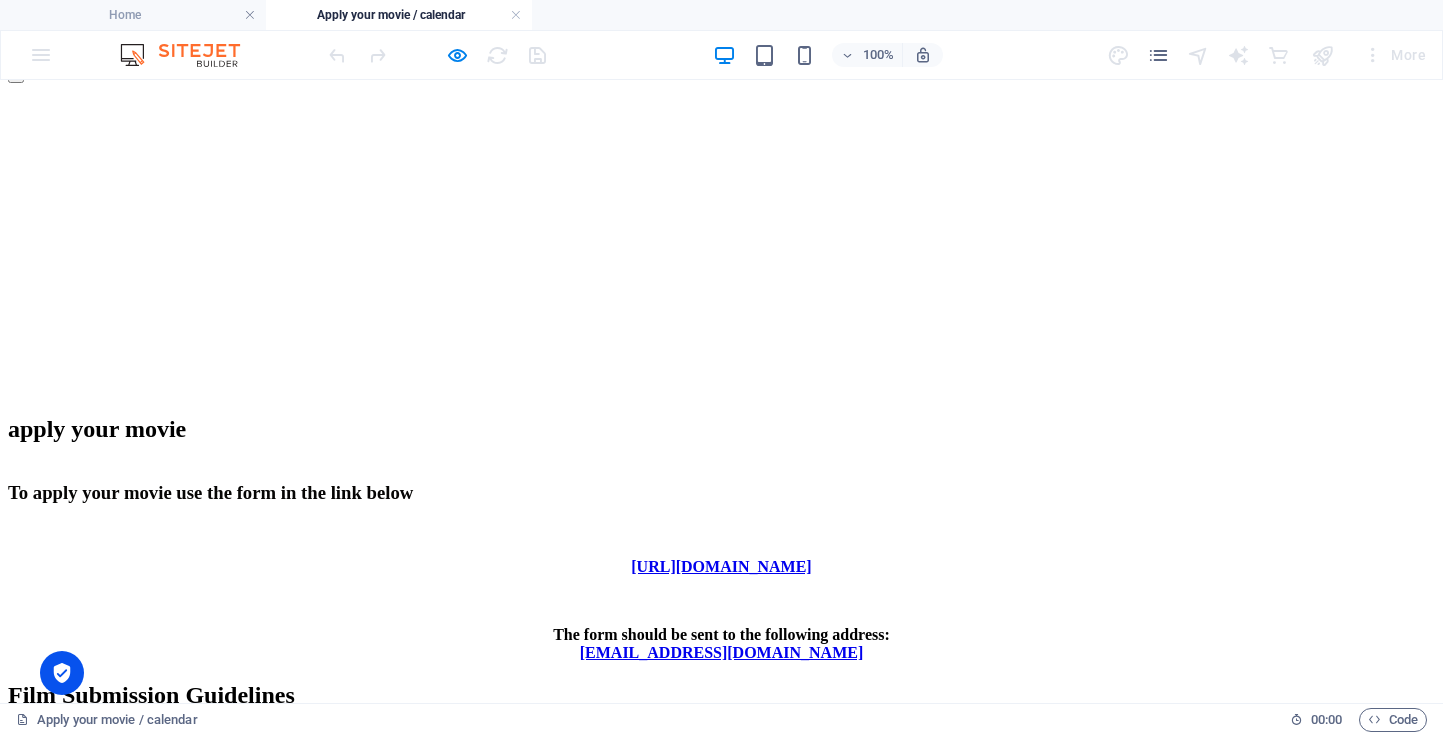 scroll, scrollTop: 0, scrollLeft: 0, axis: both 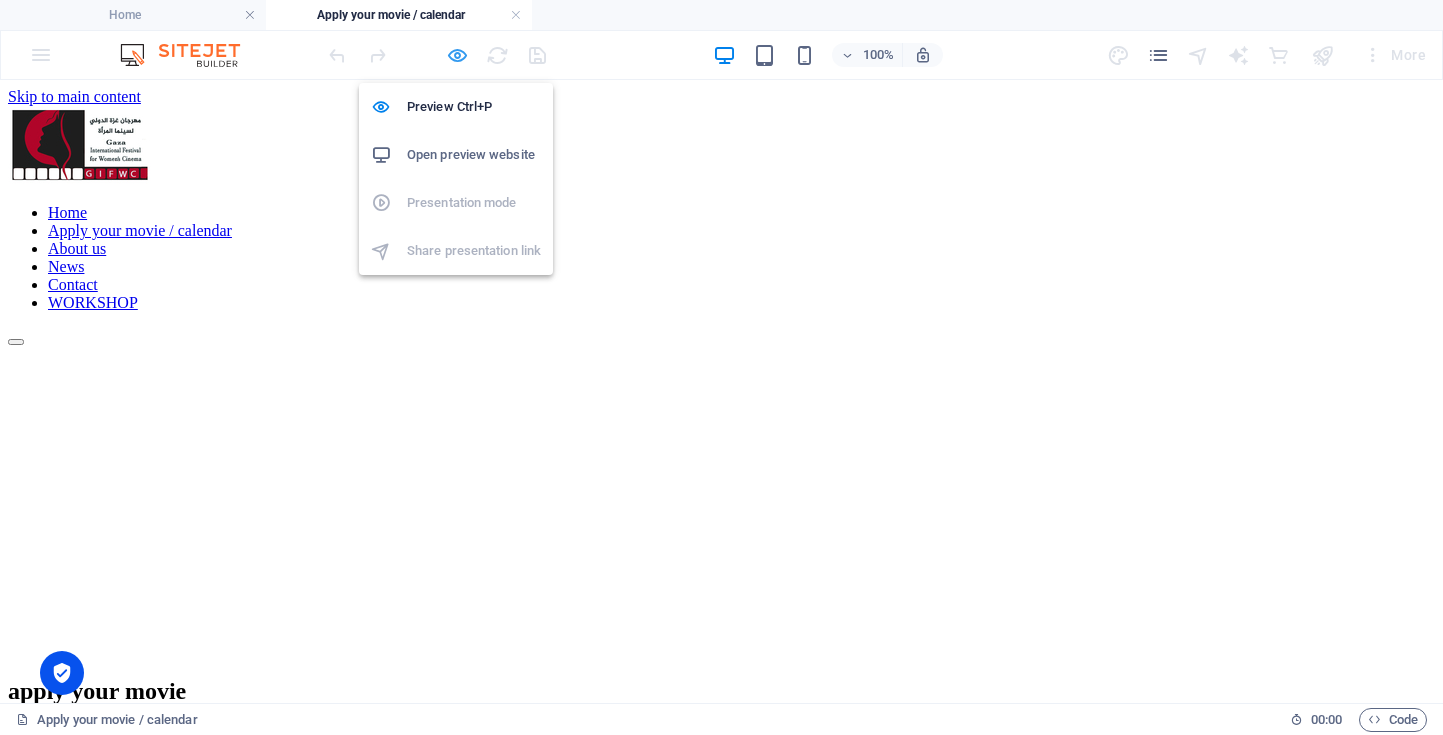 click at bounding box center [457, 55] 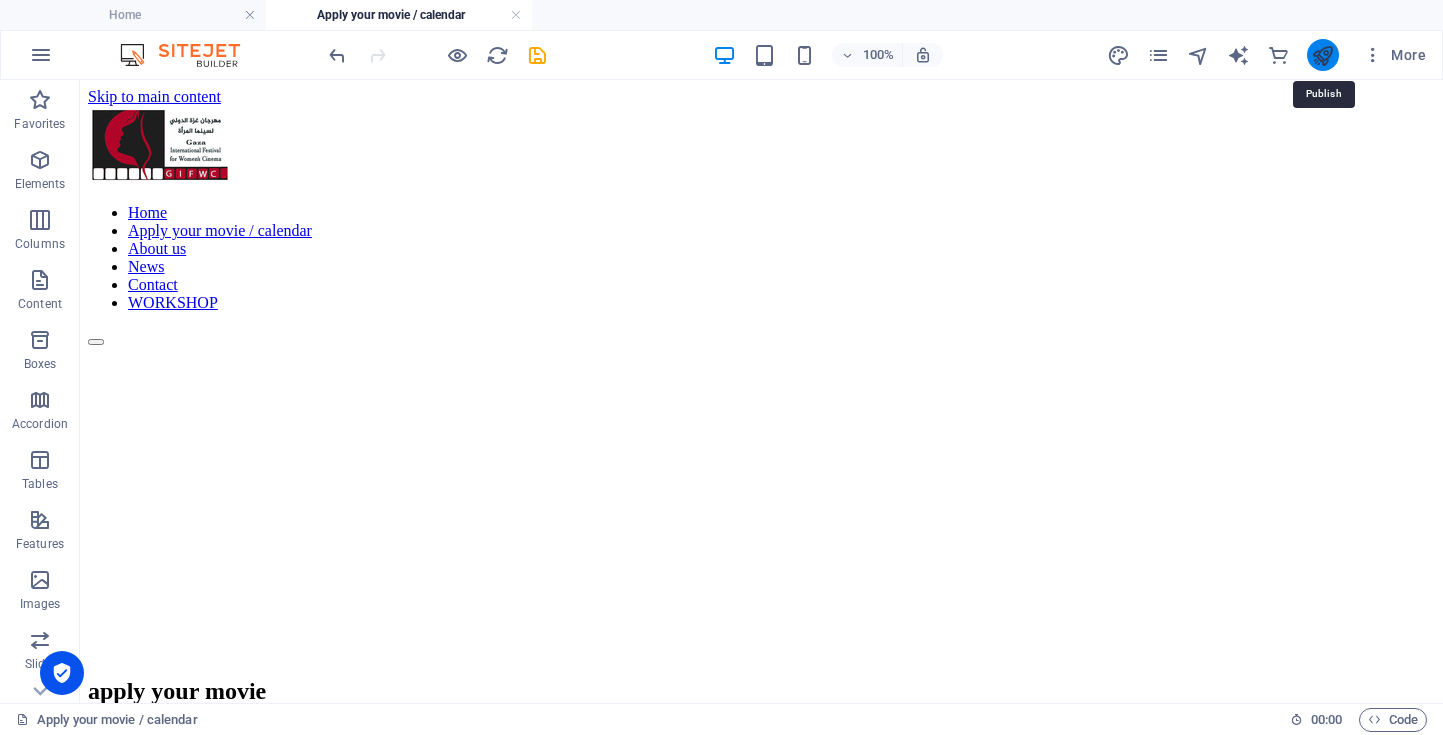 click at bounding box center (1322, 55) 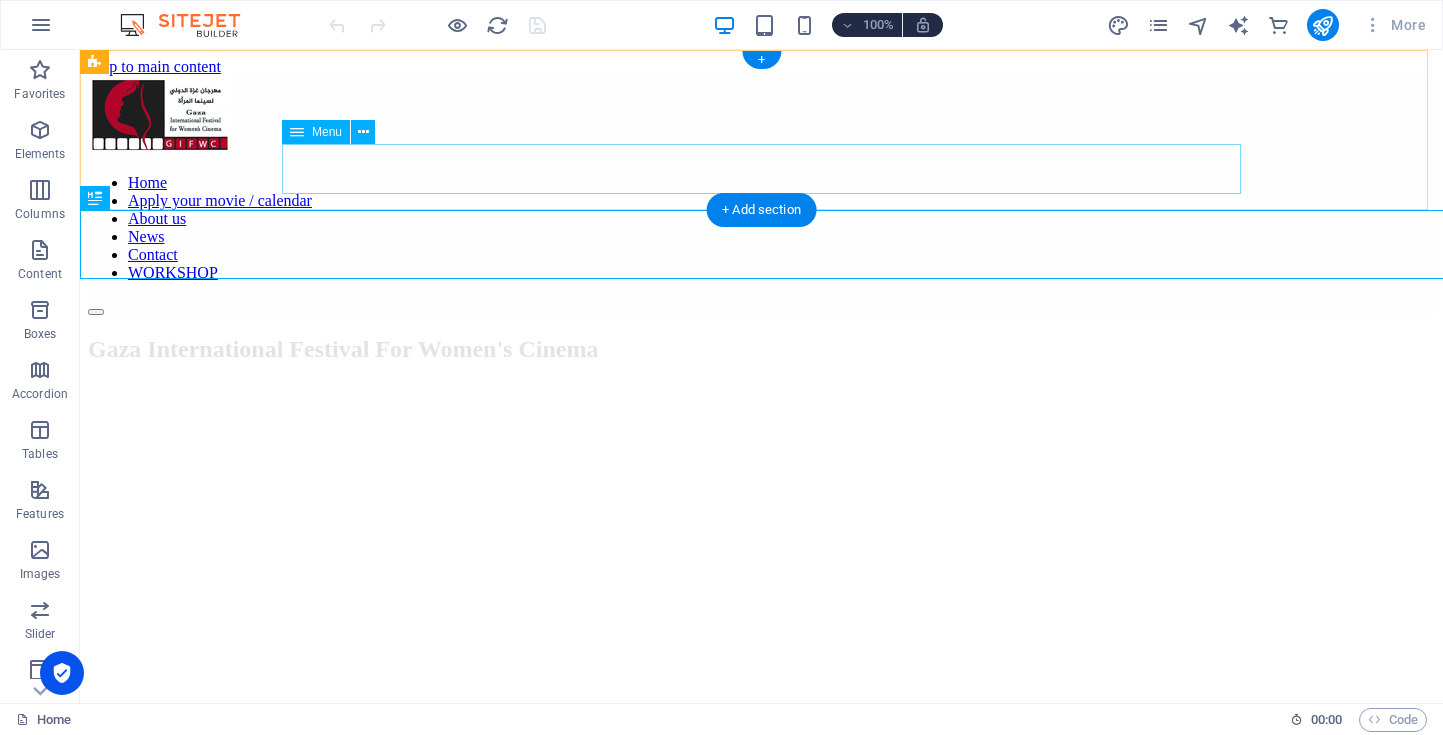 scroll, scrollTop: 0, scrollLeft: 0, axis: both 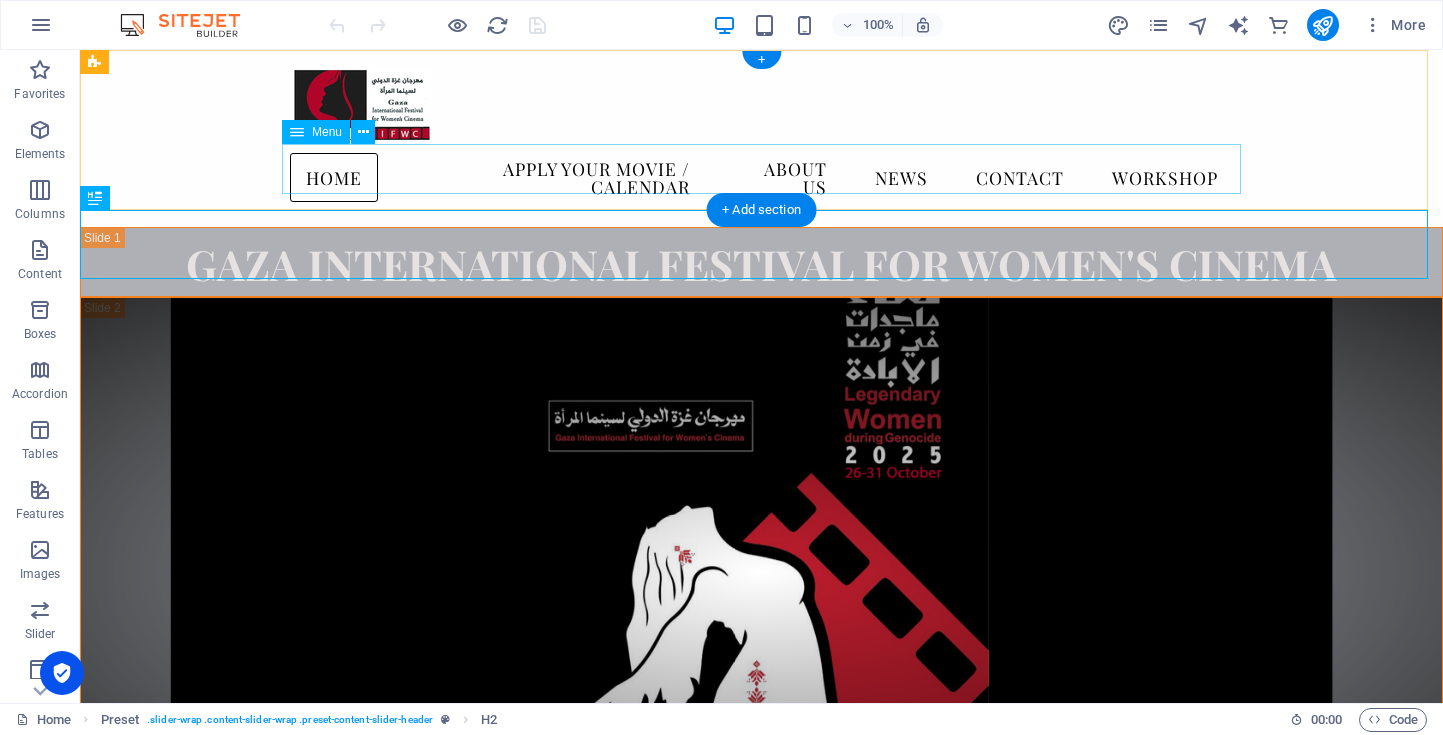 click on "Home Apply your movie / calendar About us News Contact WORKSHOP" at bounding box center [762, 177] 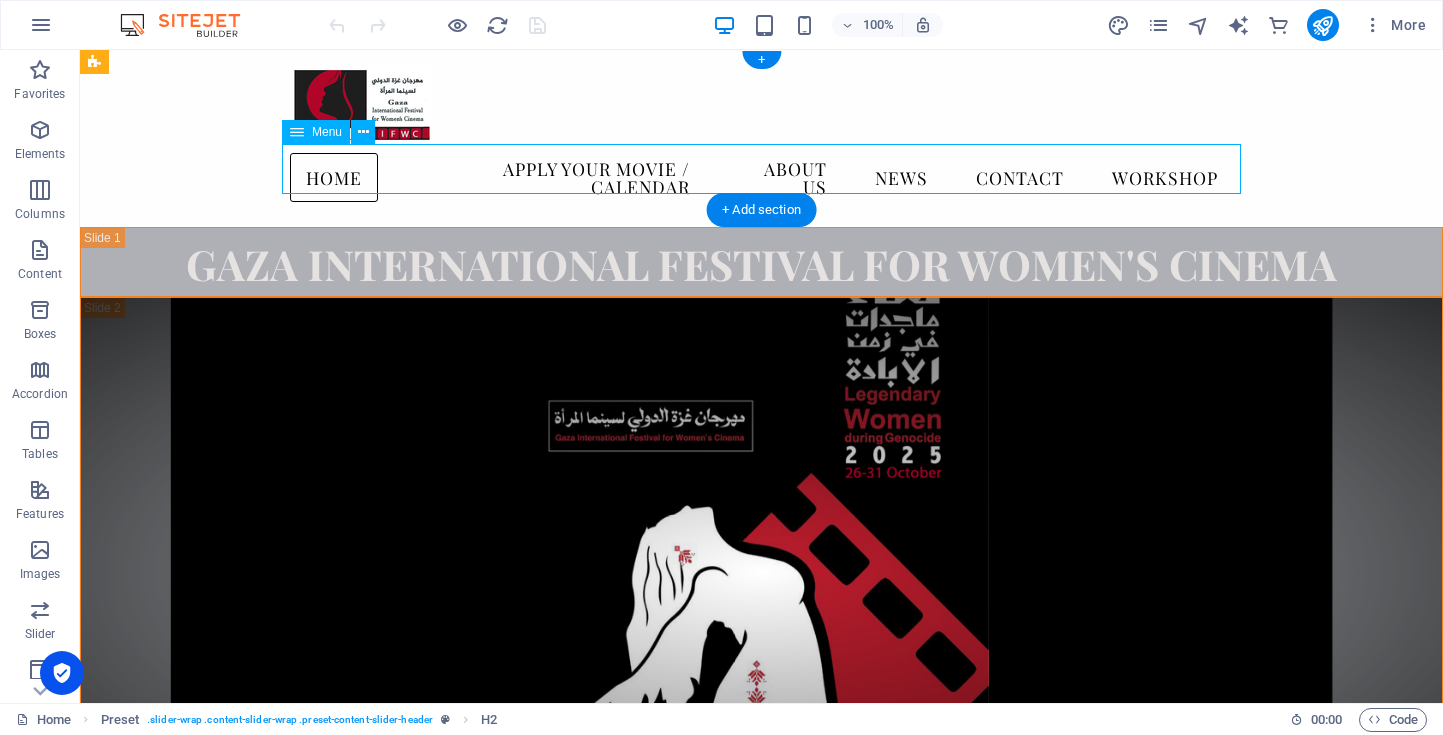 click on "Home Apply your movie / calendar About us News Contact WORKSHOP" at bounding box center [762, 177] 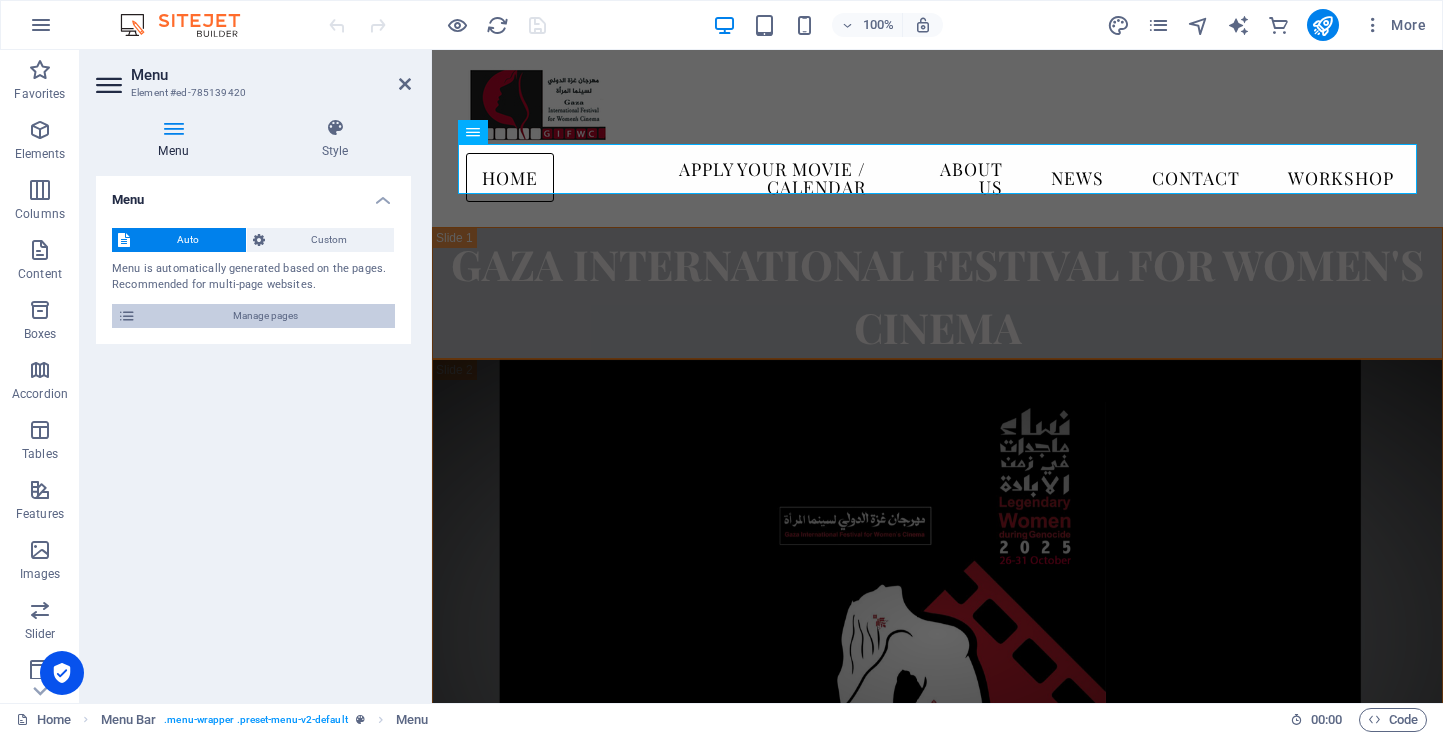 click on "Manage pages" at bounding box center (265, 316) 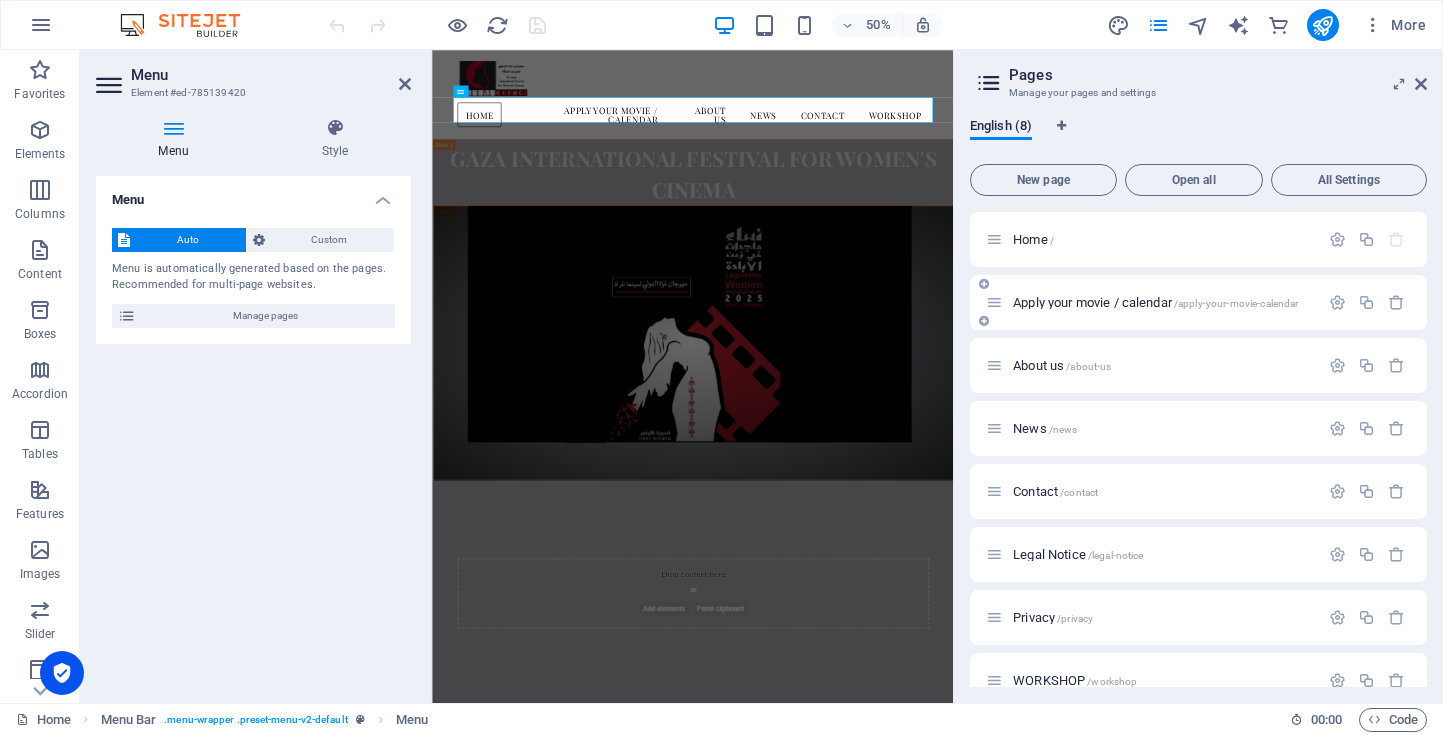 click on "Apply your movie / calendar /apply-your-movie-calendar" at bounding box center (1155, 302) 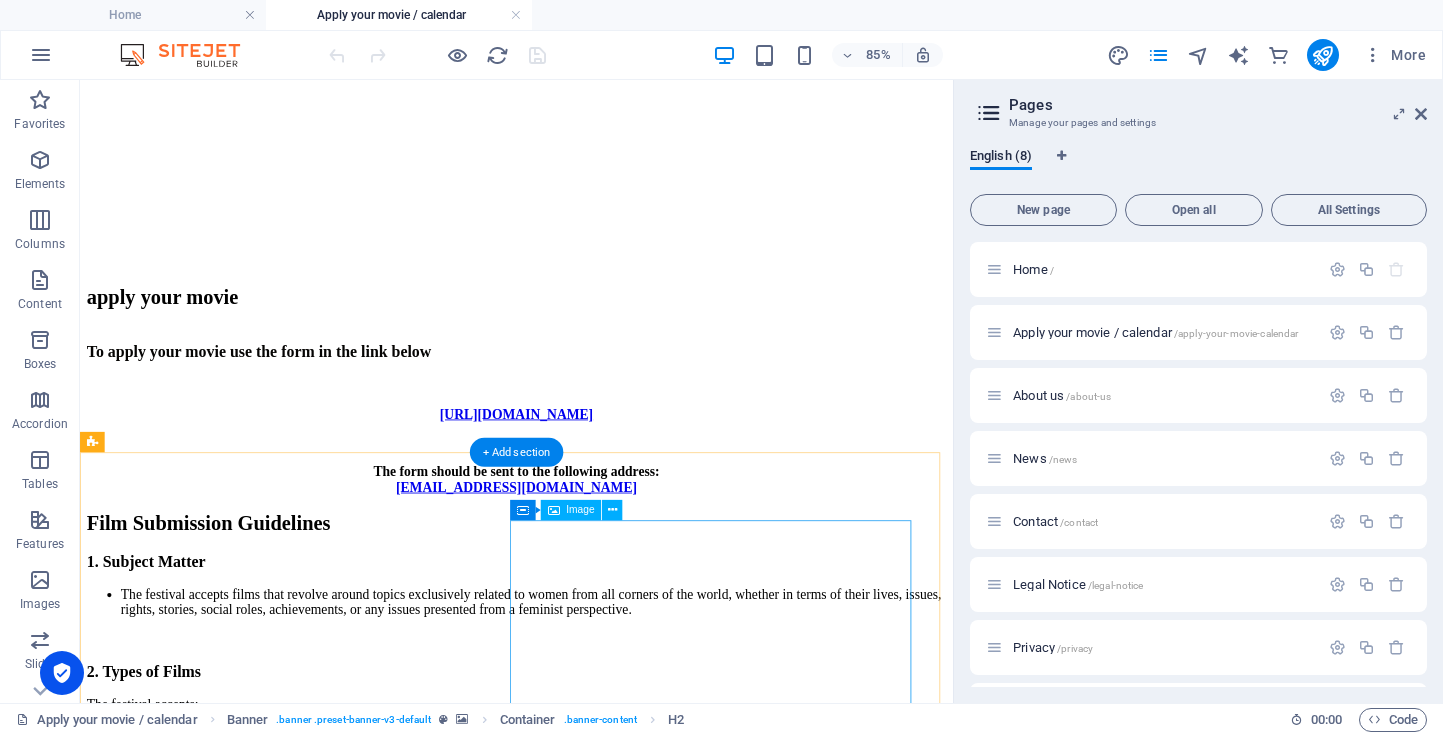 scroll, scrollTop: 419, scrollLeft: 0, axis: vertical 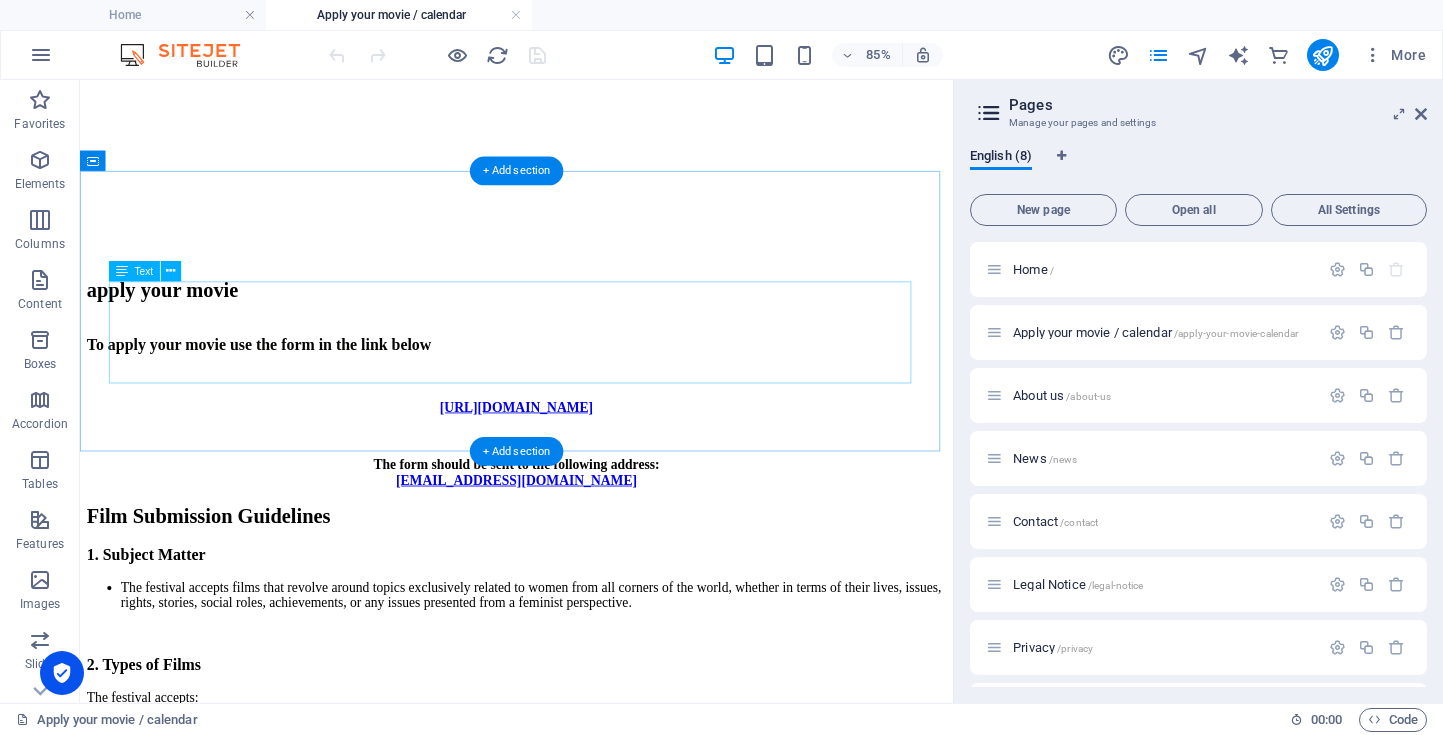 click on "https://docs.google.com/forms/d/e/1FAIpQLScWmsdiuD3B2QVdZhmyri6273hTn4mk33ZTGm3Fb3jgDTk8aQ/viewform?usp=header The form should be sent to the following address: apply@gifwc.com" at bounding box center [593, 508] 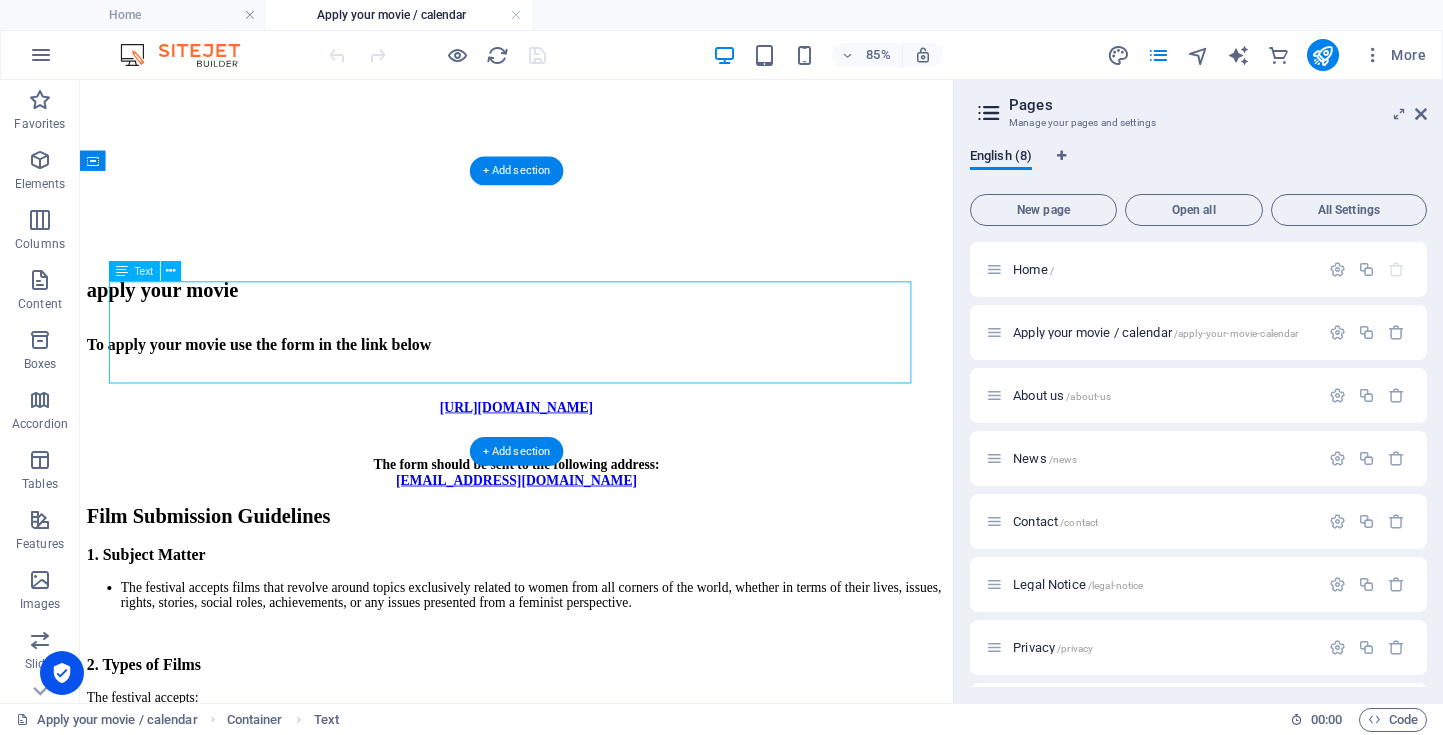 click on "https://docs.google.com/forms/d/e/1FAIpQLScWmsdiuD3B2QVdZhmyri6273hTn4mk33ZTGm3Fb3jgDTk8aQ/viewform?usp=header The form should be sent to the following address: apply@gifwc.com" at bounding box center [593, 508] 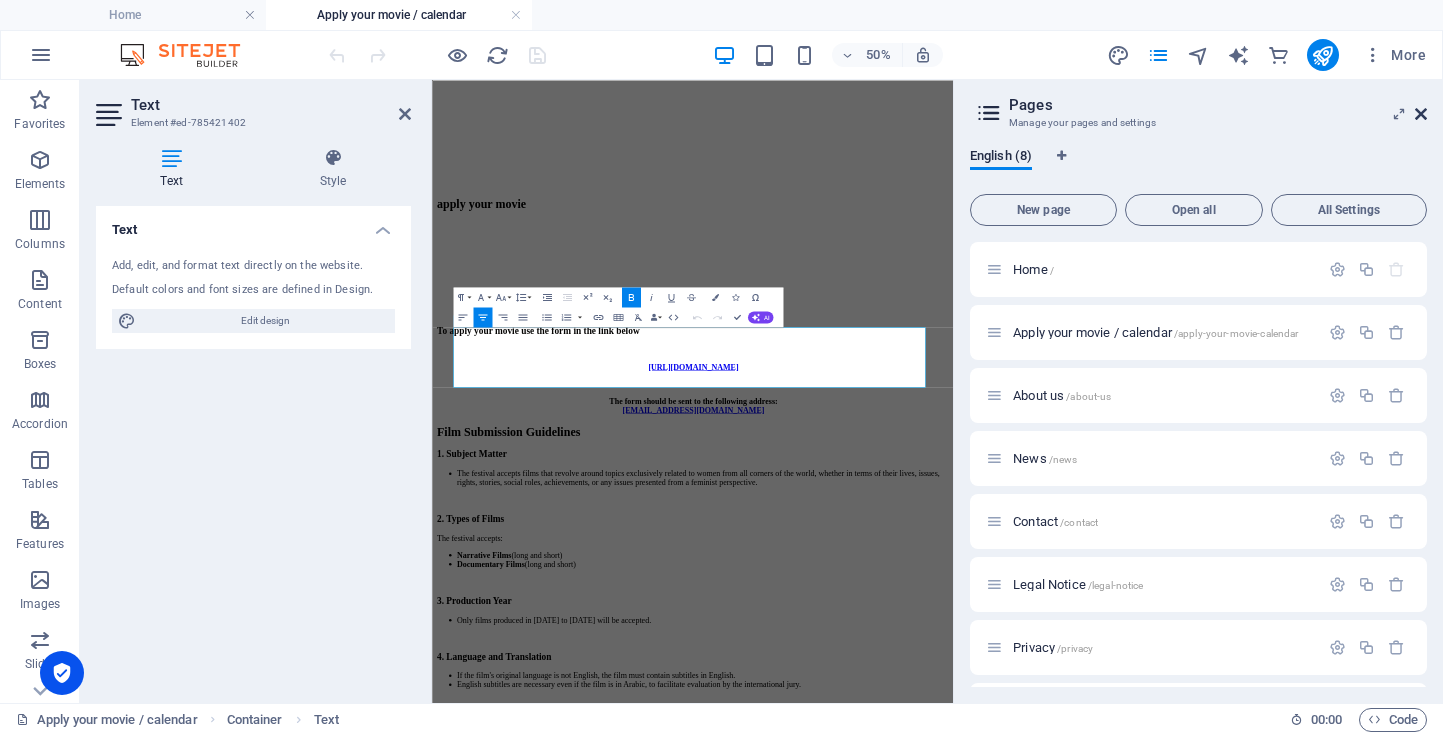 click at bounding box center (1421, 114) 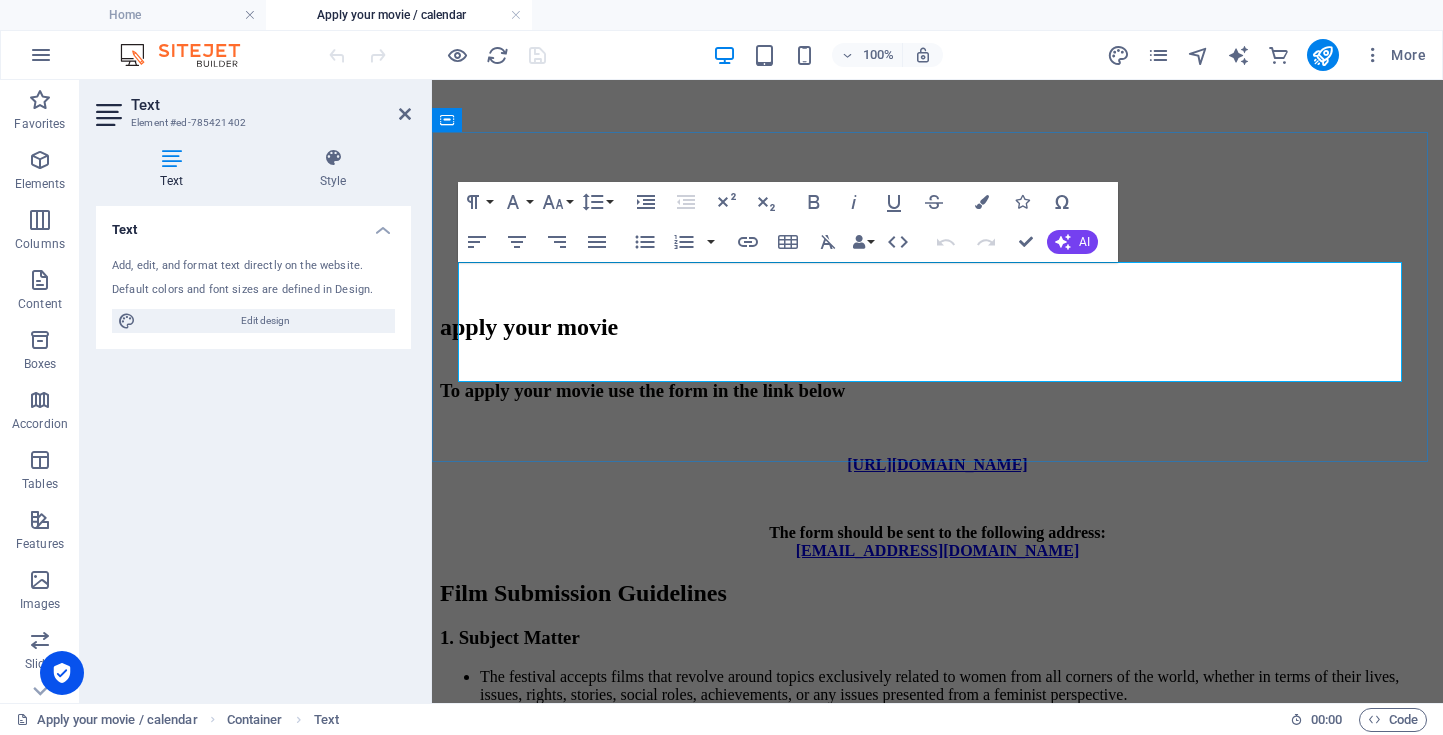 click on "[URL][DOMAIN_NAME]" at bounding box center [937, 464] 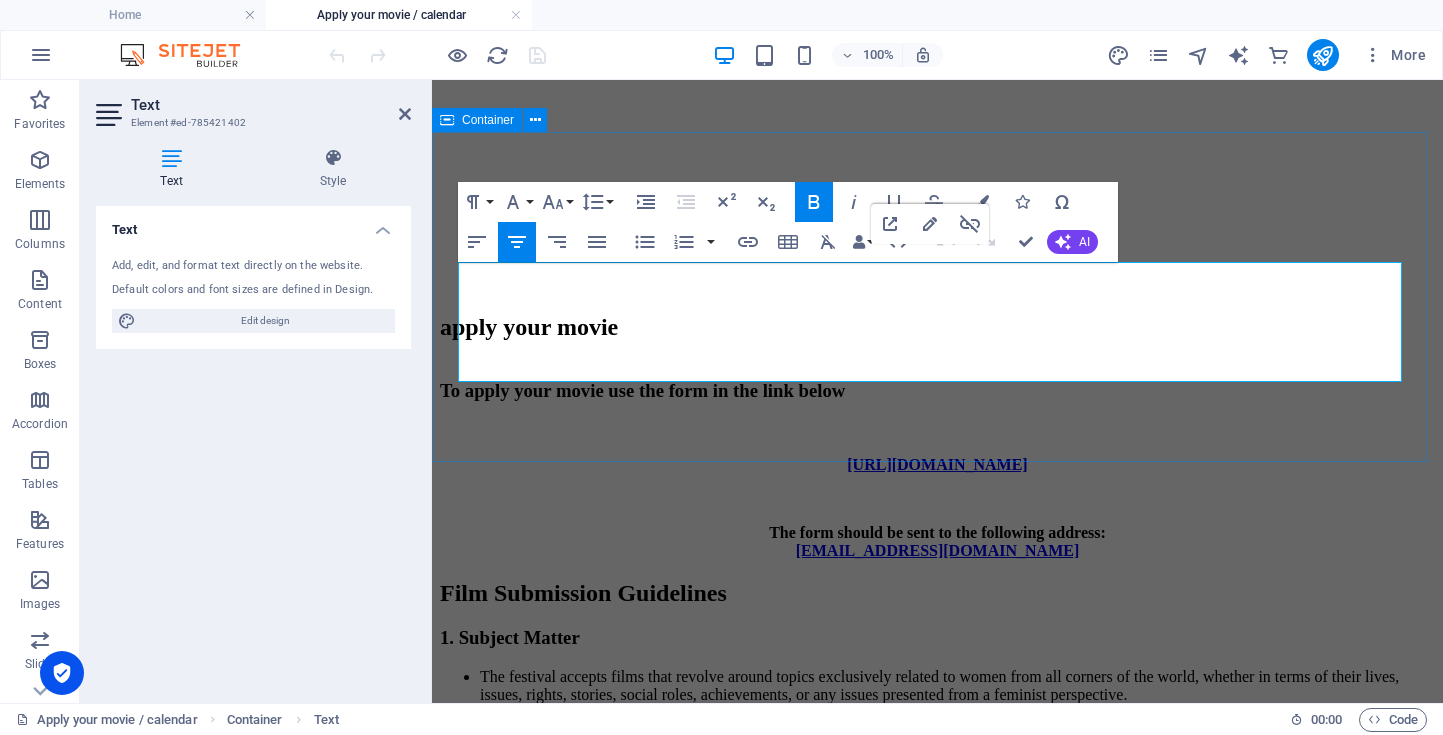 type 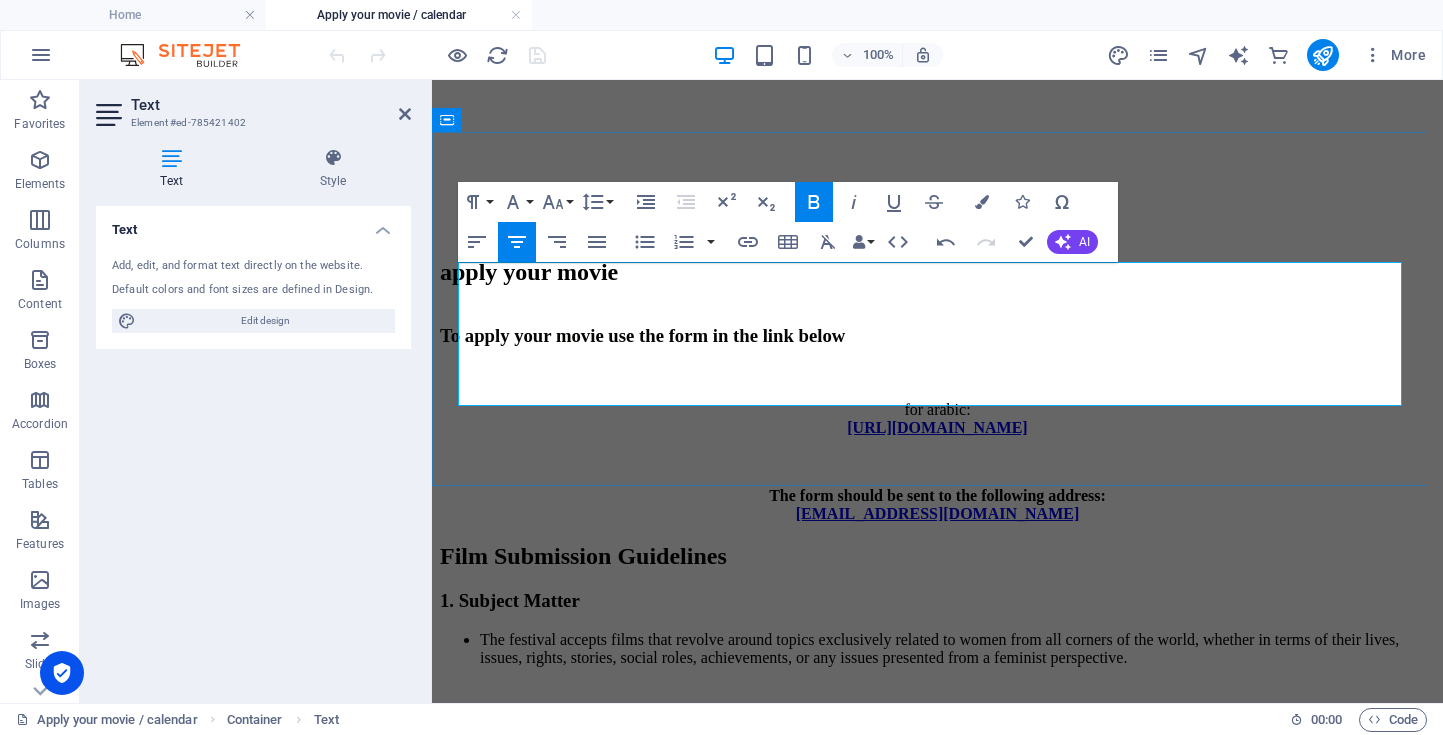 click at bounding box center (937, 462) 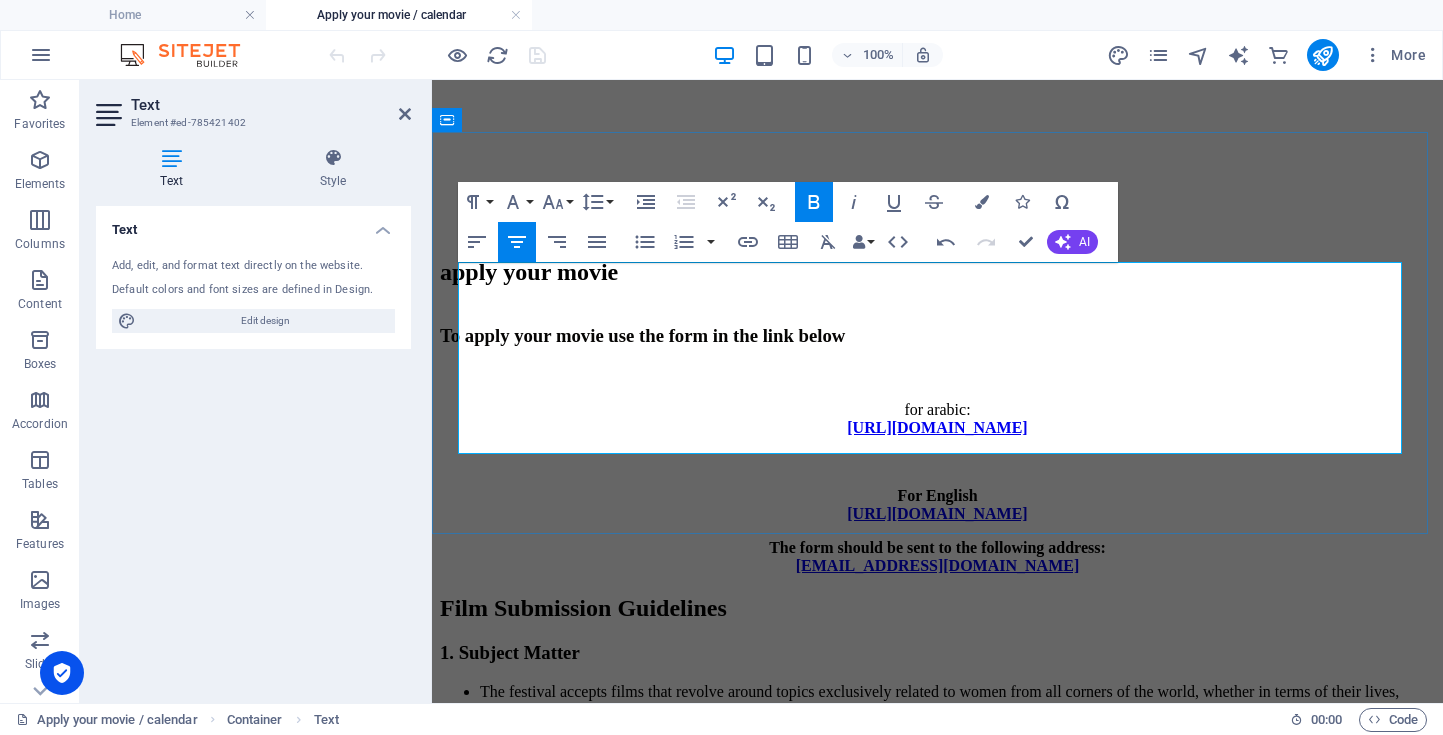 scroll, scrollTop: 1839, scrollLeft: 5, axis: both 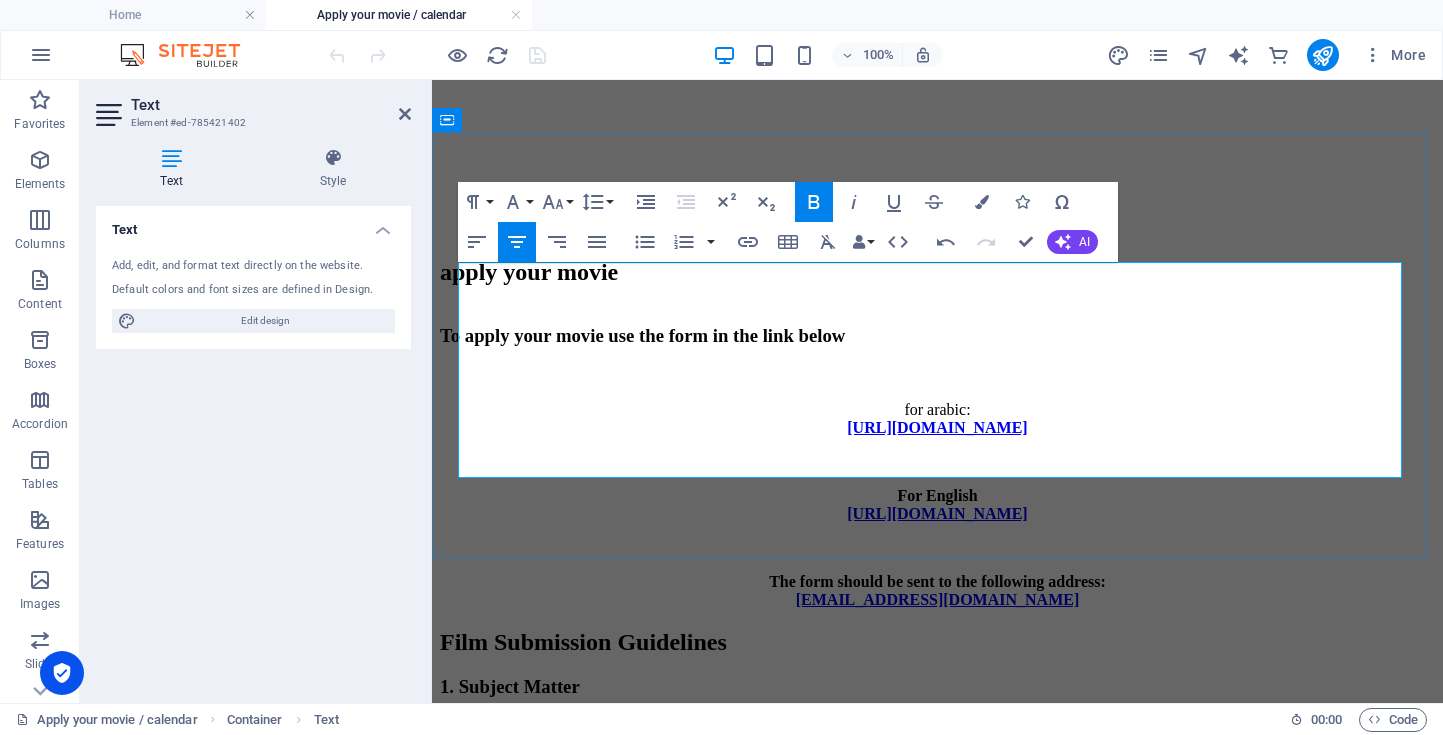 click on "The form should be sent to the following address:" at bounding box center (937, 581) 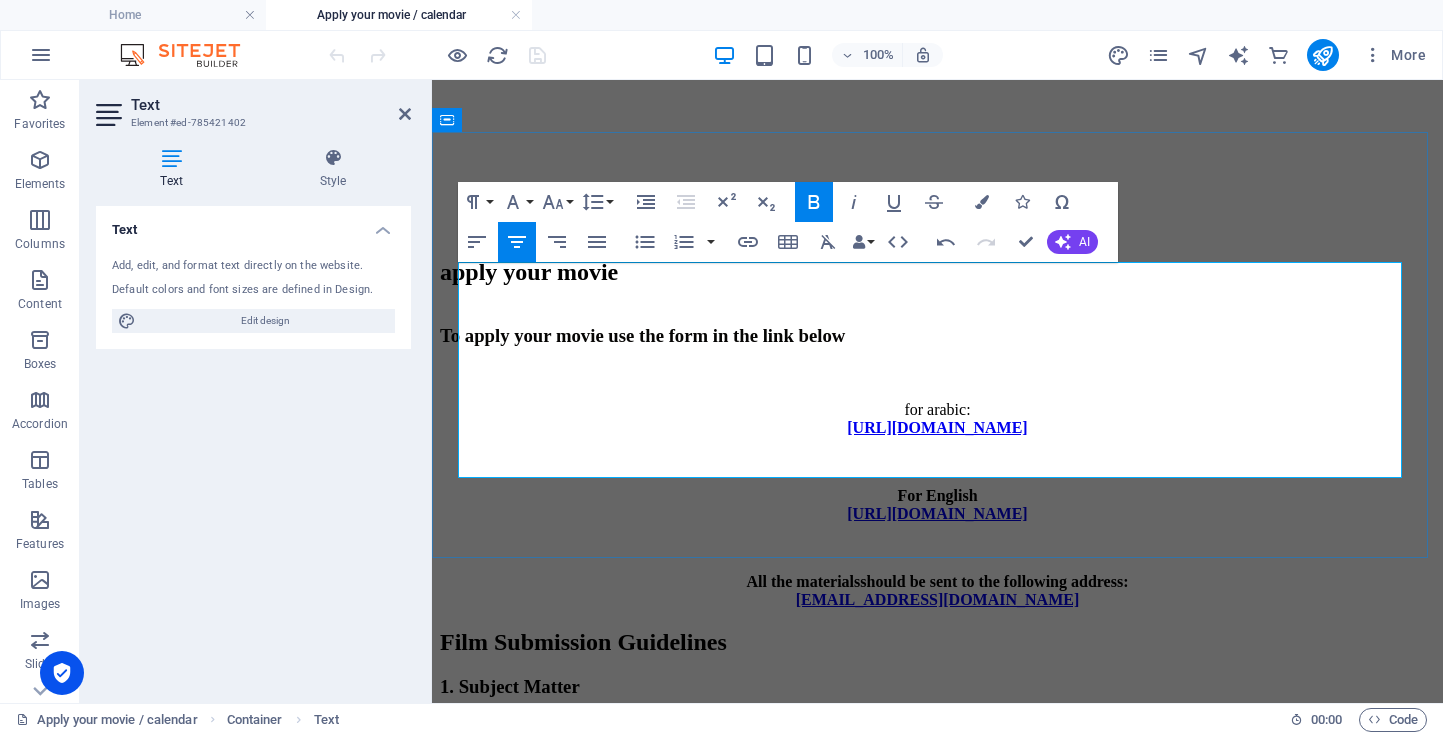click on "​For English" at bounding box center [937, 495] 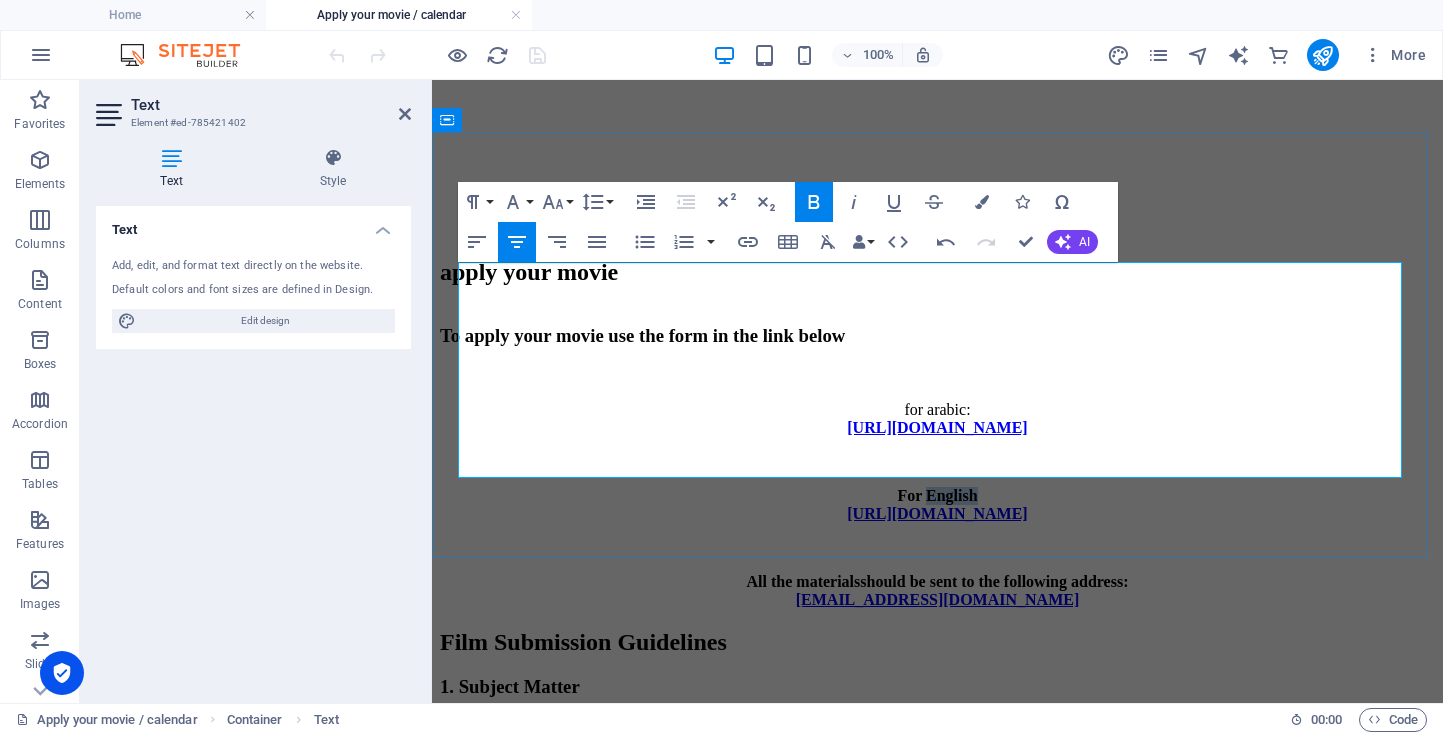 click on "​For English" at bounding box center [937, 495] 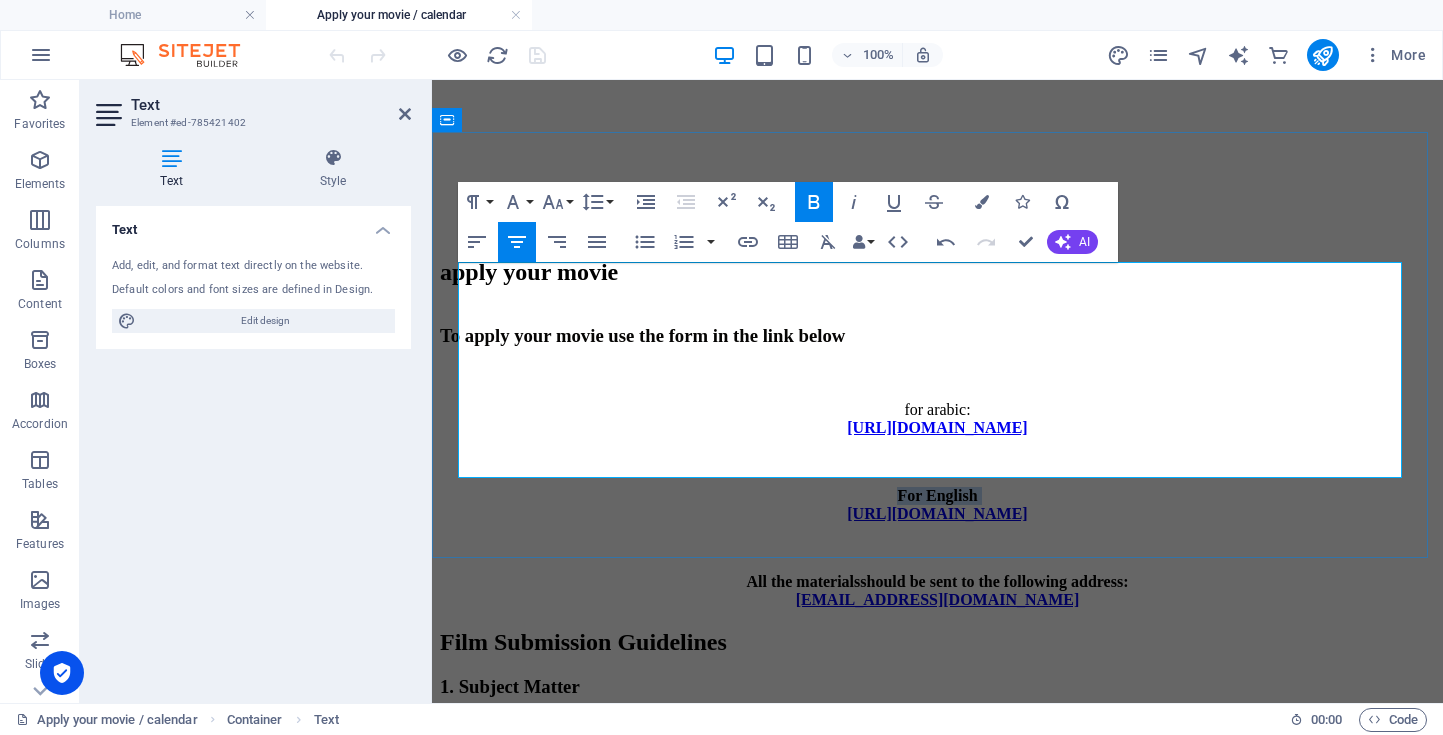 click on "​For English" at bounding box center (937, 495) 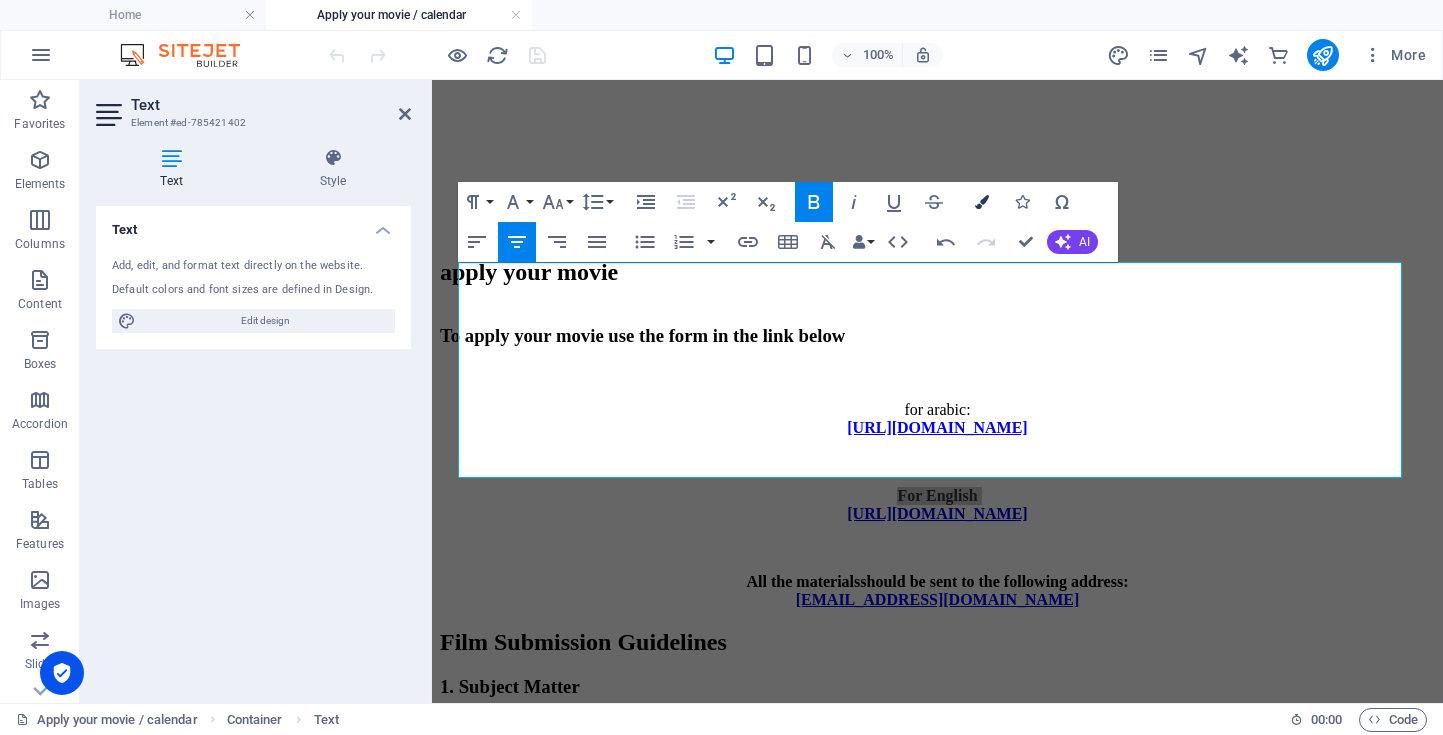 click at bounding box center (982, 202) 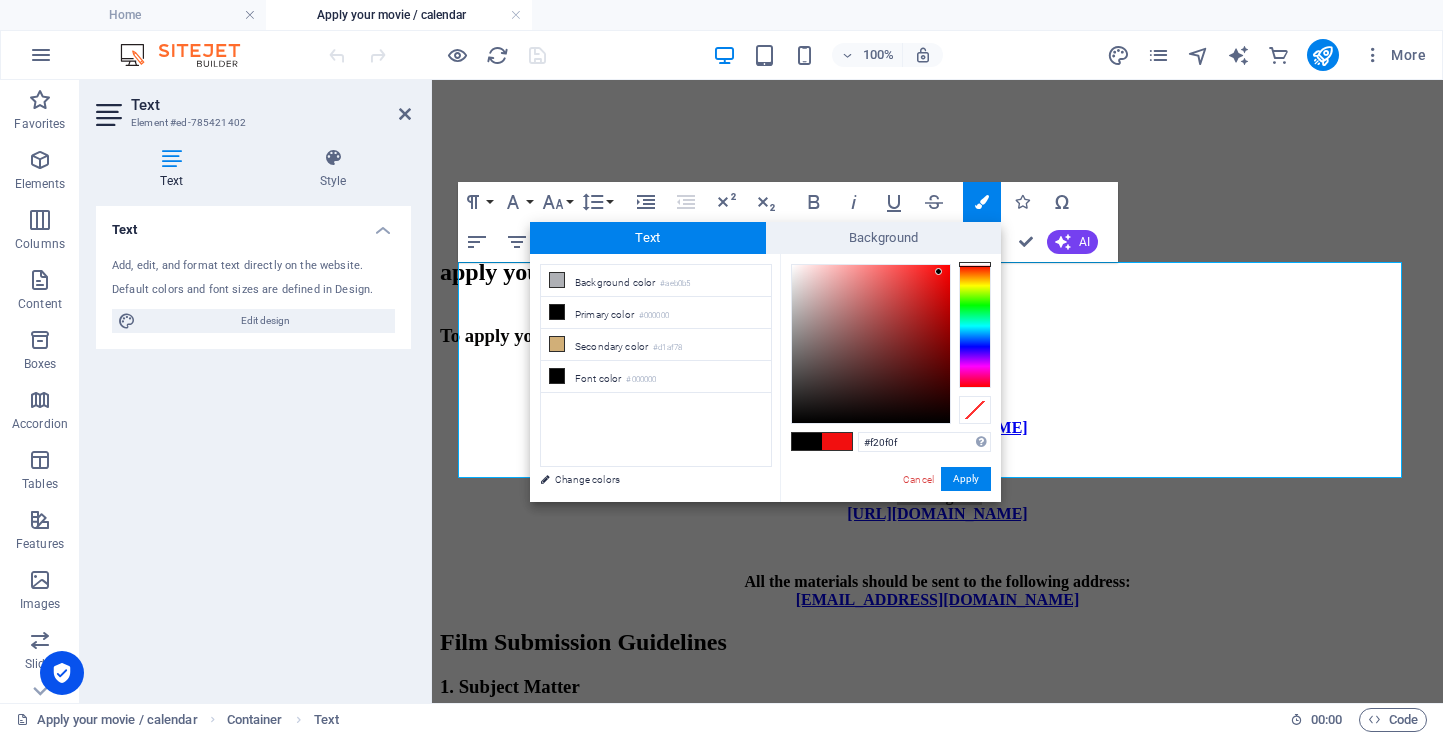 click at bounding box center (871, 344) 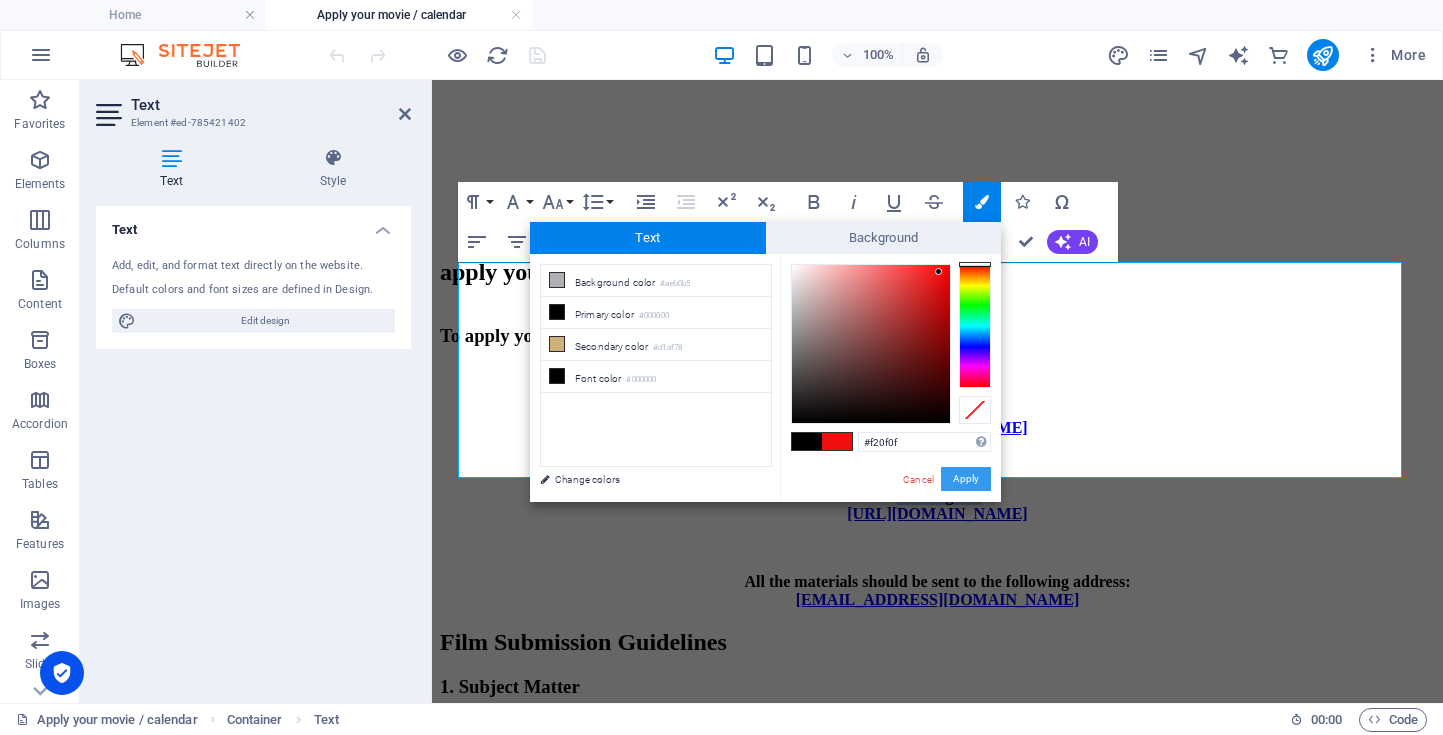 click on "Apply" at bounding box center (966, 479) 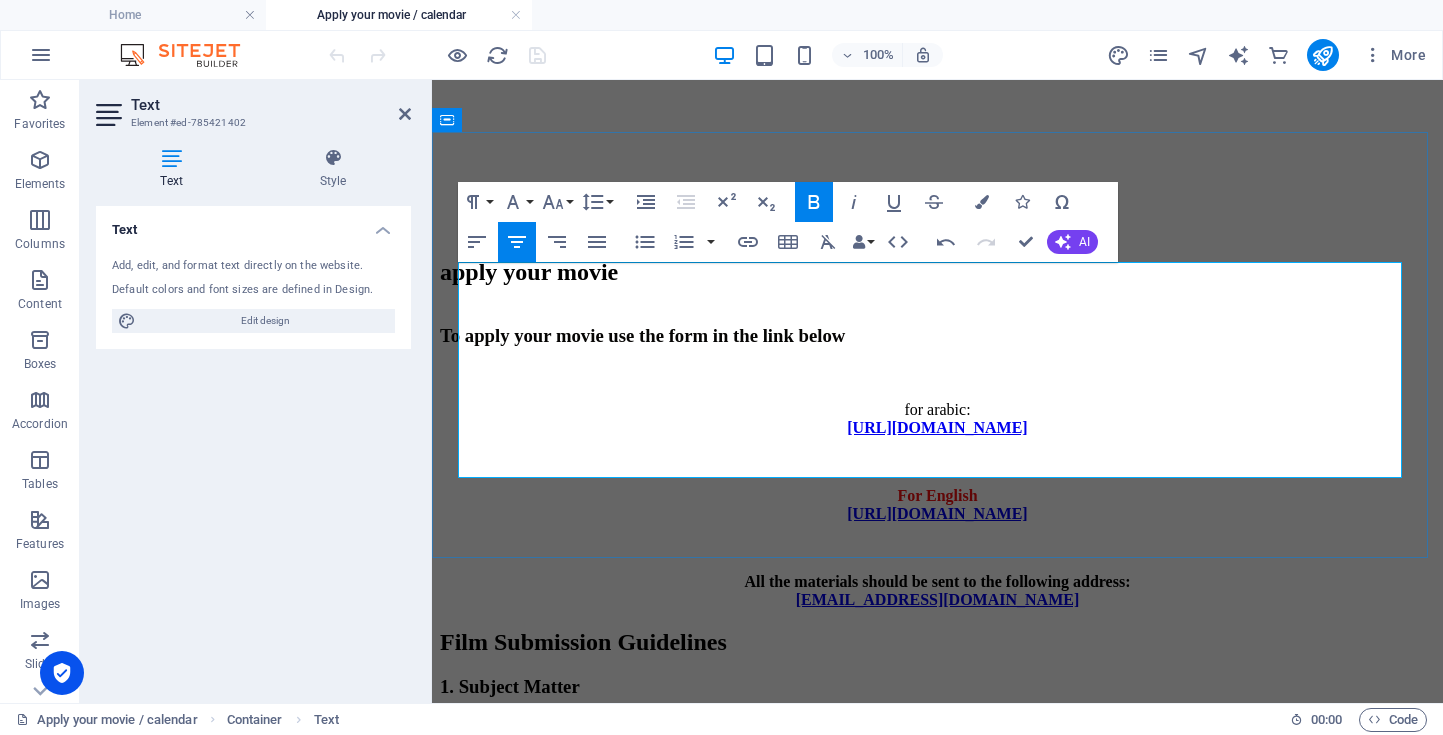 click on "https://docs.google.com/forms/d/e/1FAIpQLSdi3PTBH8kUlybrlhWT6BHa9XlKpPtJwzmptv45avakzpolfg/viewform?usp=header" at bounding box center [937, 513] 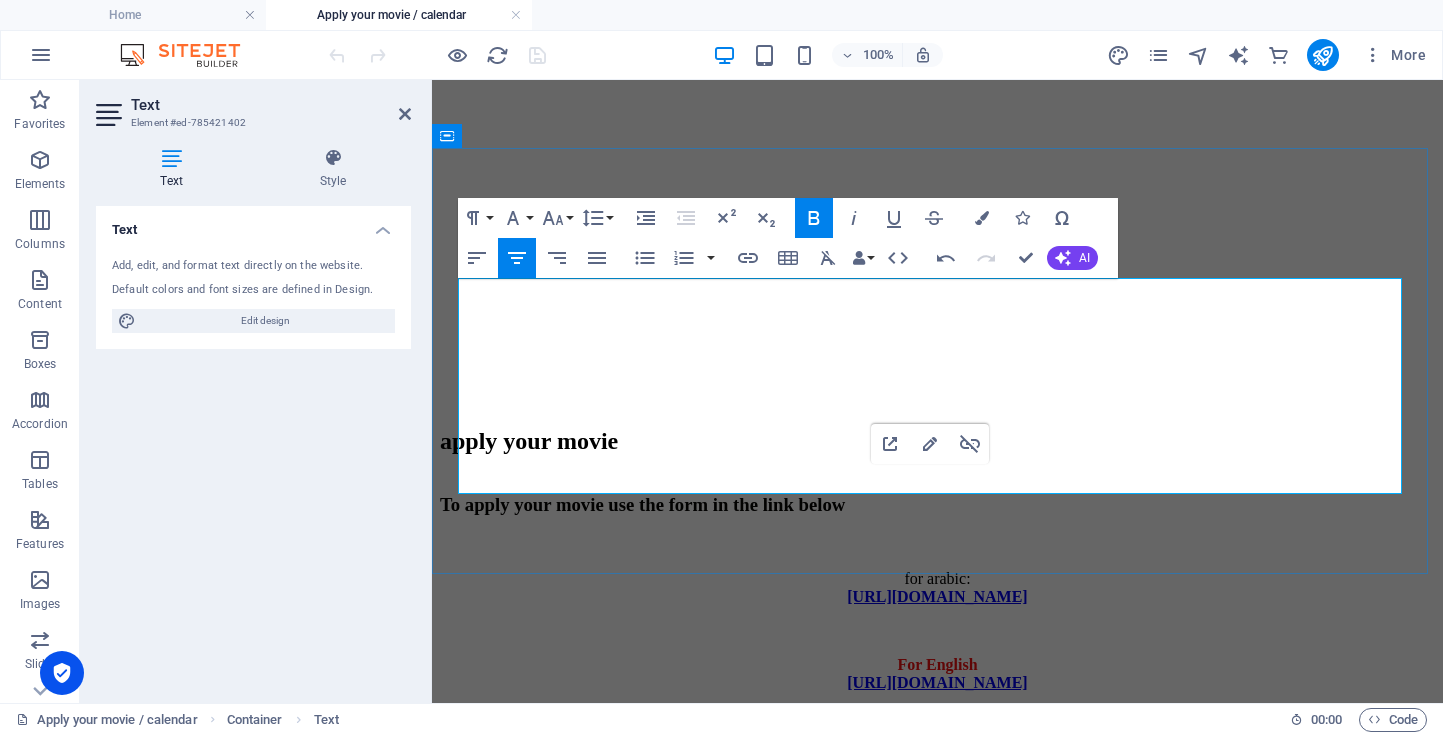 scroll, scrollTop: 304, scrollLeft: 0, axis: vertical 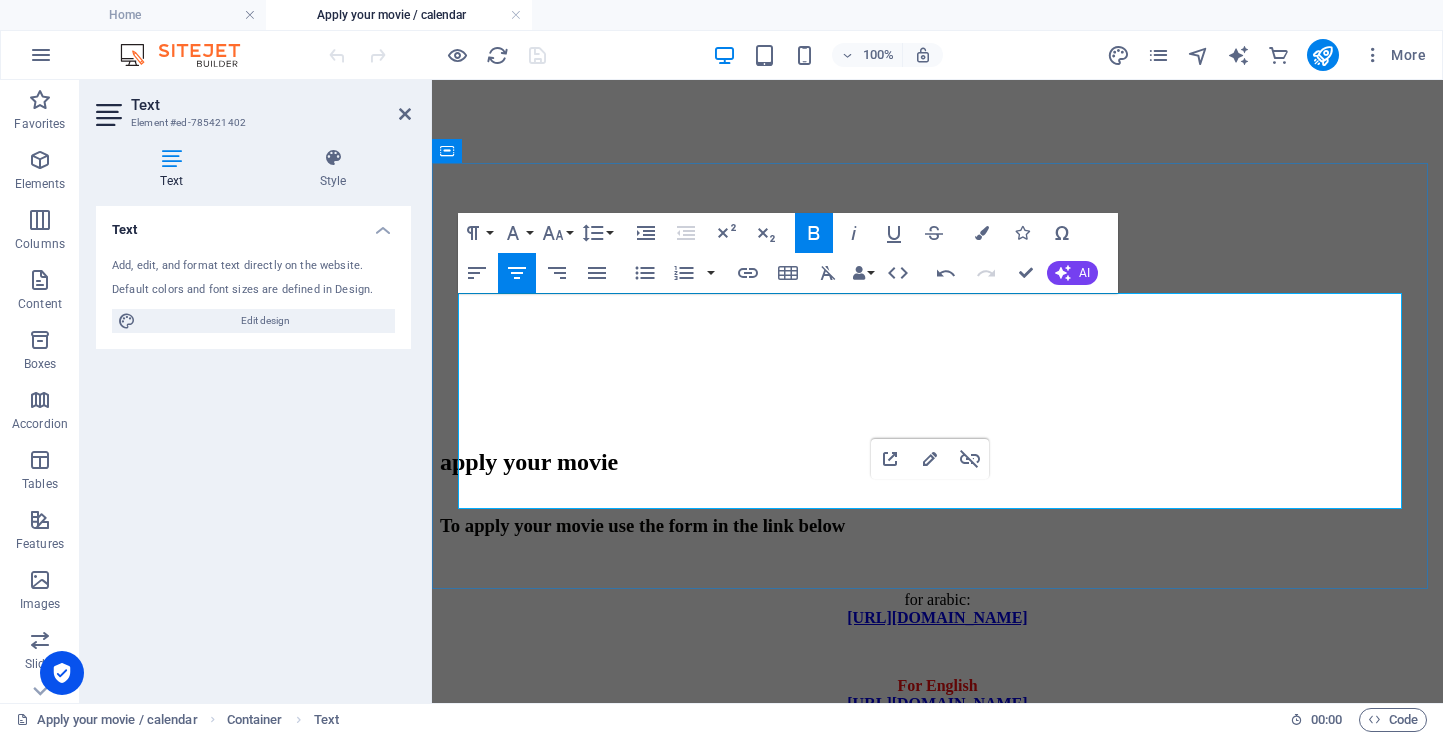 click on "for arabic: https://docs.google.com/forms/d/e/1FAIpQLScWmsdiuD3B2QVdZhmyri6273hTn4mk33ZTGm3Fb3jgDTk8aQ/viewform?usp=header" at bounding box center (937, 609) 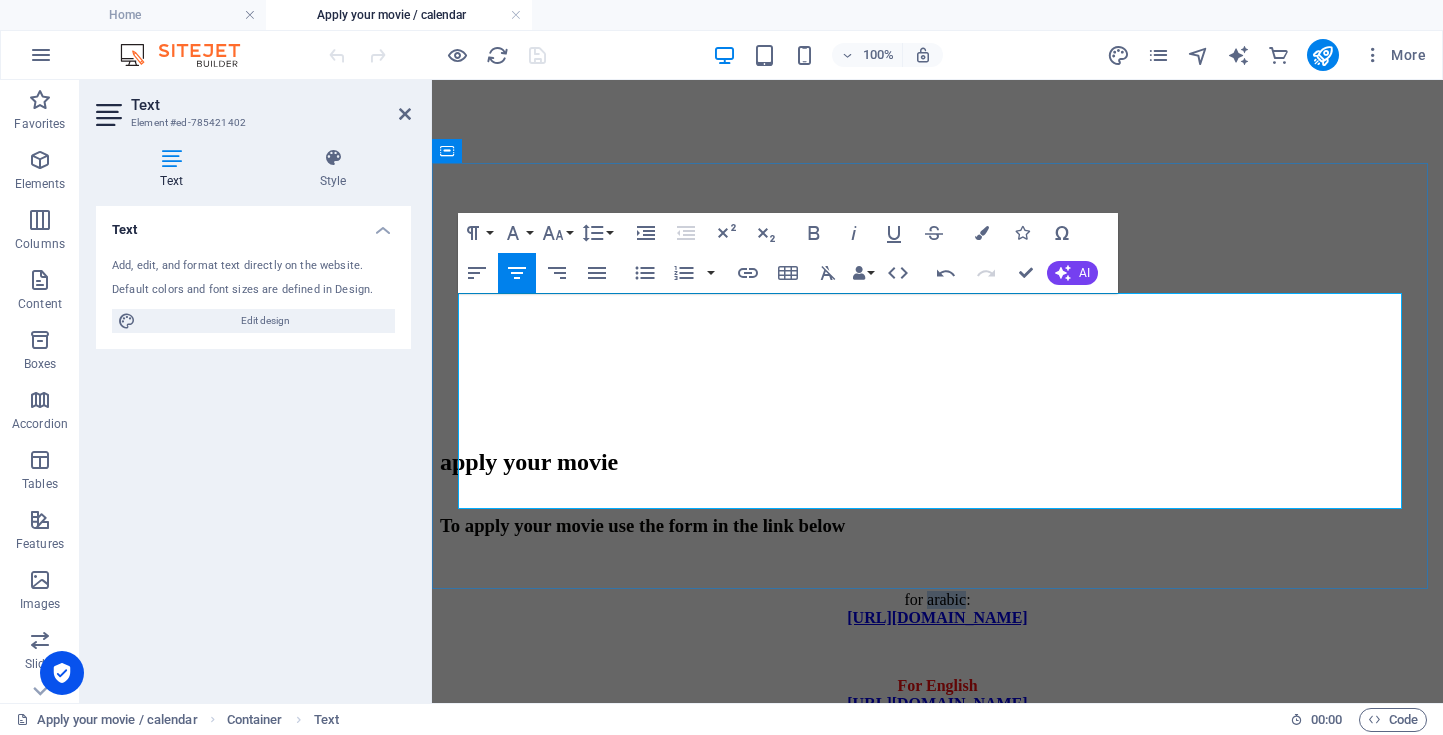 click on "for arabic: https://docs.google.com/forms/d/e/1FAIpQLScWmsdiuD3B2QVdZhmyri6273hTn4mk33ZTGm3Fb3jgDTk8aQ/viewform?usp=header" at bounding box center [937, 609] 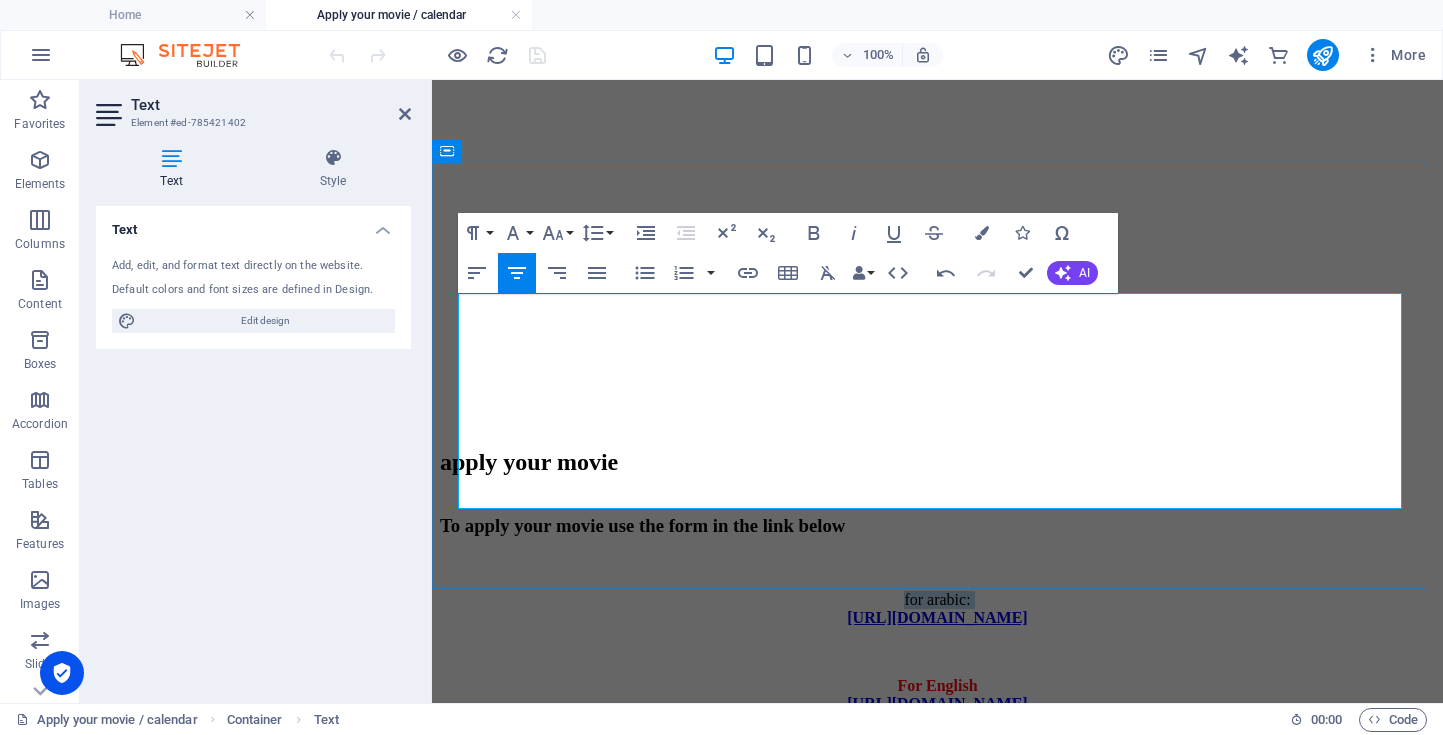 click on "for arabic: https://docs.google.com/forms/d/e/1FAIpQLScWmsdiuD3B2QVdZhmyri6273hTn4mk33ZTGm3Fb3jgDTk8aQ/viewform?usp=header" at bounding box center (937, 609) 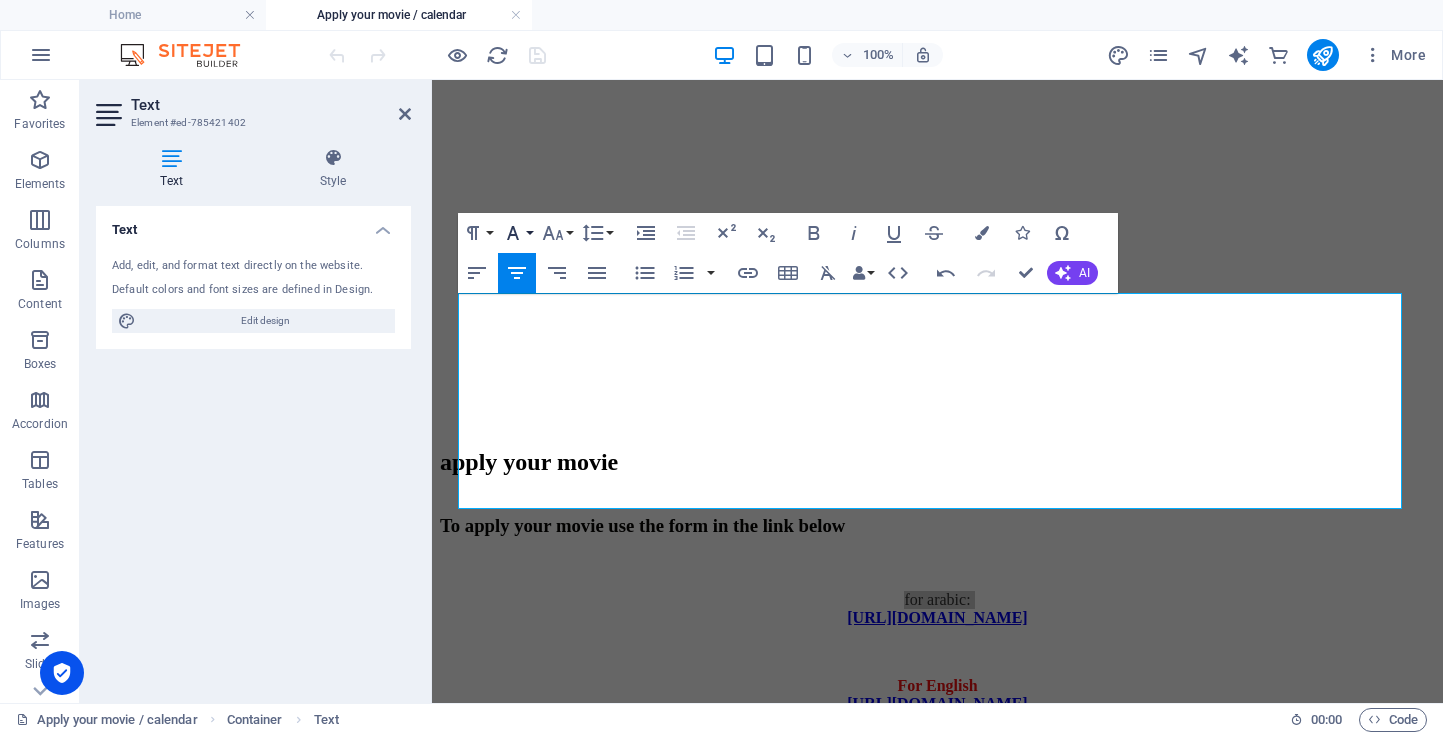 click 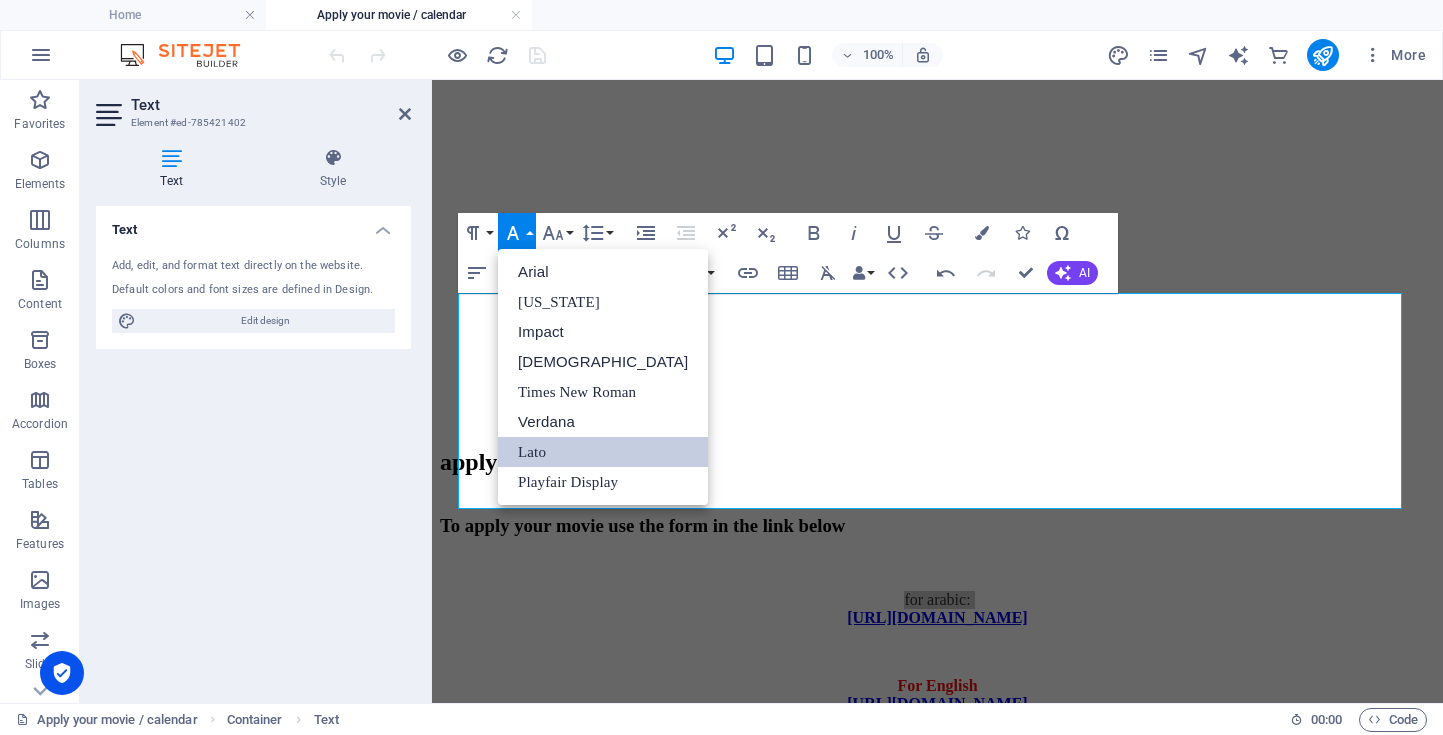 scroll, scrollTop: 0, scrollLeft: 0, axis: both 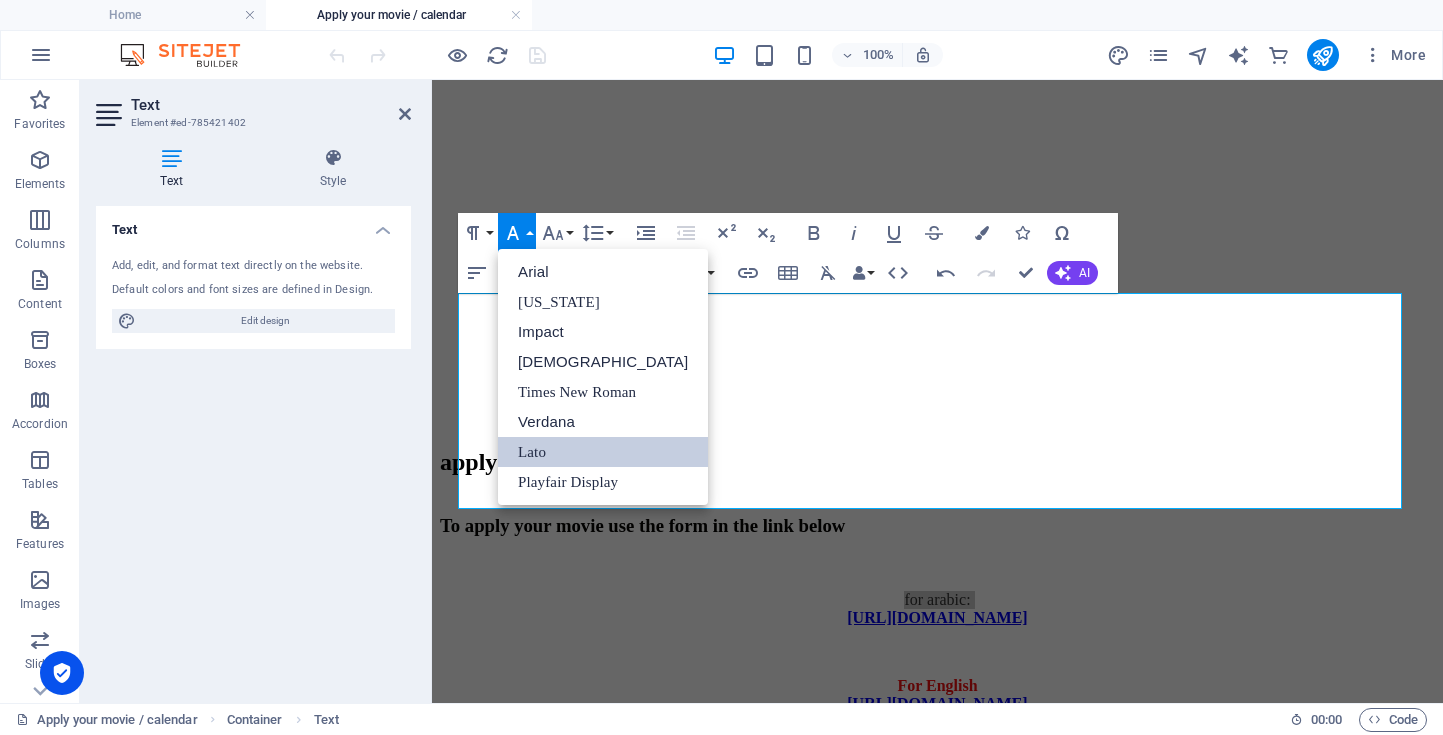click on "Increase Indent Decrease Indent Superscript Subscript" at bounding box center (706, 233) 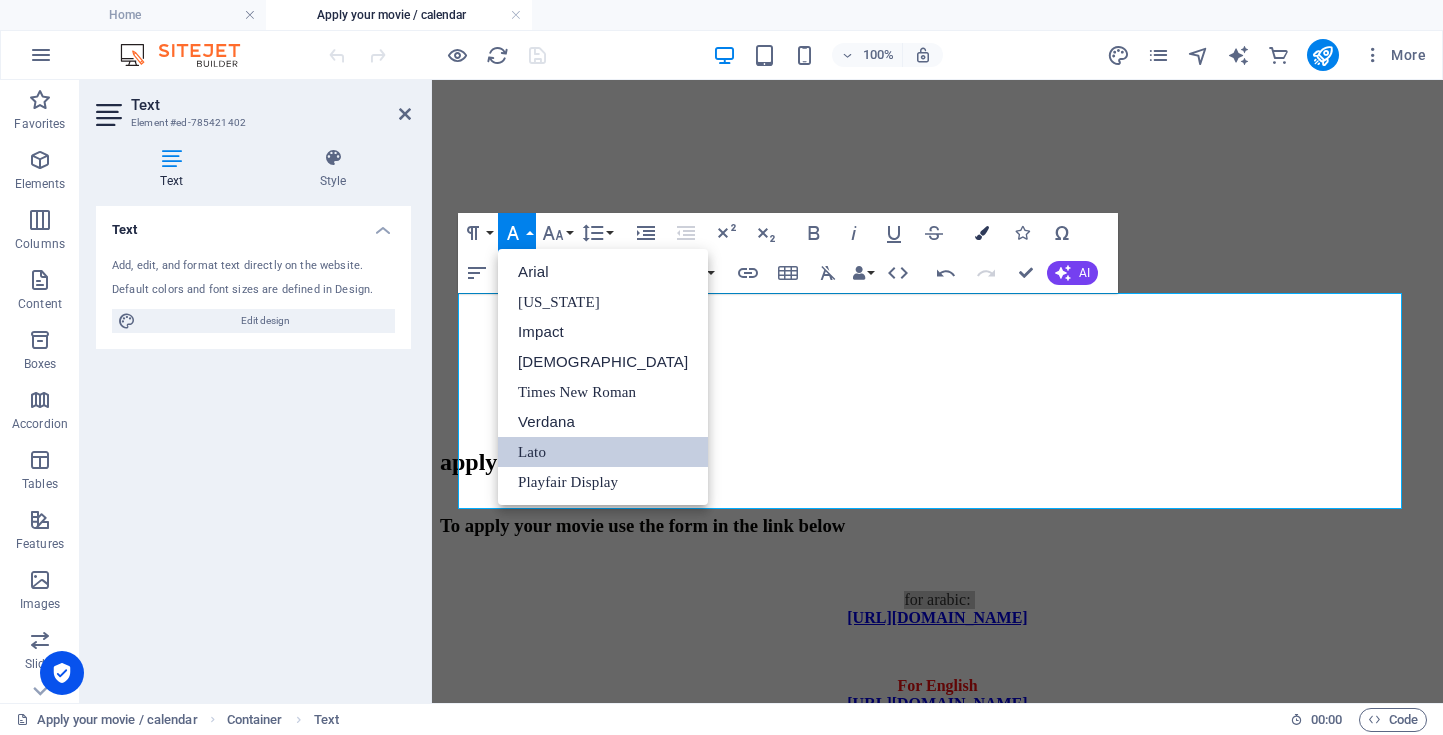 click at bounding box center [982, 233] 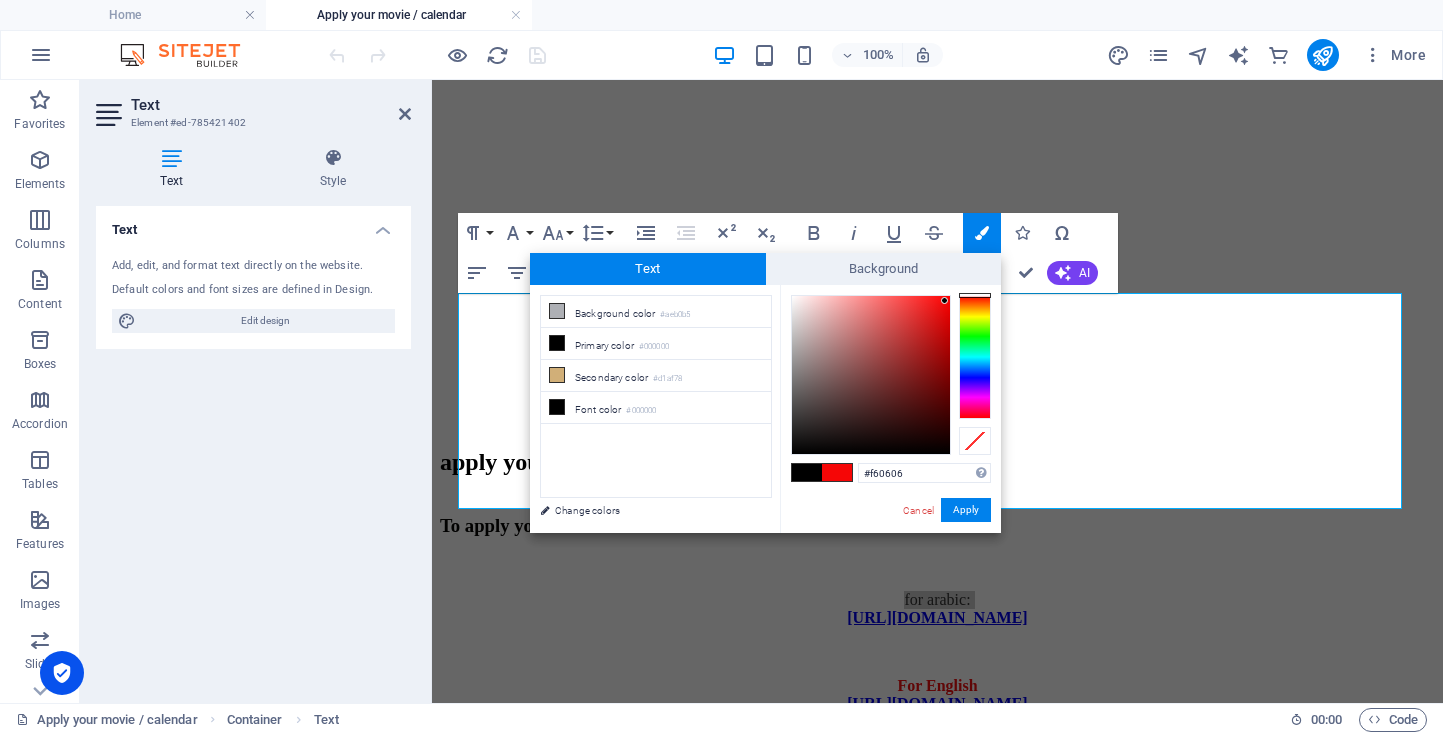 click at bounding box center [871, 375] 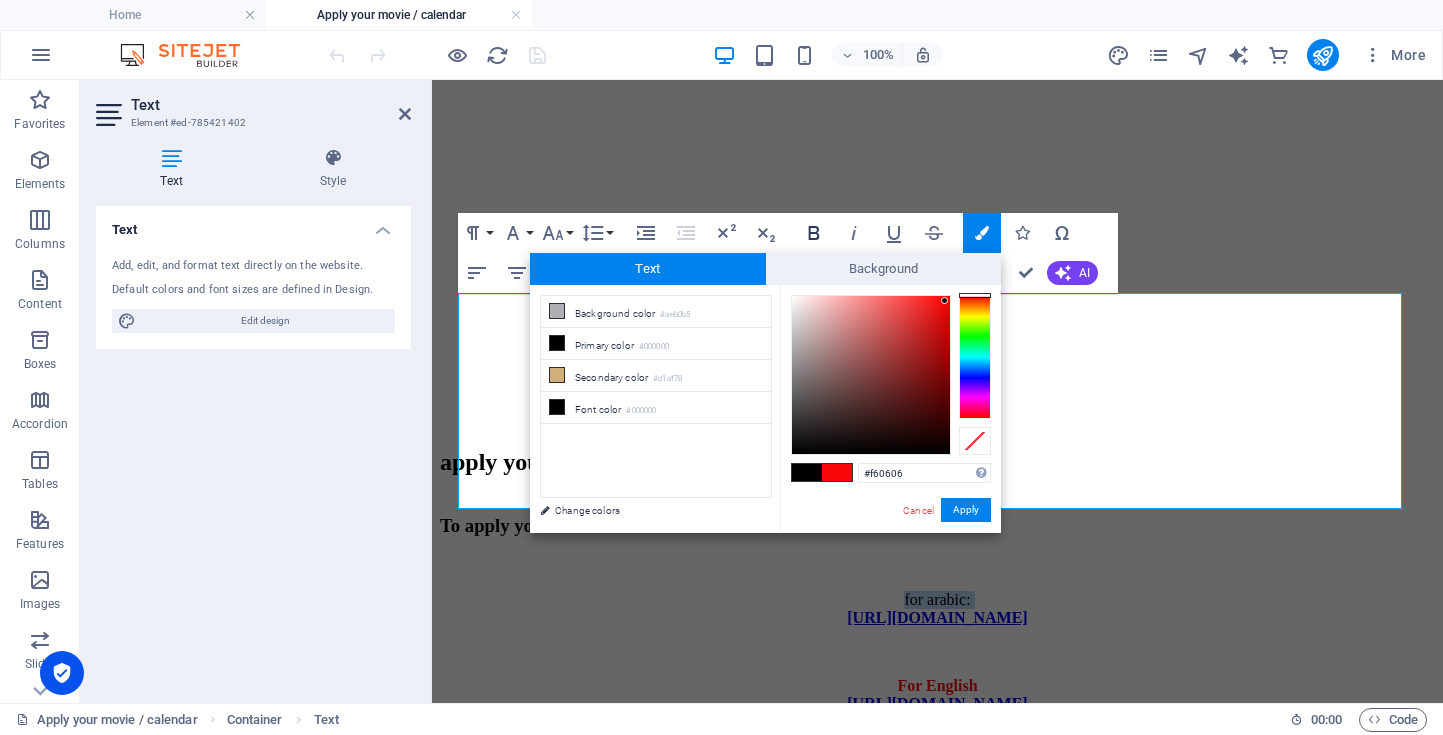 click 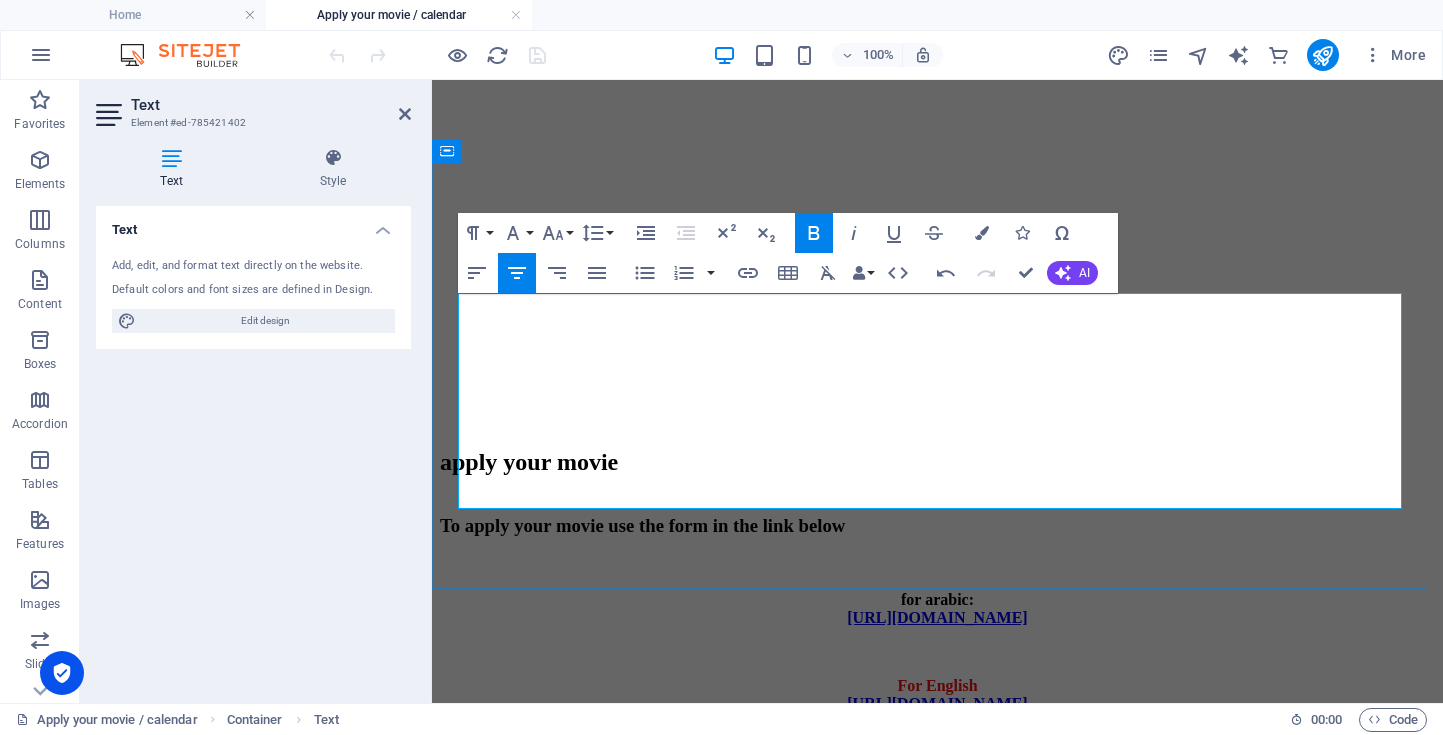 click on "for arabic:" at bounding box center (937, 599) 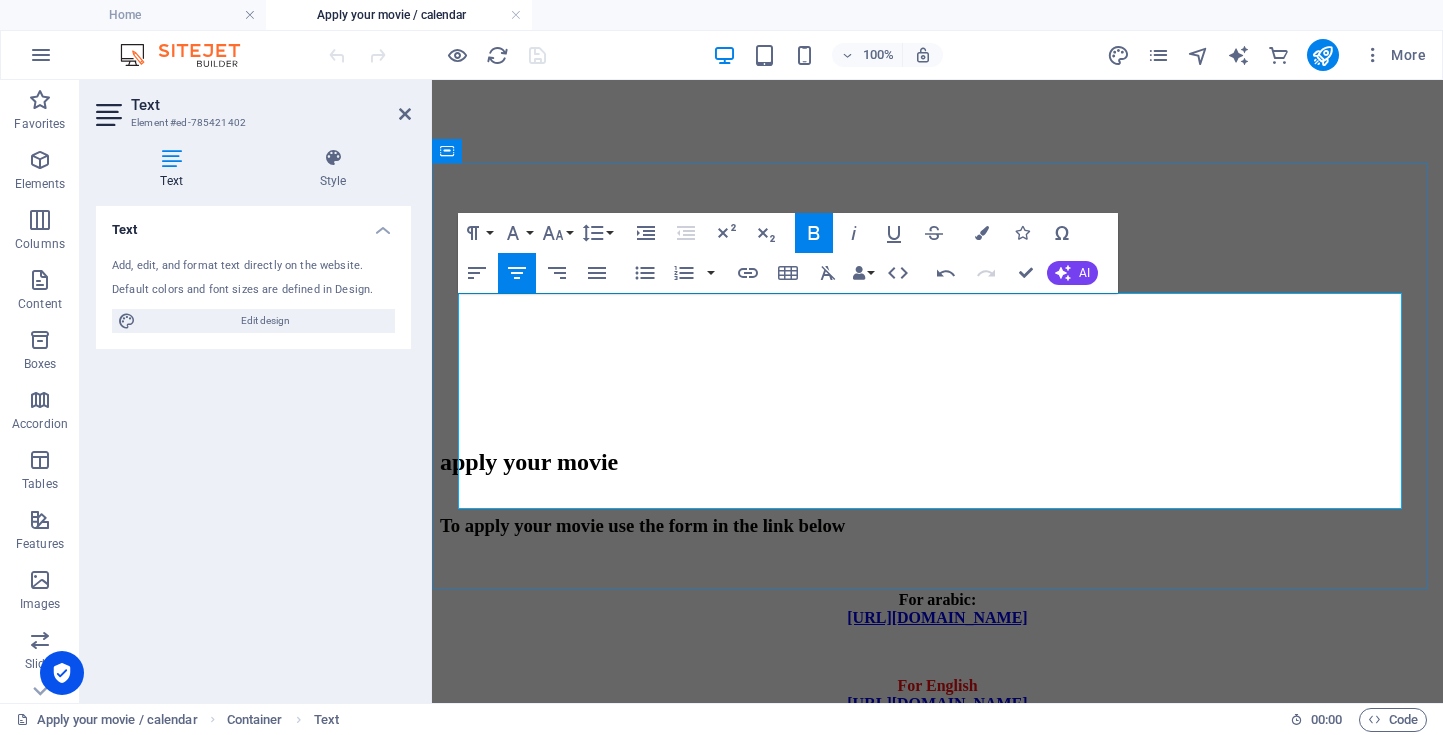 click on "For arabic:" at bounding box center [937, 599] 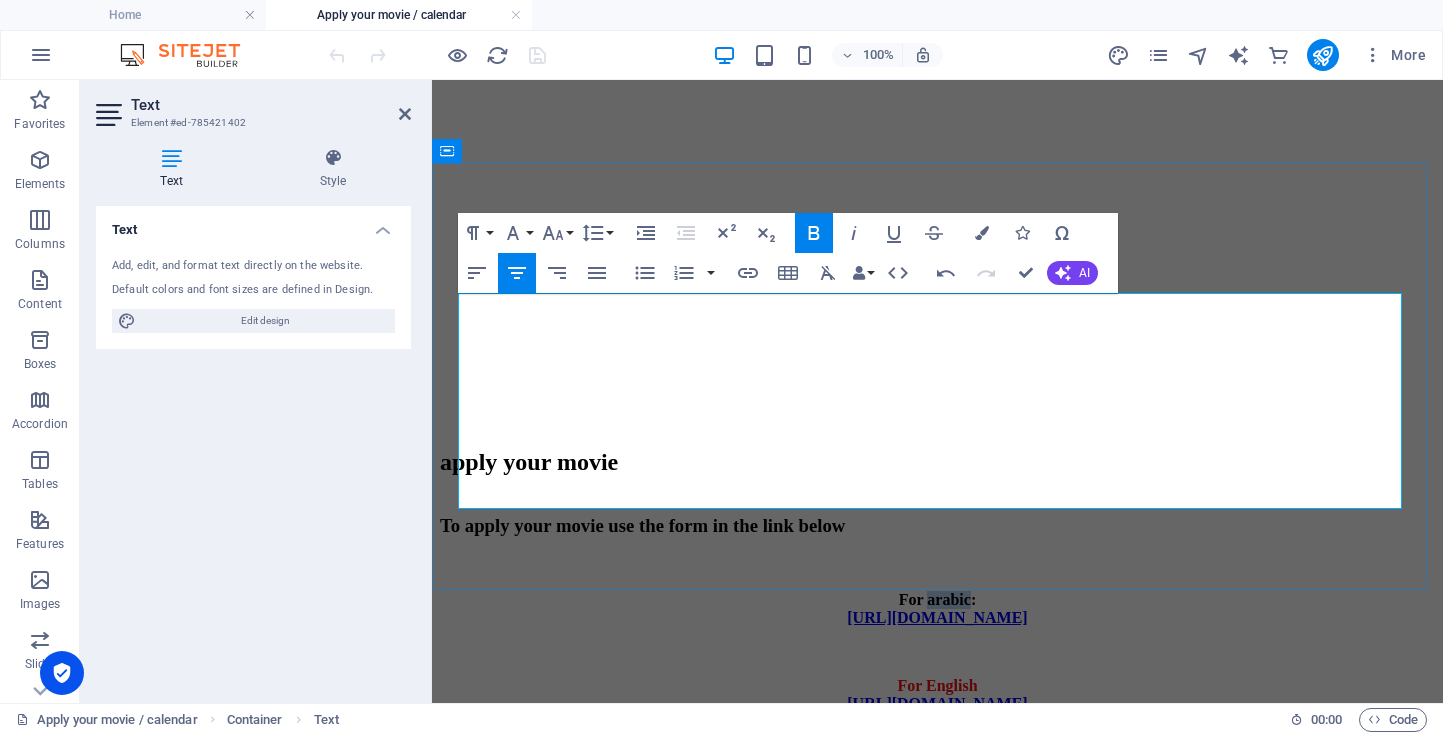 click on "For arabic:" at bounding box center (937, 599) 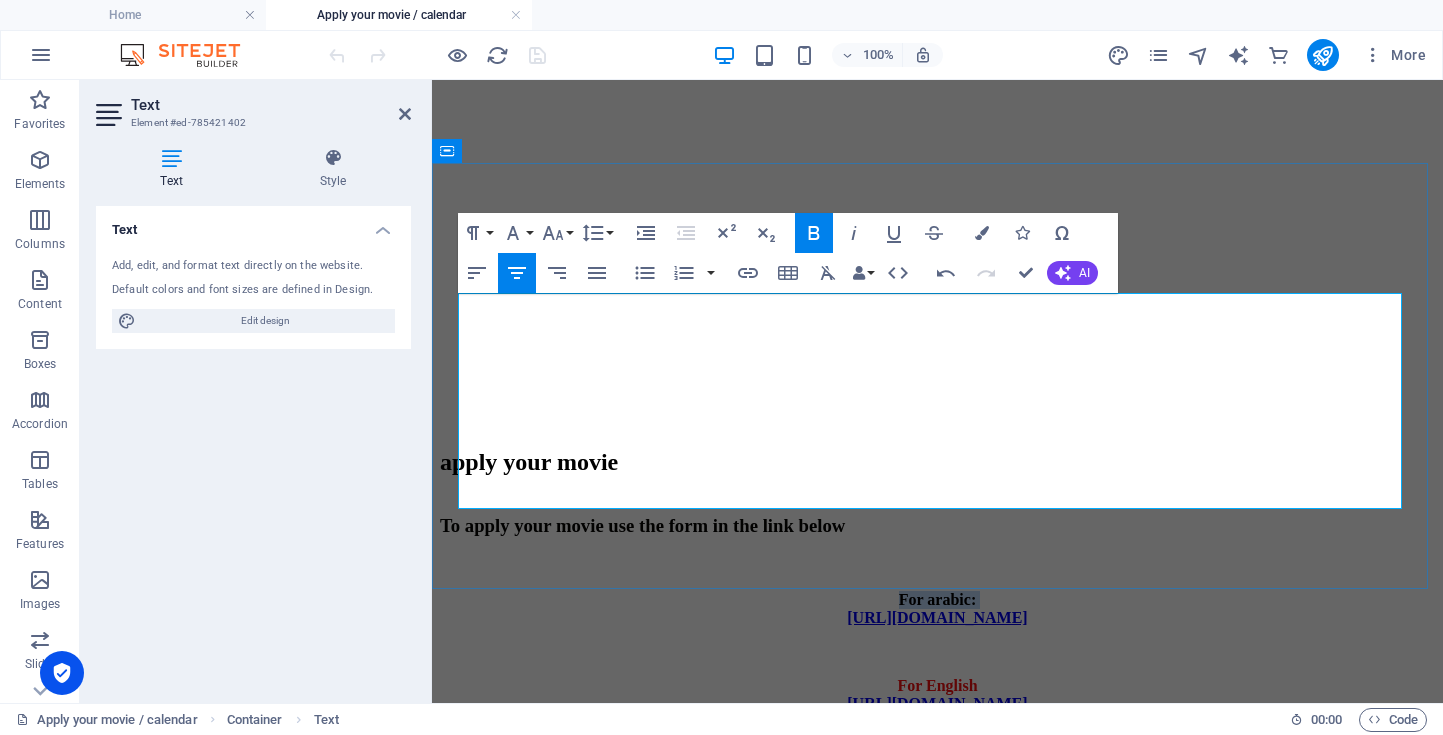 click on "For arabic:" at bounding box center (937, 599) 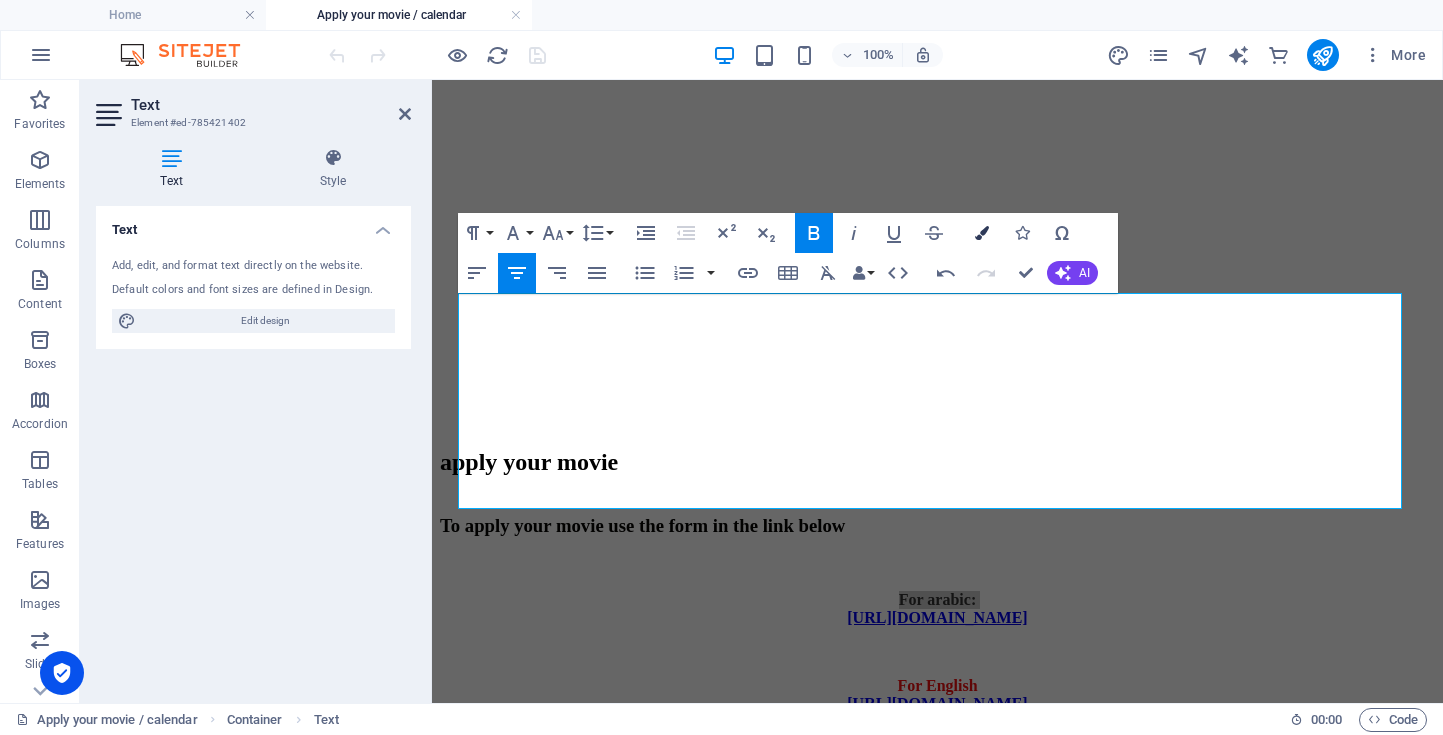 click at bounding box center [982, 233] 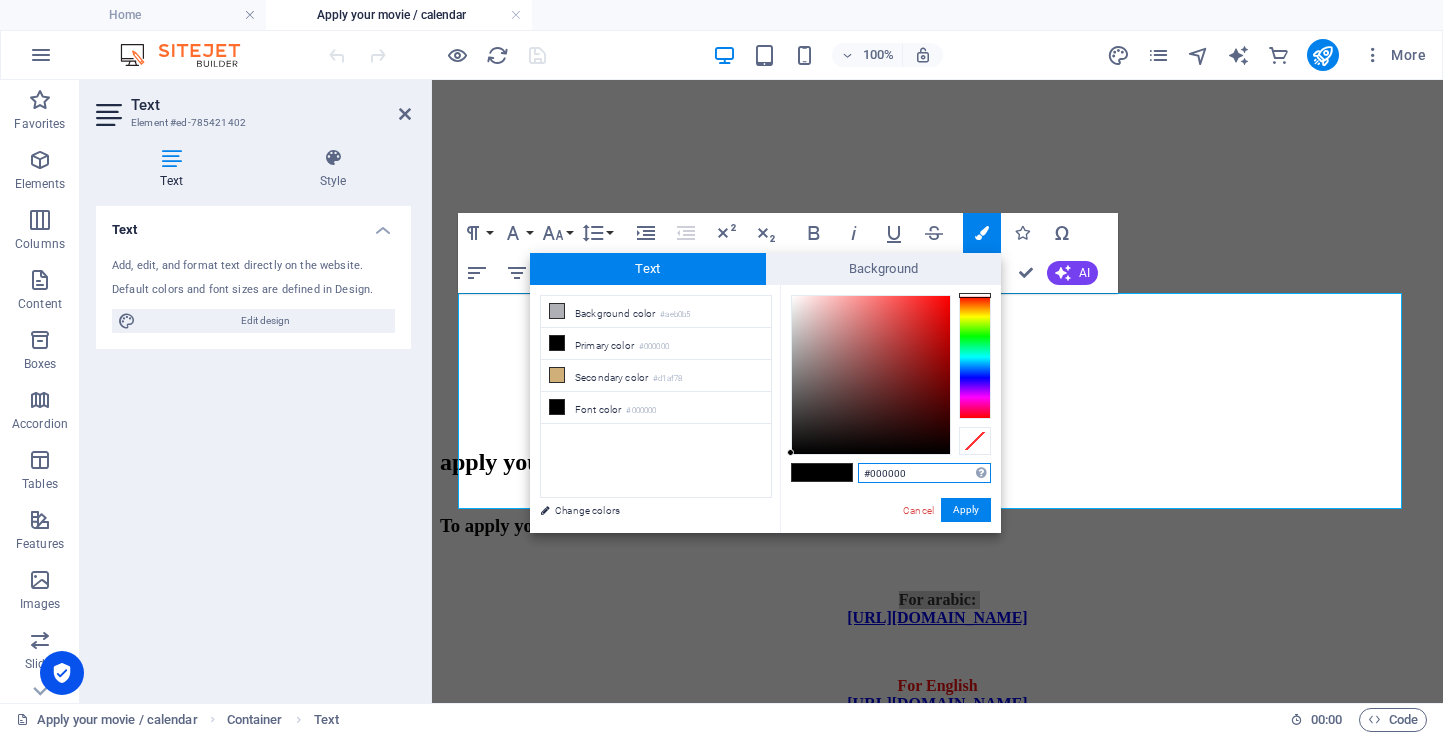 type on "#f90808" 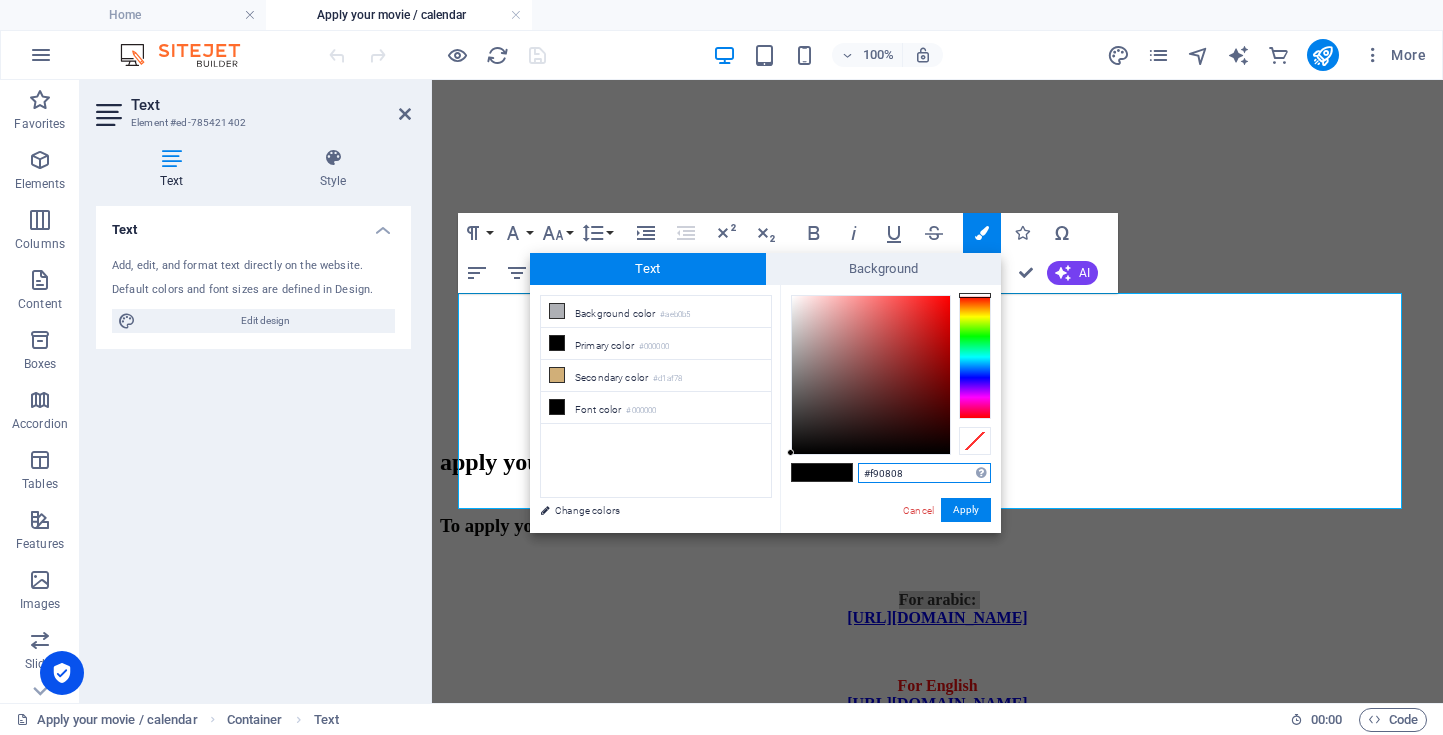 click at bounding box center (871, 375) 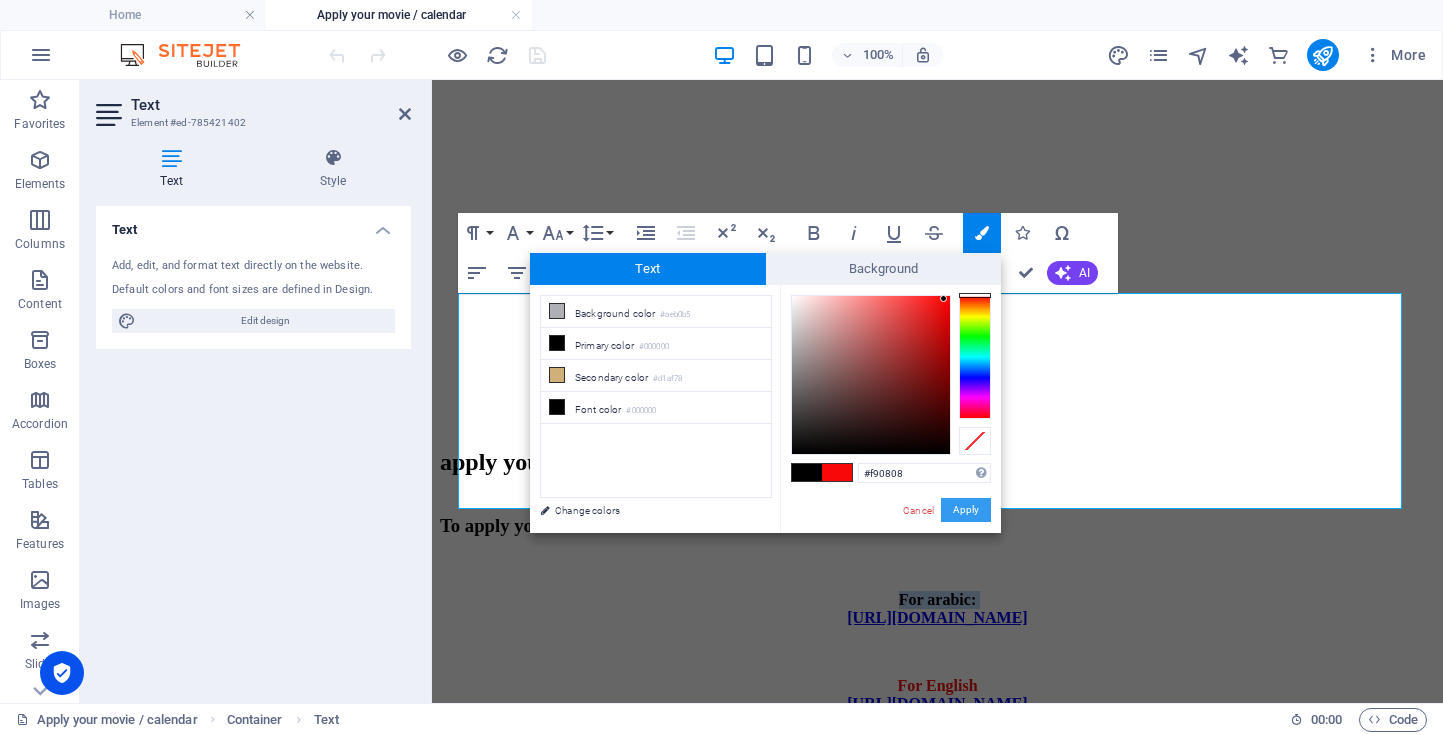 click on "Apply" at bounding box center (966, 510) 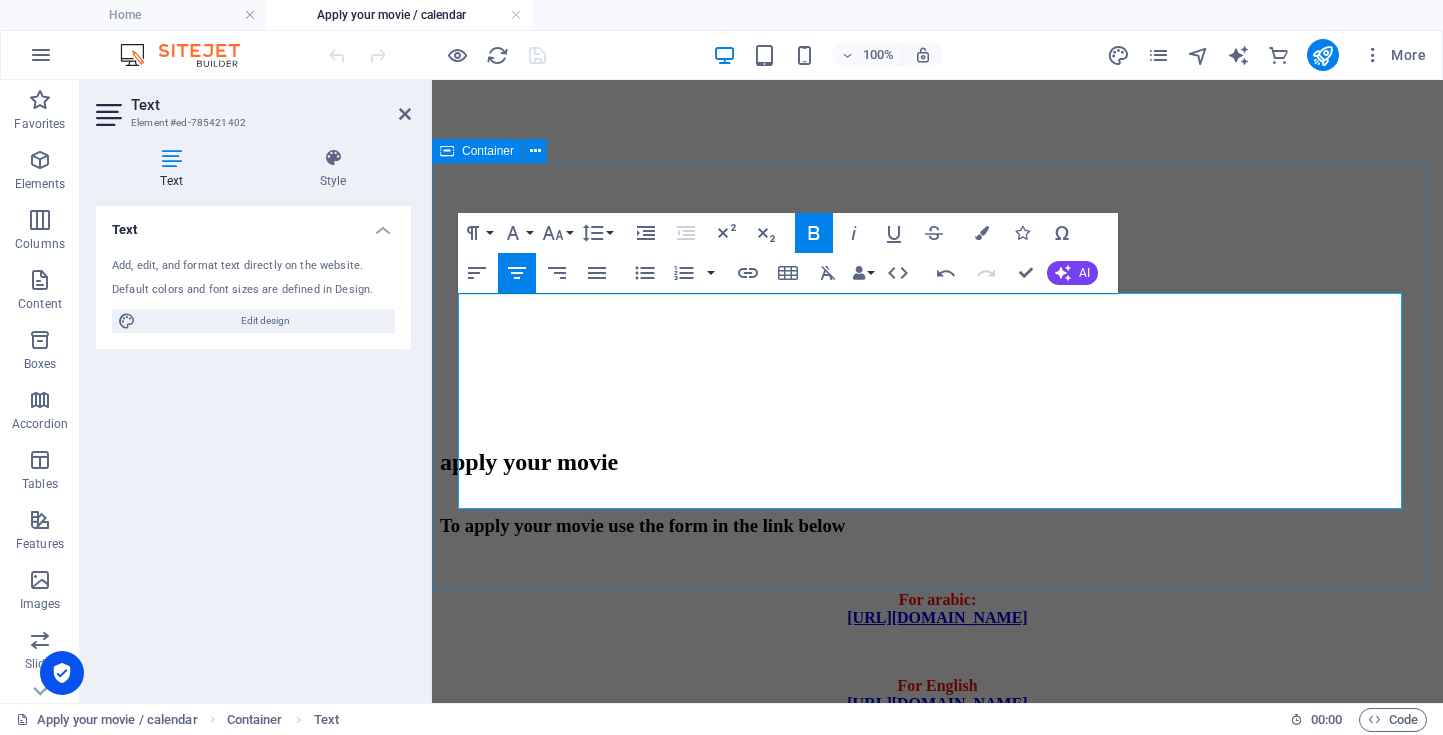 click on "To apply your movie use the form in the link below For arabic: https://docs.google.com/forms/d/e/1FAIpQLScWmsdiuD3B2QVdZhmyri6273hTn4mk33ZTGm3Fb3jgDTk8aQ/viewform?usp=header ​For English ​ https://docs.google.com/forms/d/e/1FAIpQLSdi3PTBH8kUlybrlhWT6BHa9XlKpPtJwzmptv45avakzpolfg/viewform?usp=header ​ All the materials should be sent to the following address: apply@gifwc.com https://docs.google.com/forms/d/e/1FAIpQLSdi3PTBH8kUlybrlhWT6BHa9XlKpPtJwzmptv45avakzpolfg/viewform?usp=header" at bounding box center (937, 657) 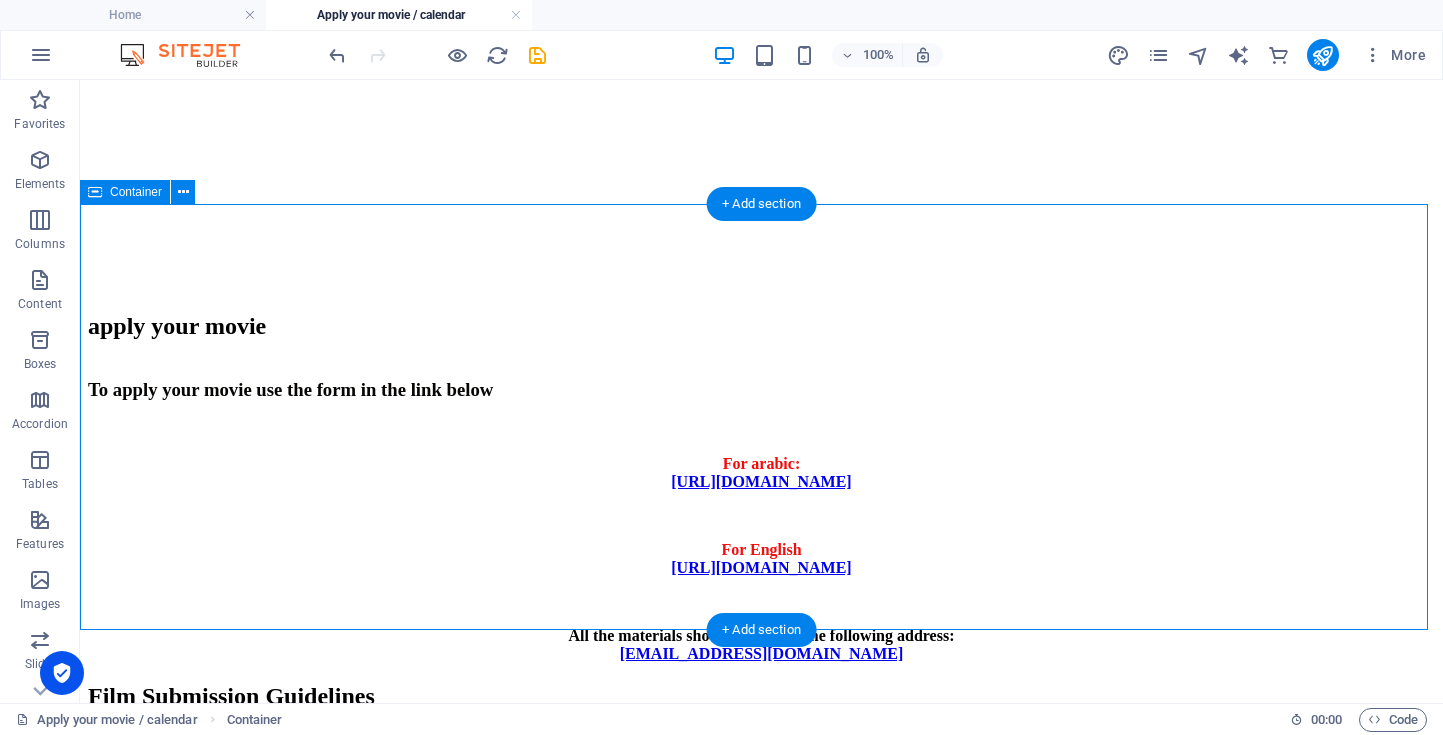 scroll, scrollTop: 391, scrollLeft: 0, axis: vertical 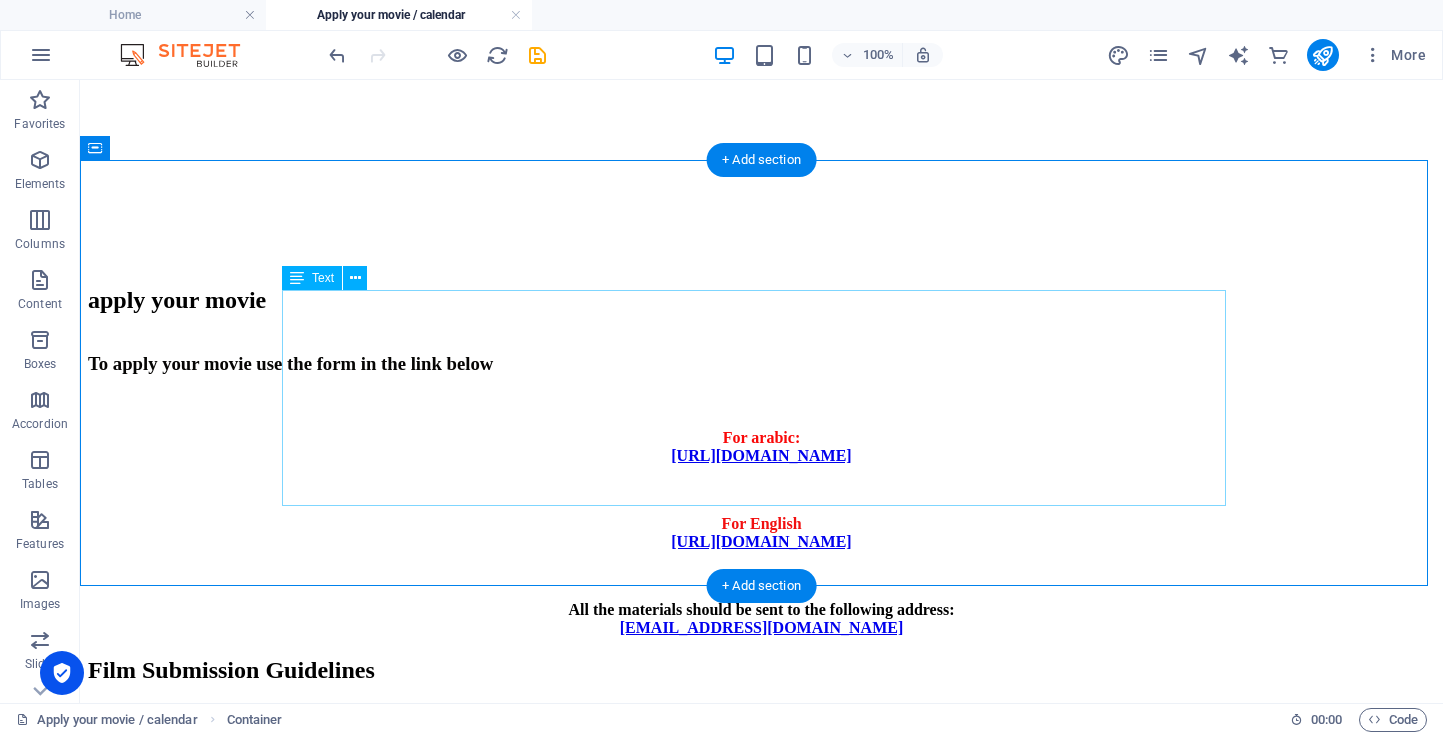 click on "For arabic: https://docs.google.com/forms/d/e/1FAIpQLScWmsdiuD3B2QVdZhmyri6273hTn4mk33ZTGm3Fb3jgDTk8aQ/viewform?usp=header For English https://docs.google.com/forms/d/e/1FAIpQLSdi3PTBH8kUlybrlhWT6BHa9XlKpPtJwzmptv45avakzpolfg/viewform?usp=header All the materials should be sent to the following address: apply@gifwc.com" at bounding box center (761, 533) 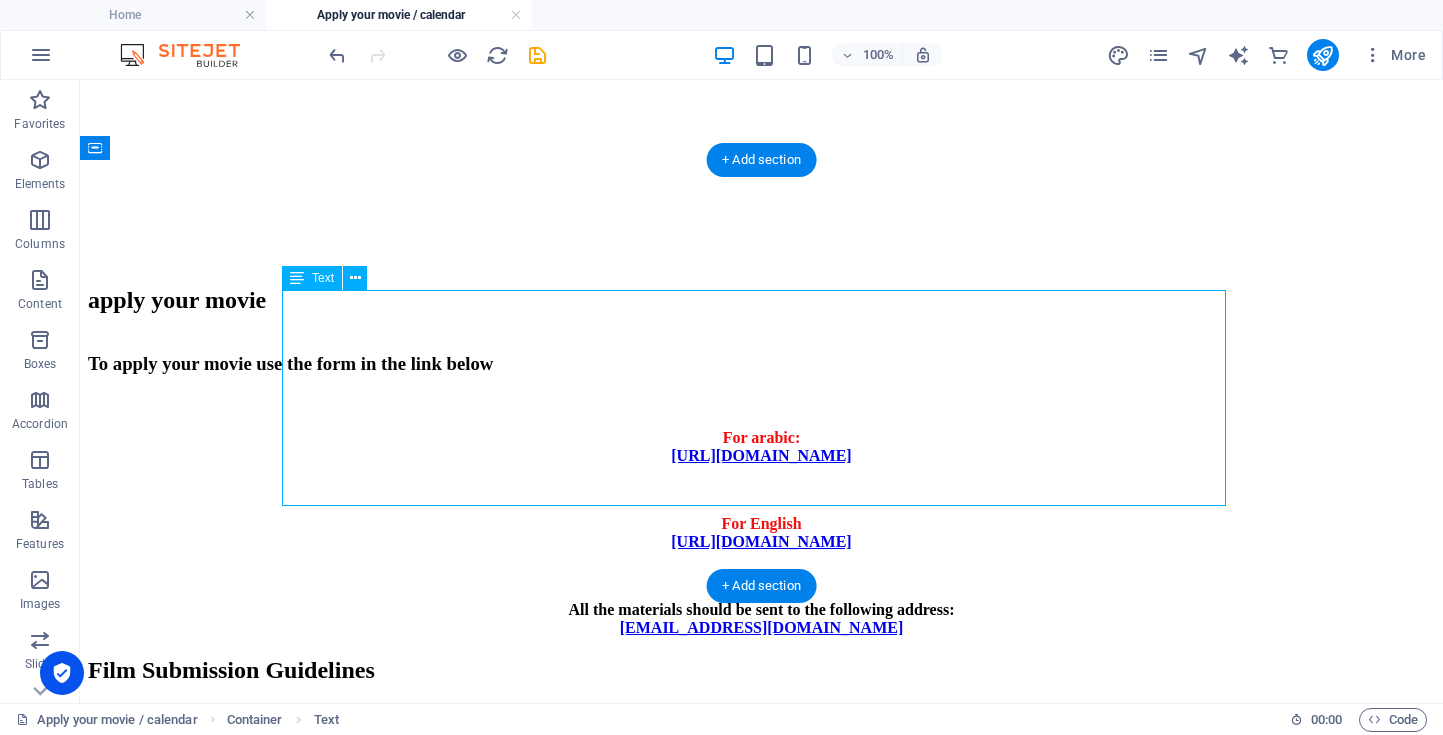 click on "For arabic: https://docs.google.com/forms/d/e/1FAIpQLScWmsdiuD3B2QVdZhmyri6273hTn4mk33ZTGm3Fb3jgDTk8aQ/viewform?usp=header For English https://docs.google.com/forms/d/e/1FAIpQLSdi3PTBH8kUlybrlhWT6BHa9XlKpPtJwzmptv45avakzpolfg/viewform?usp=header All the materials should be sent to the following address: apply@gifwc.com" at bounding box center (761, 533) 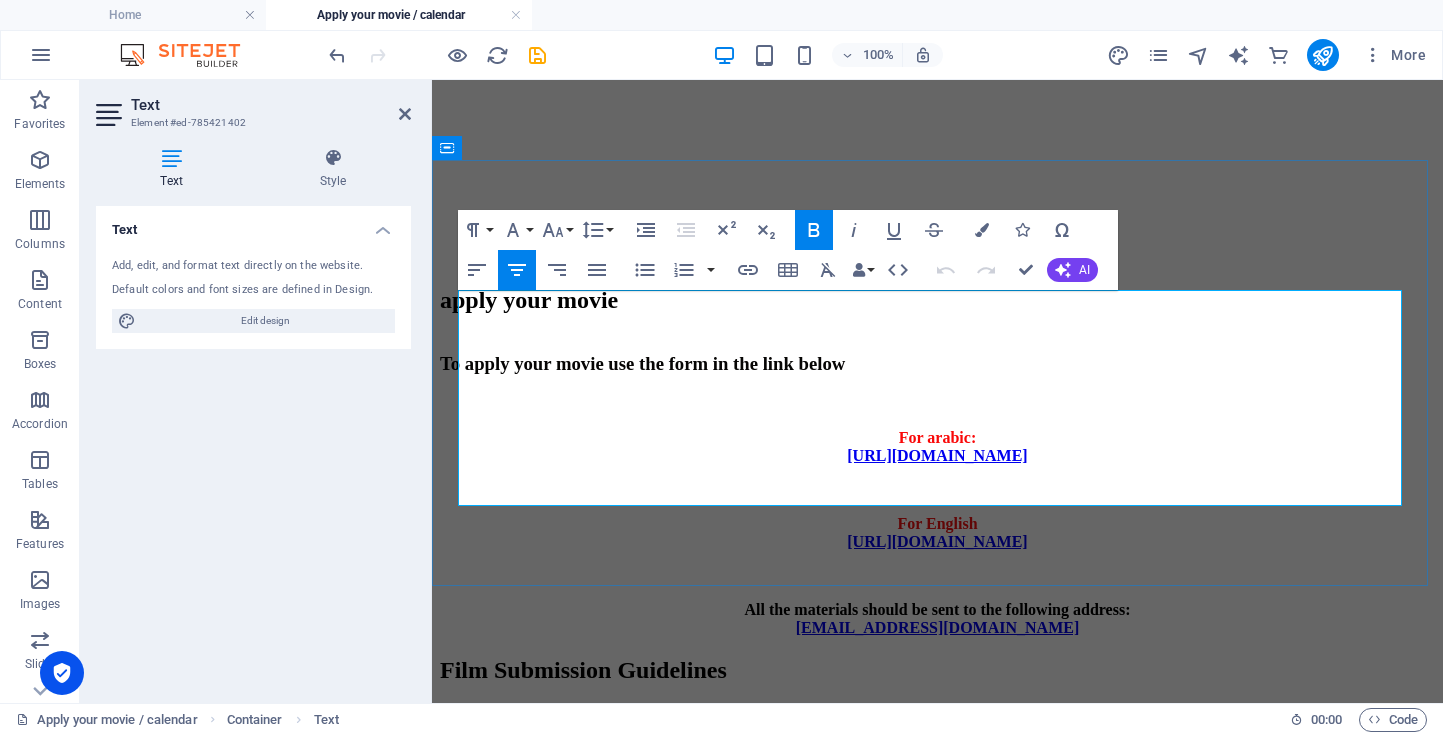 click on "All the materials should be sent to the following address:" at bounding box center (938, 609) 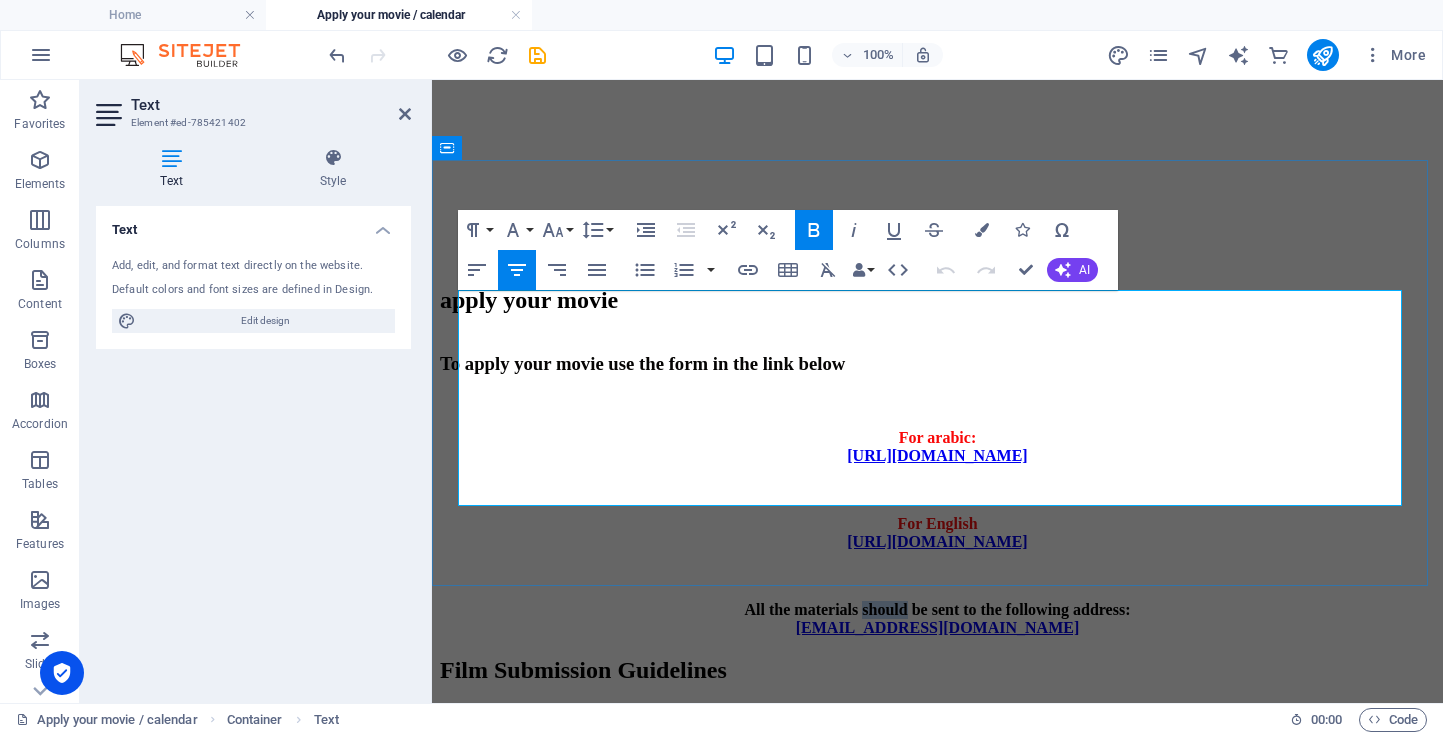 click on "All the materials should be sent to the following address:" at bounding box center (938, 609) 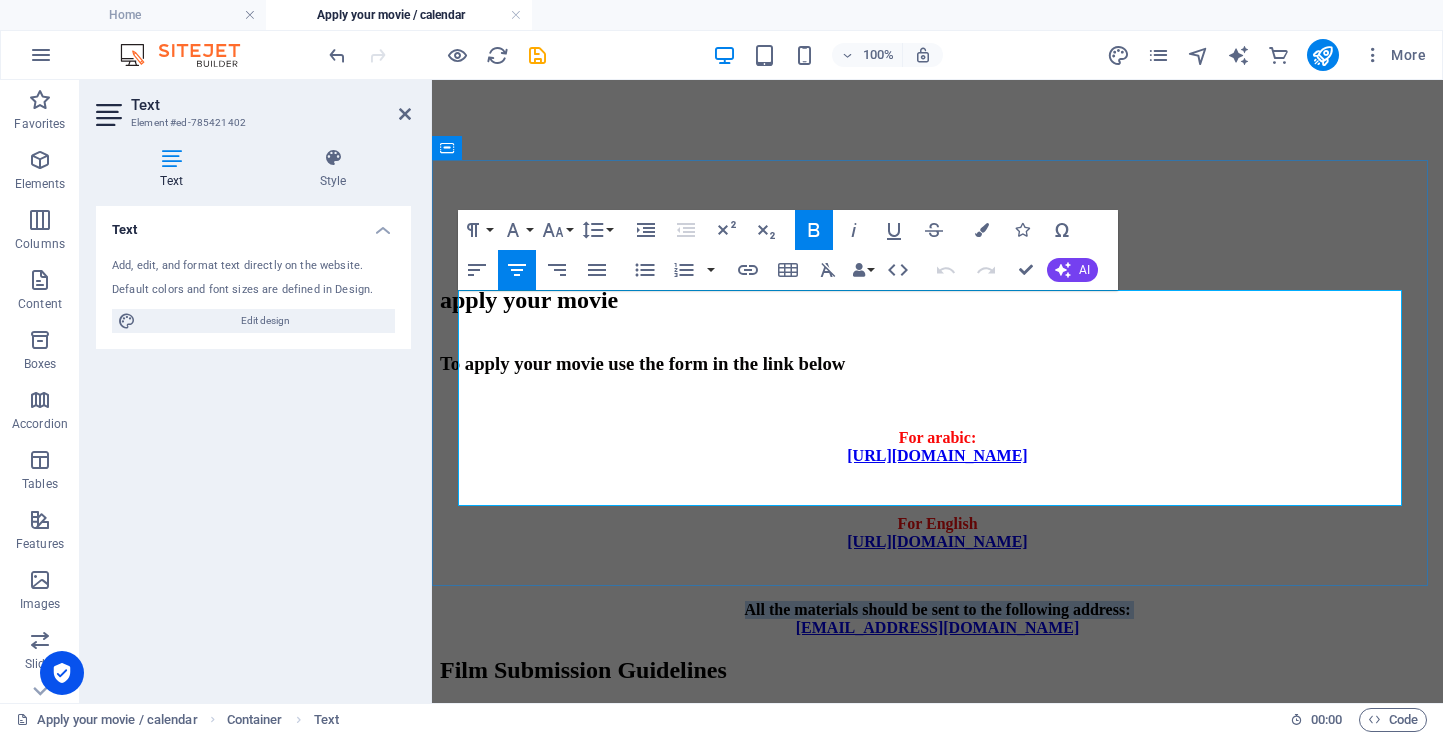 click on "All the materials should be sent to the following address:" at bounding box center (938, 609) 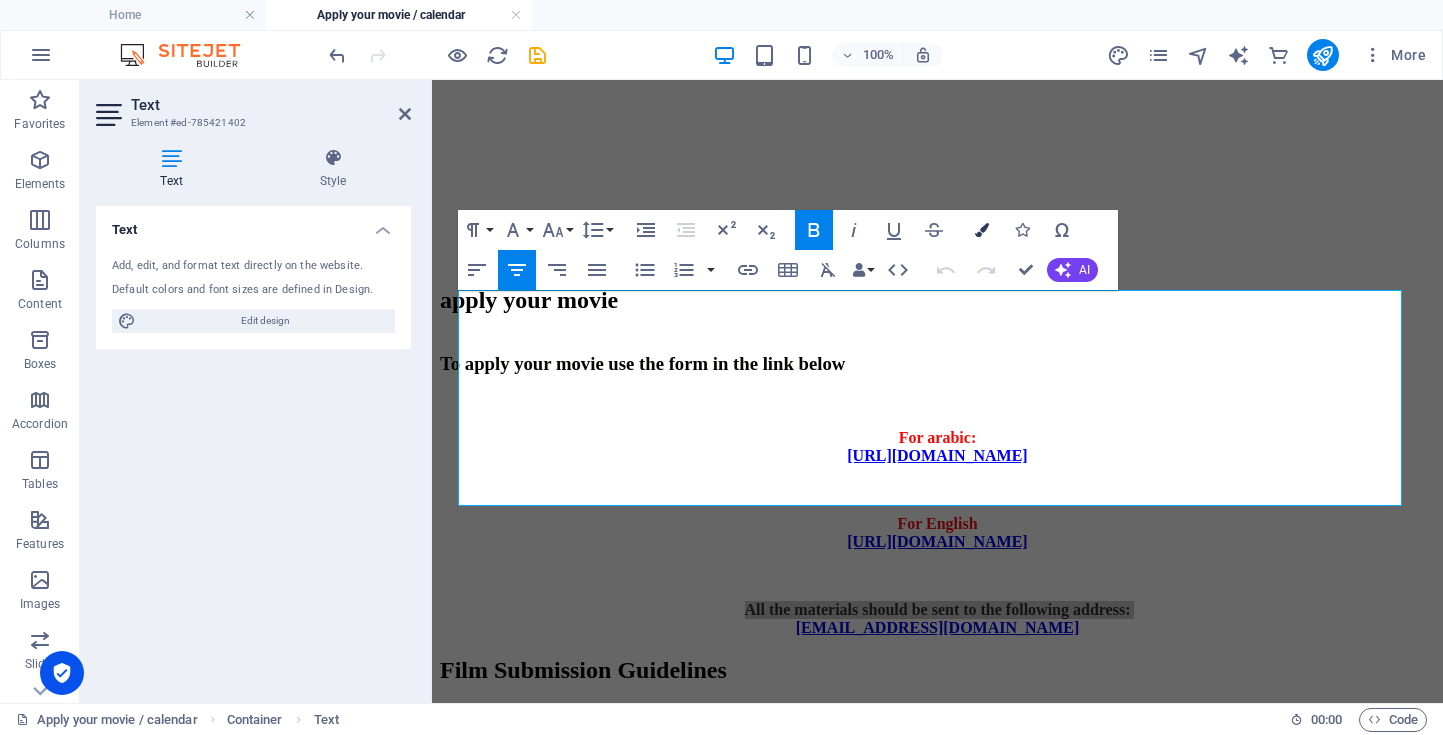 click at bounding box center (982, 230) 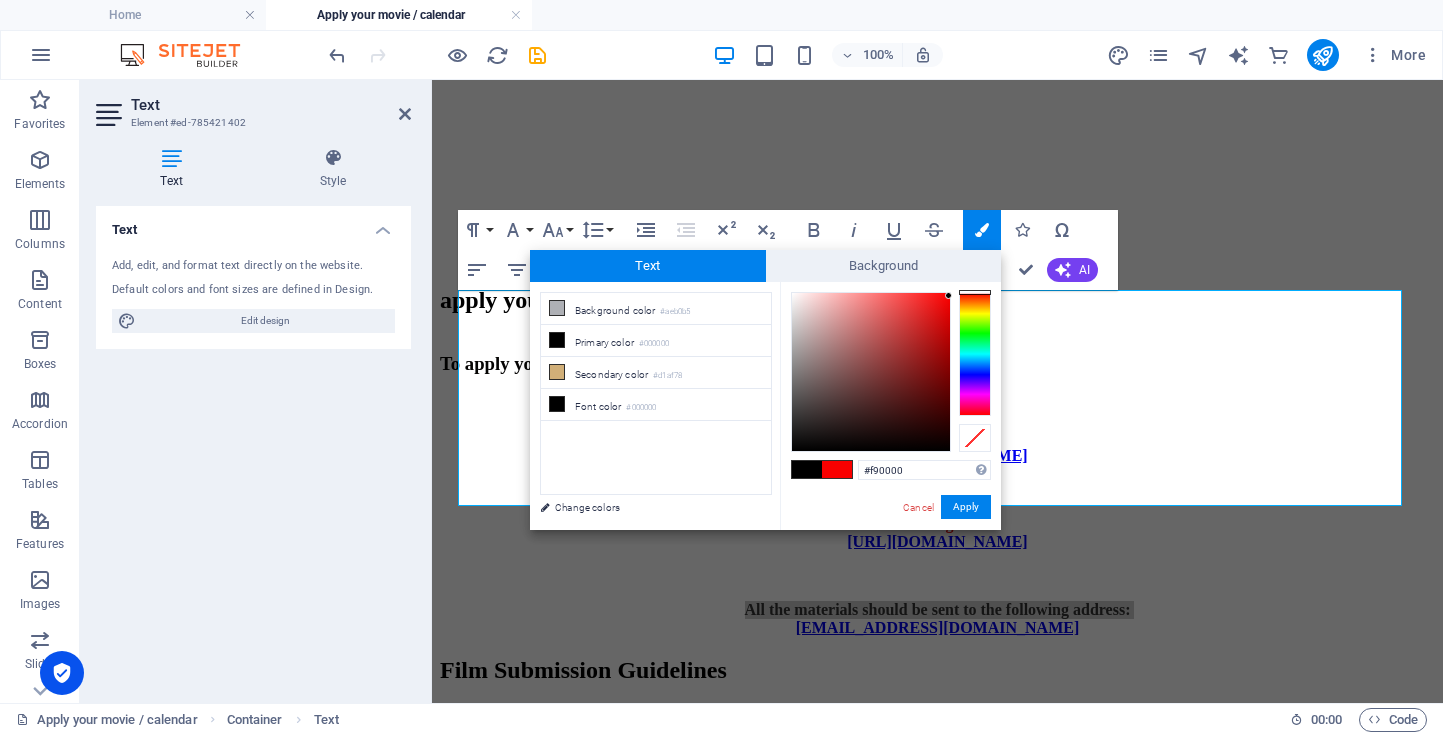 type on "#fa0000" 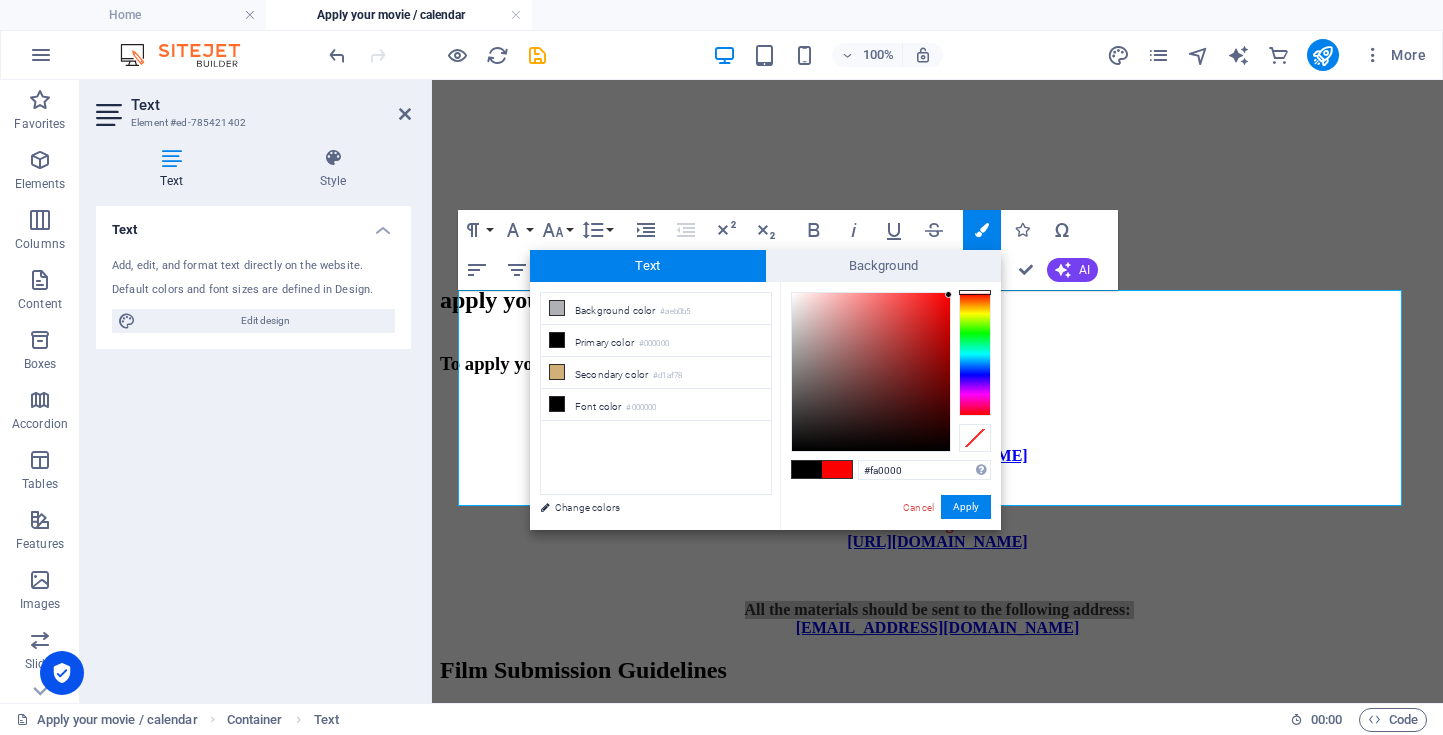 drag, startPoint x: 939, startPoint y: 300, endPoint x: 949, endPoint y: 295, distance: 11.18034 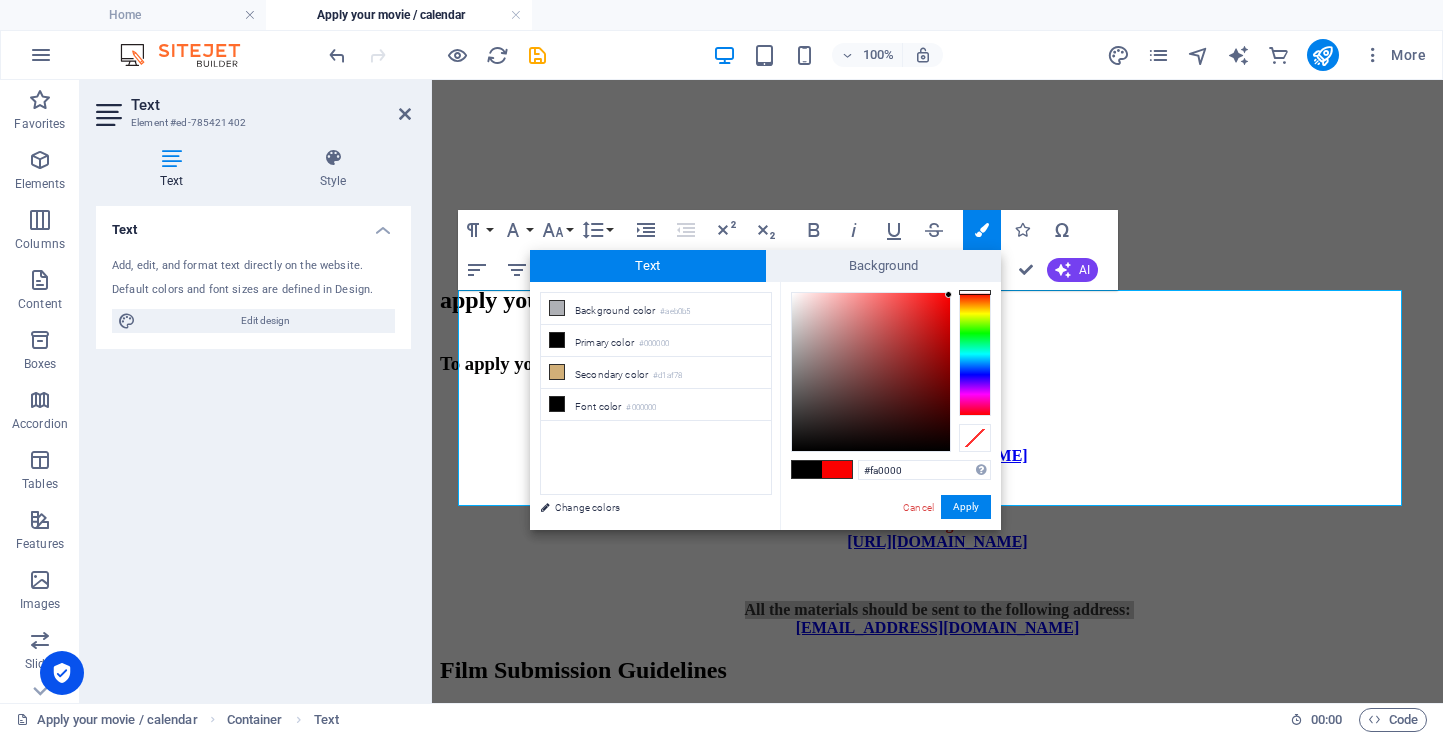 click at bounding box center [871, 372] 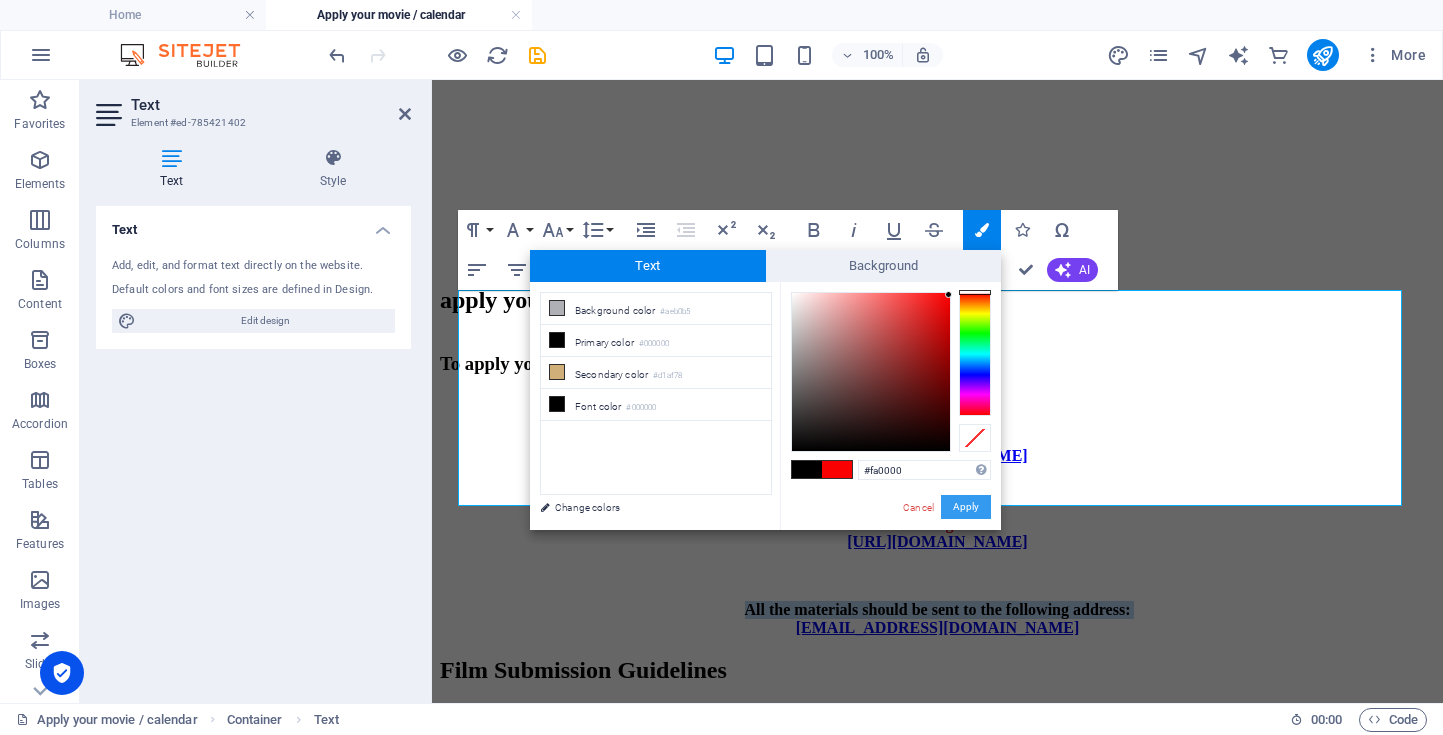 click on "Apply" at bounding box center (966, 507) 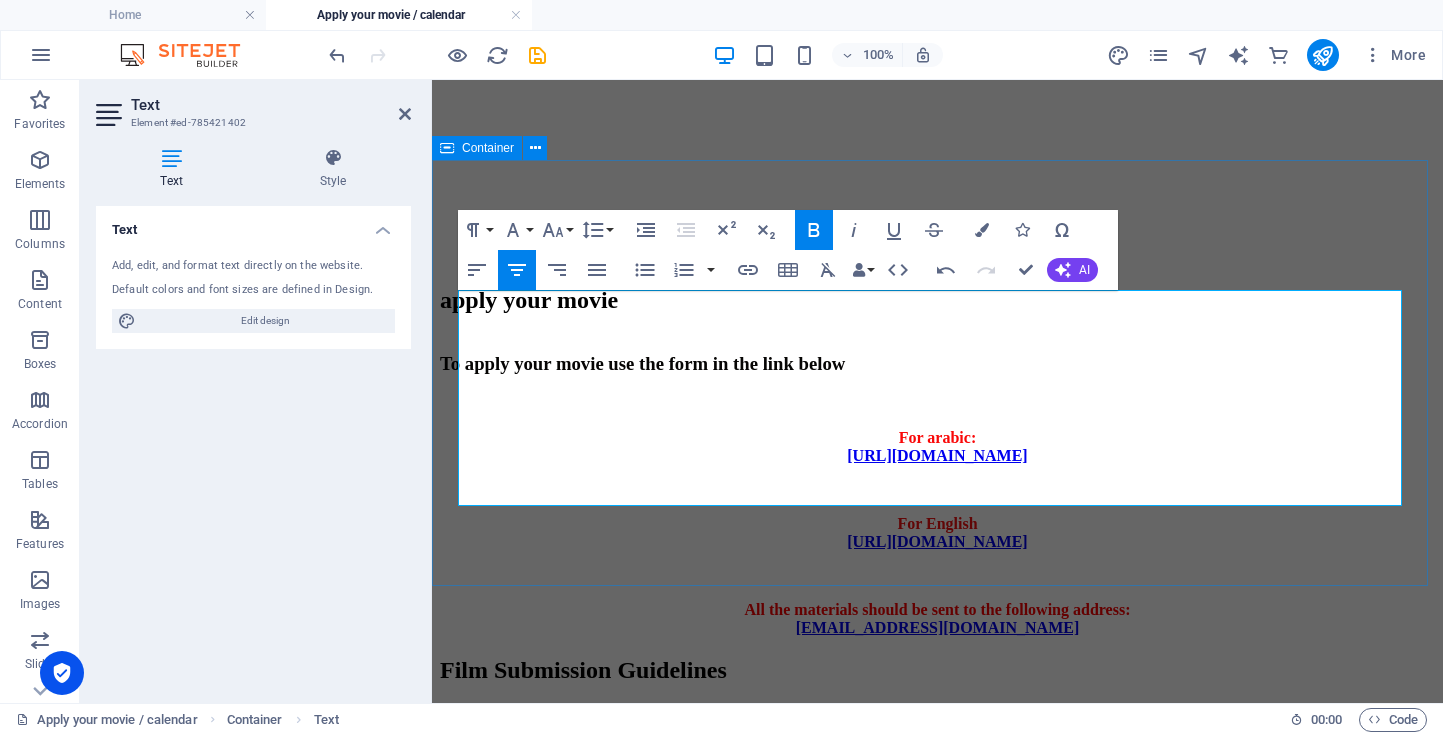 click on "To apply your movie use the form in the link below For arabic: https://docs.google.com/forms/d/e/1FAIpQLScWmsdiuD3B2QVdZhmyri6273hTn4mk33ZTGm3Fb3jgDTk8aQ/viewform?usp=header For English https://docs.google.com/forms/d/e/1FAIpQLSdi3PTBH8kUlybrlhWT6BHa9XlKpPtJwzmptv45avakzpolfg/viewform?usp=header All the materials should be sent to the following address: apply@gifwc.com" at bounding box center [937, 495] 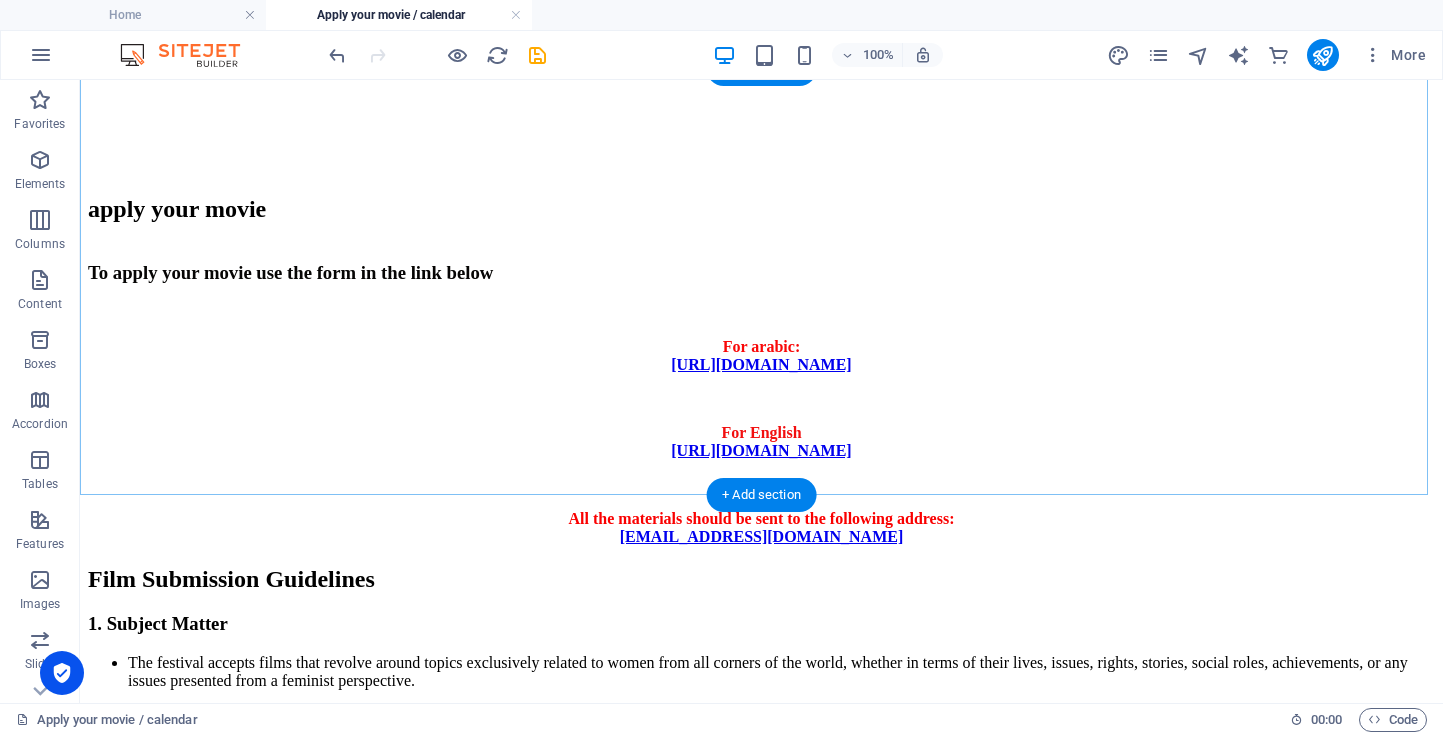 scroll, scrollTop: 493, scrollLeft: 0, axis: vertical 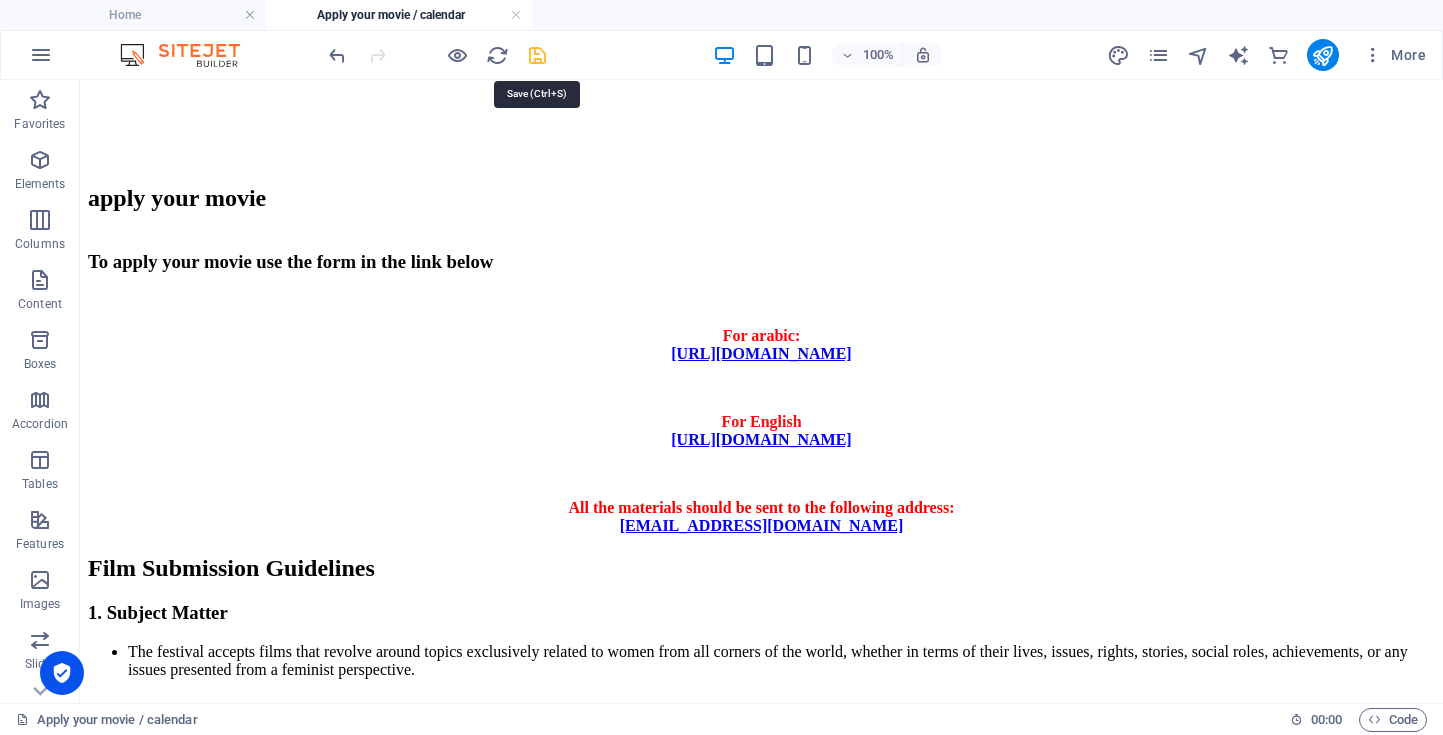 click at bounding box center (537, 55) 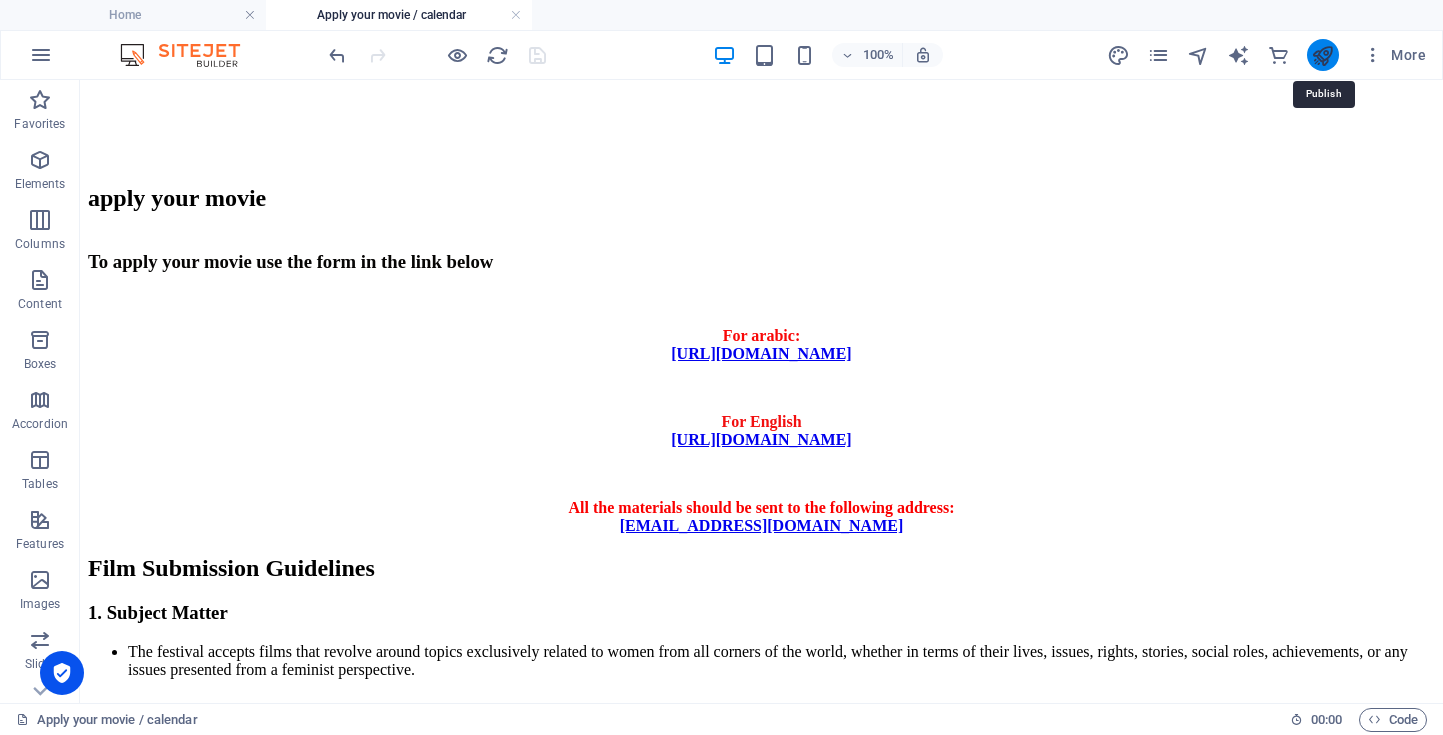 click at bounding box center [1322, 55] 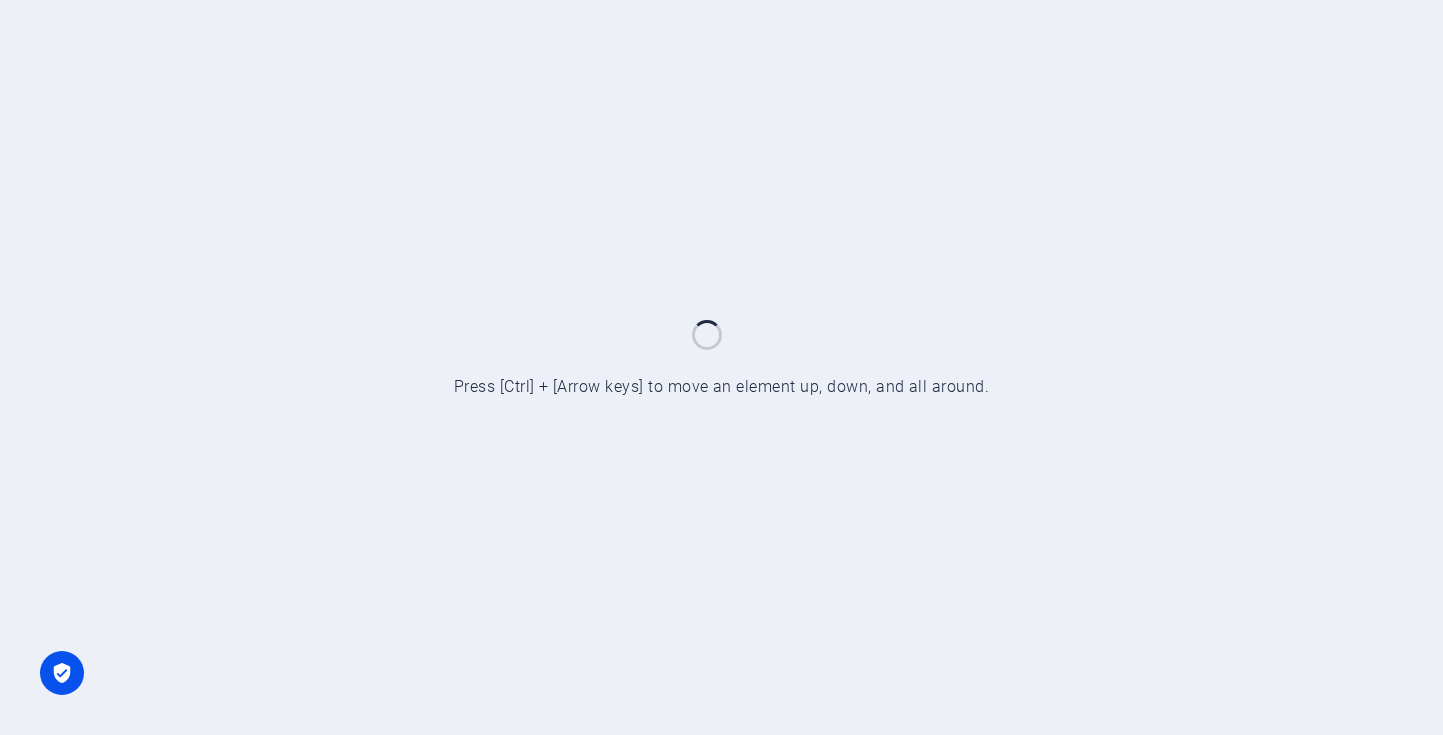 scroll, scrollTop: 0, scrollLeft: 0, axis: both 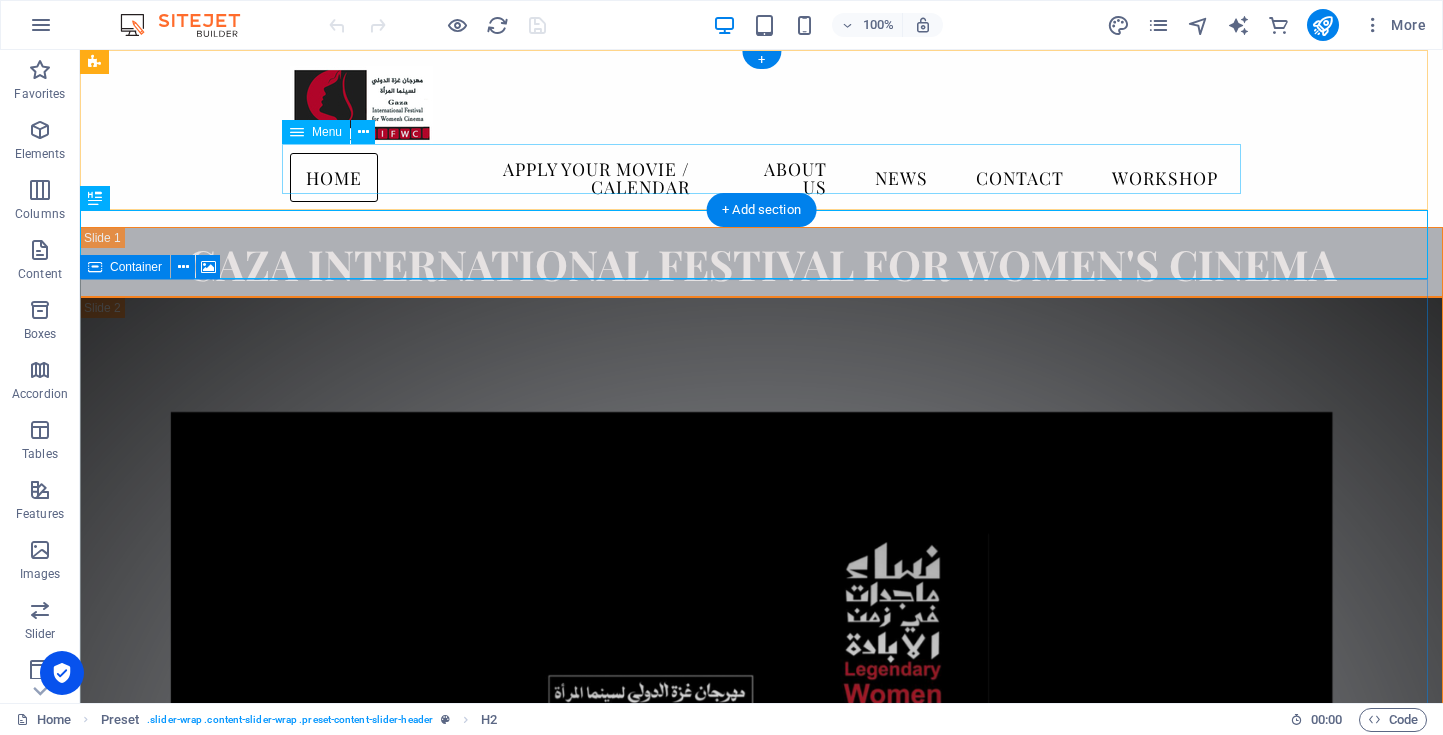 click on "Home Apply your movie / calendar About us News Contact WORKSHOP" at bounding box center (762, 177) 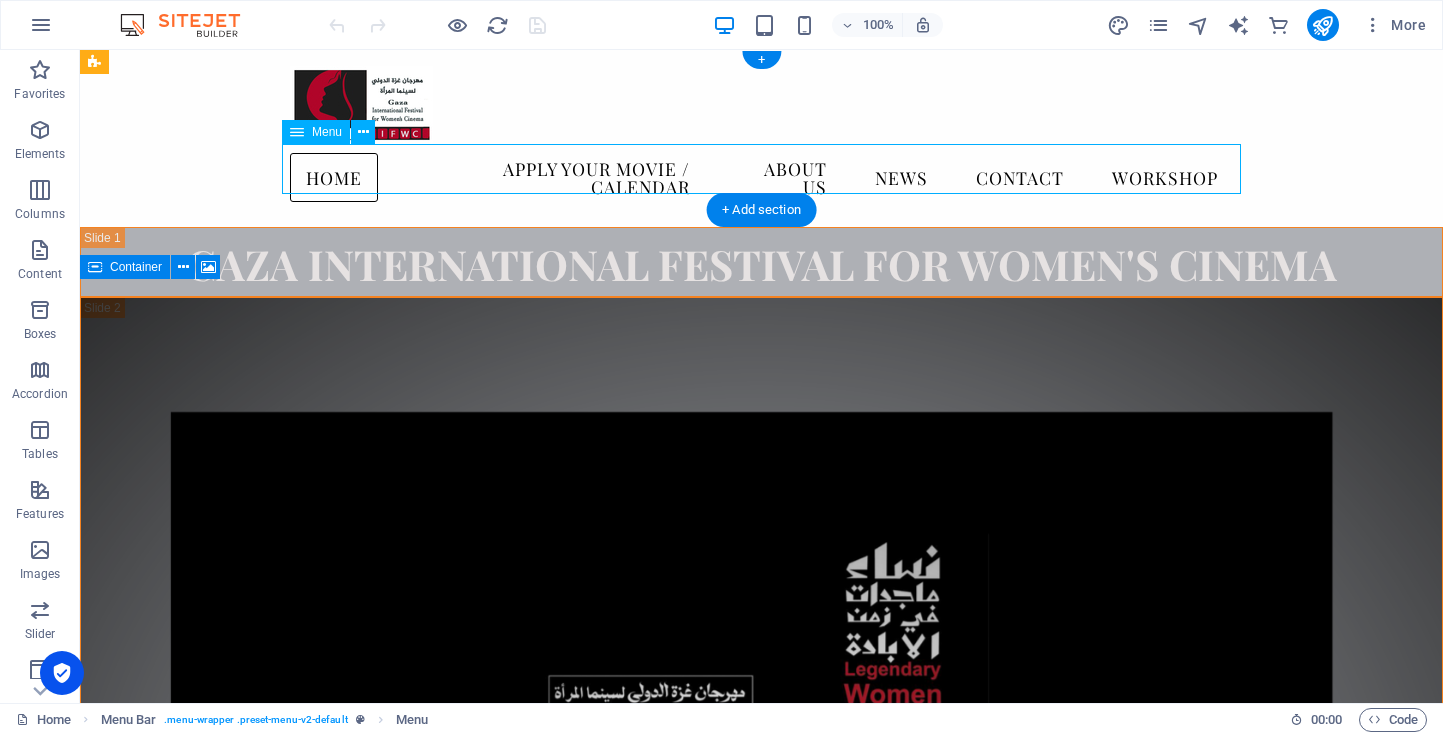 click on "Home Apply your movie / calendar About us News Contact WORKSHOP" at bounding box center [762, 177] 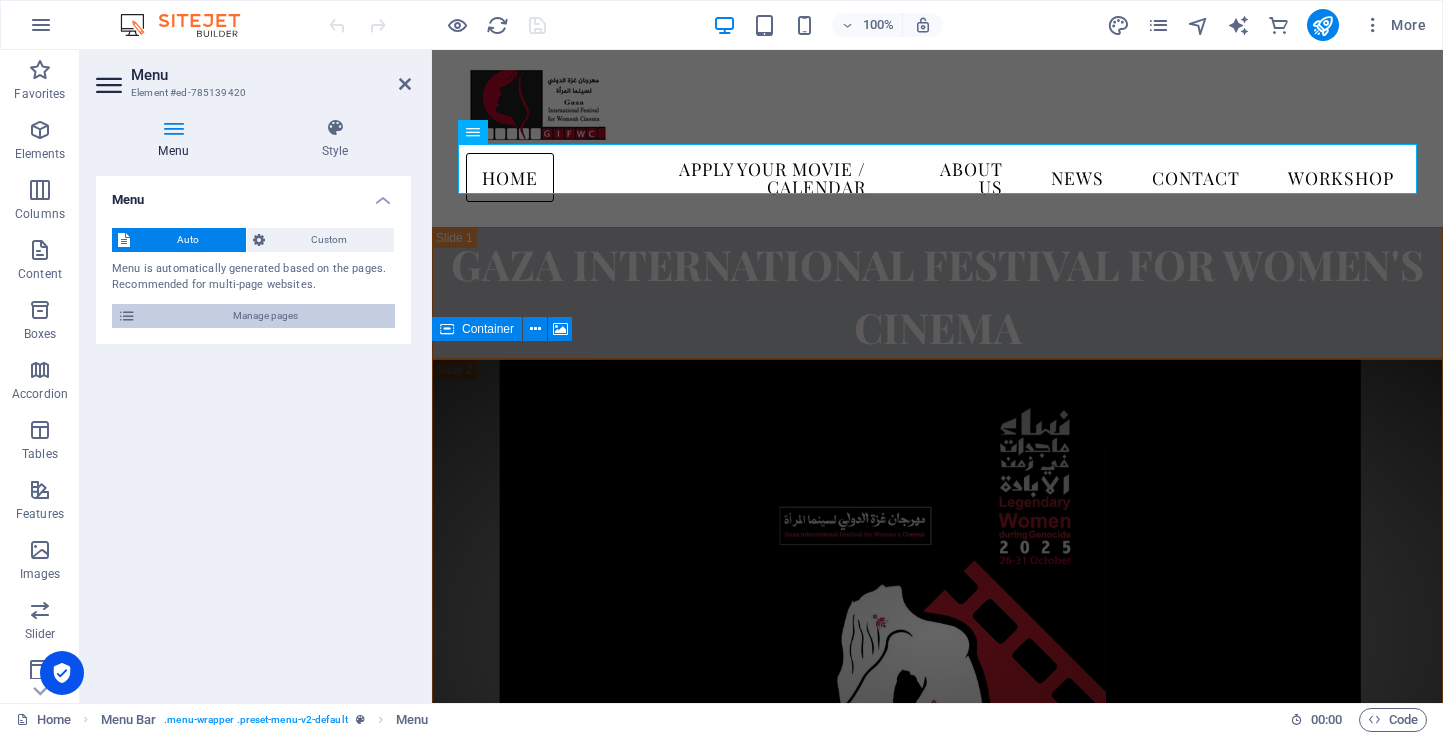 click on "Manage pages" at bounding box center [265, 316] 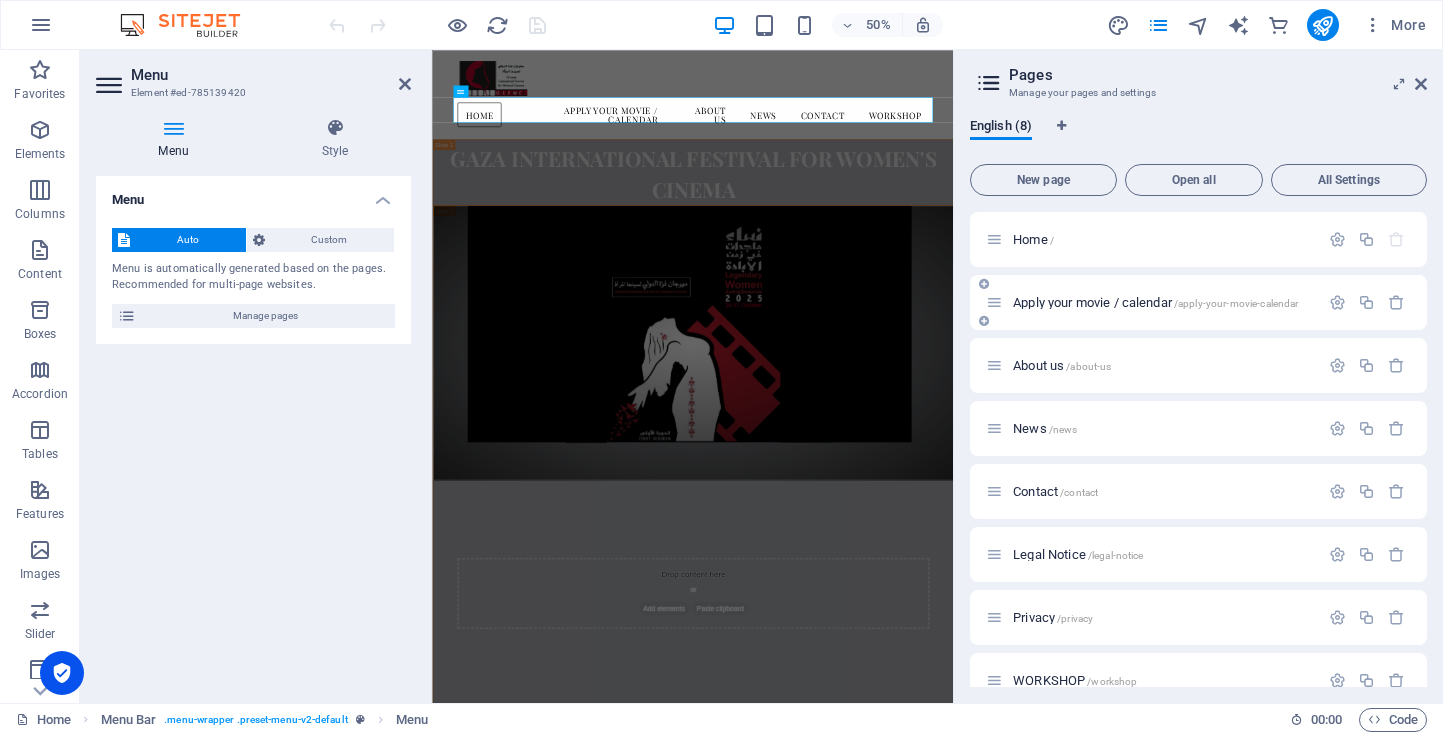 click on "Apply your movie / calendar /apply-your-movie-calendar" at bounding box center (1155, 302) 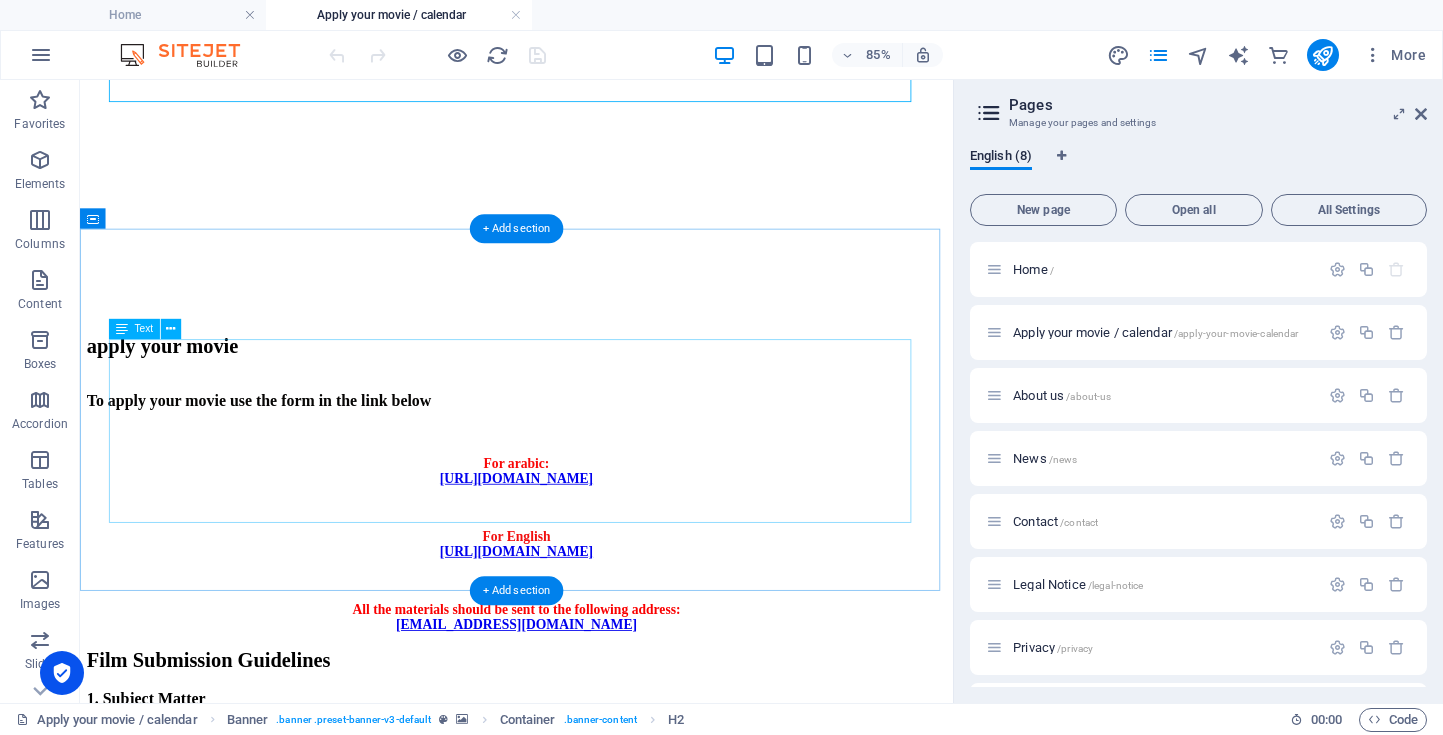 scroll, scrollTop: 360, scrollLeft: 0, axis: vertical 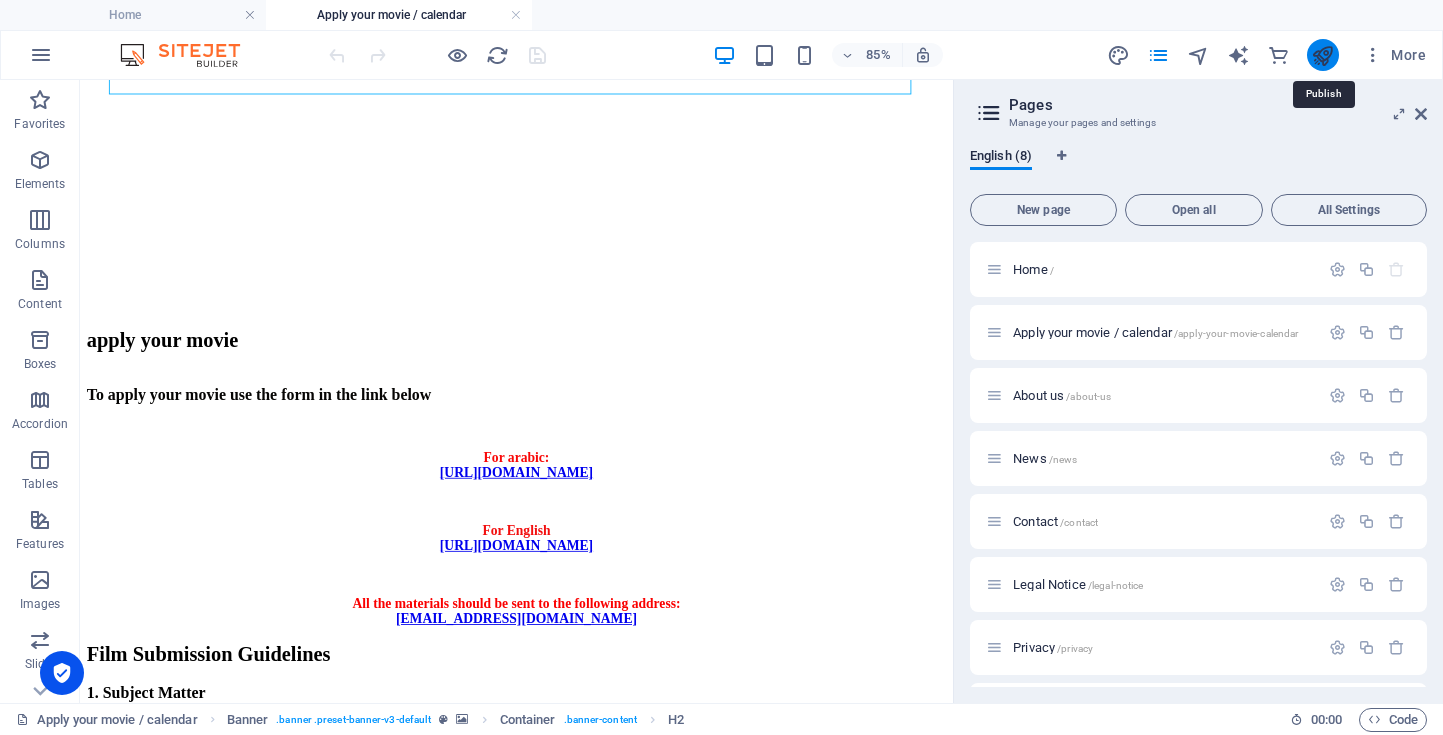 click at bounding box center [1322, 55] 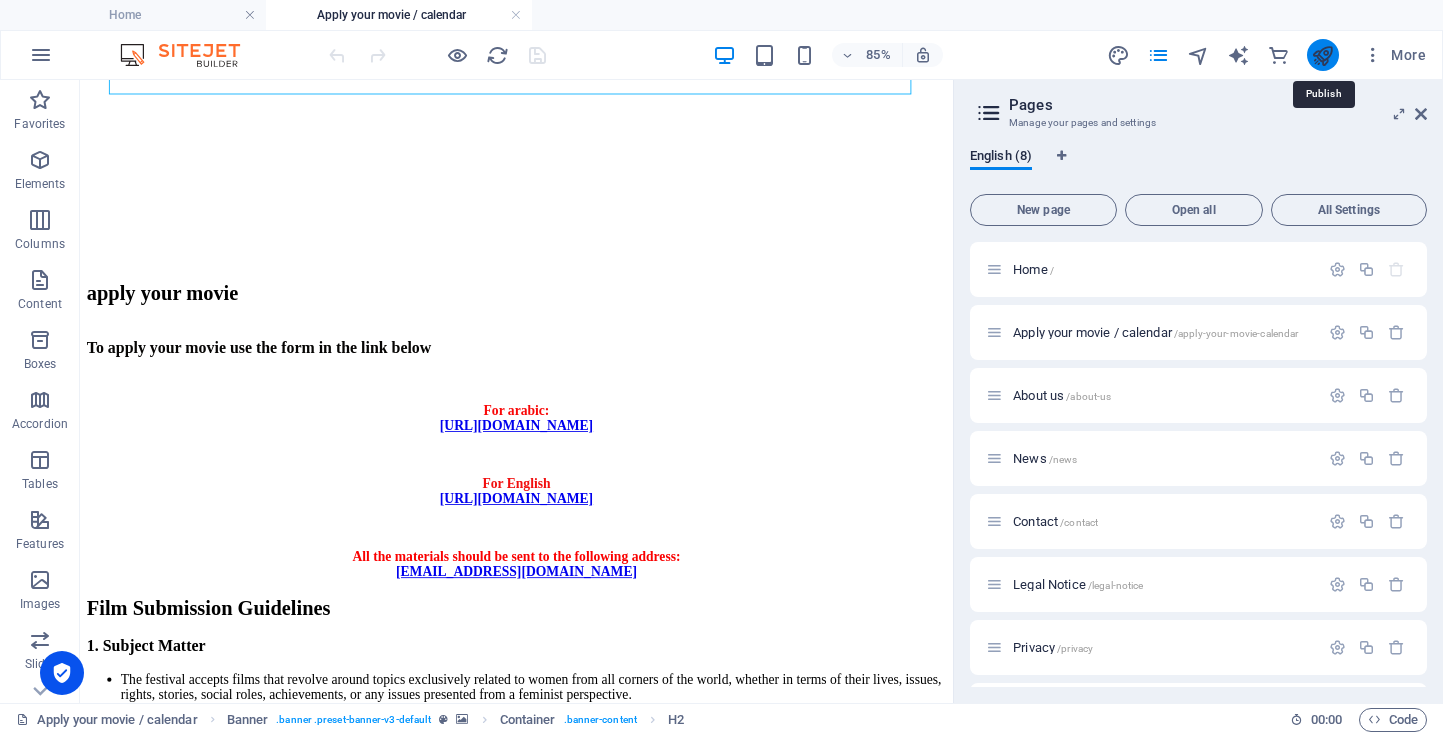scroll, scrollTop: 3, scrollLeft: 0, axis: vertical 